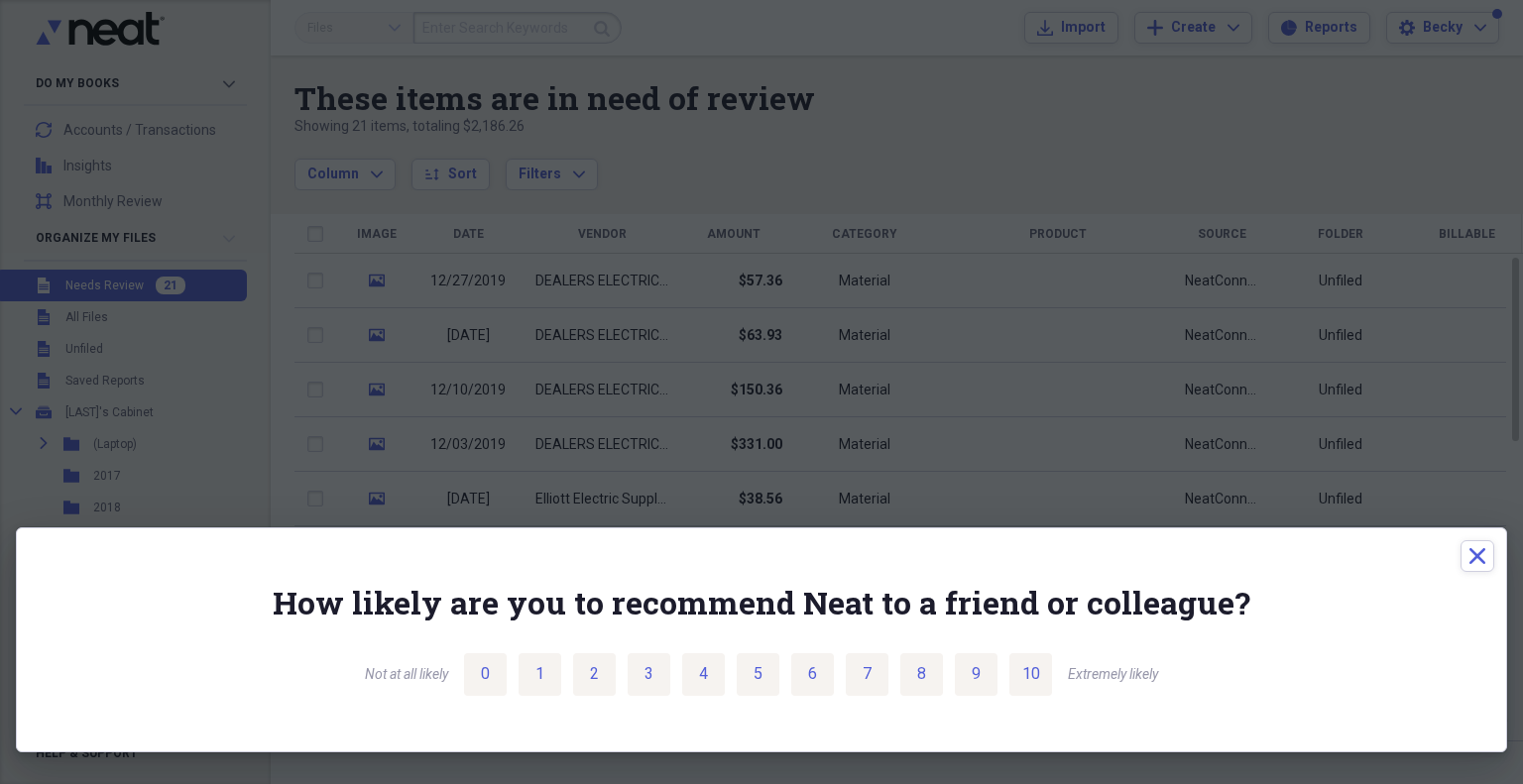 scroll, scrollTop: 0, scrollLeft: 0, axis: both 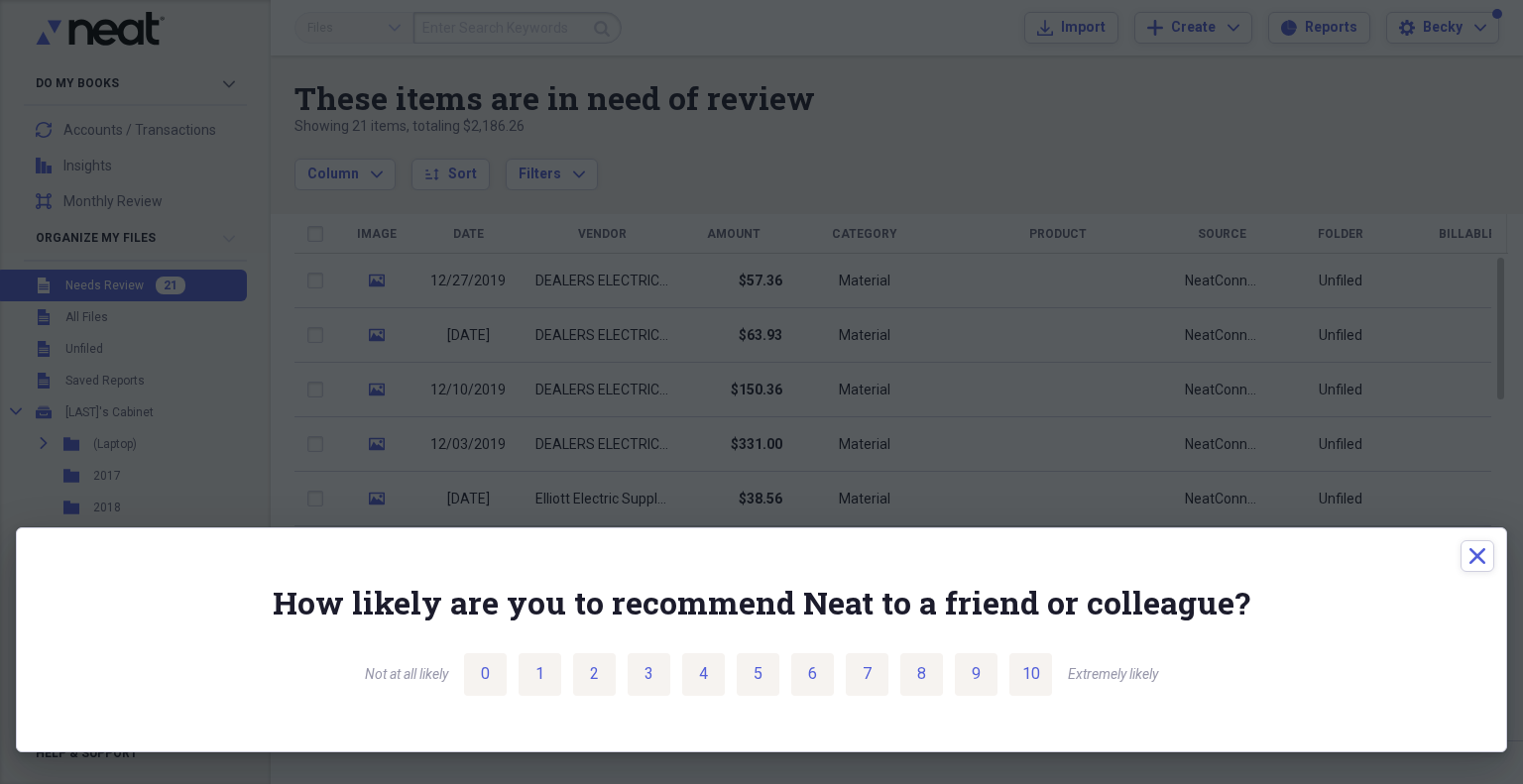 click at bounding box center (762, 392) 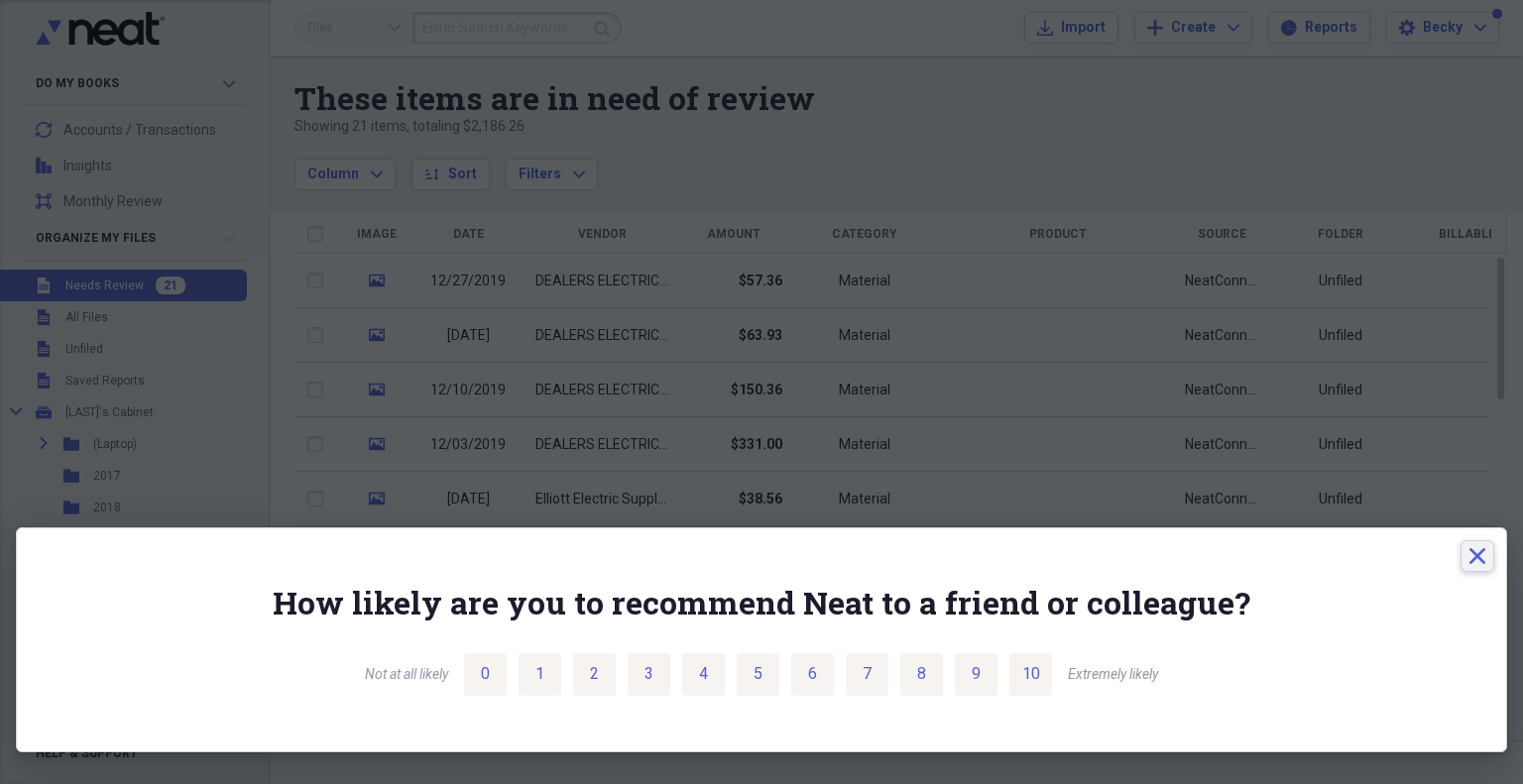 click on "Close" 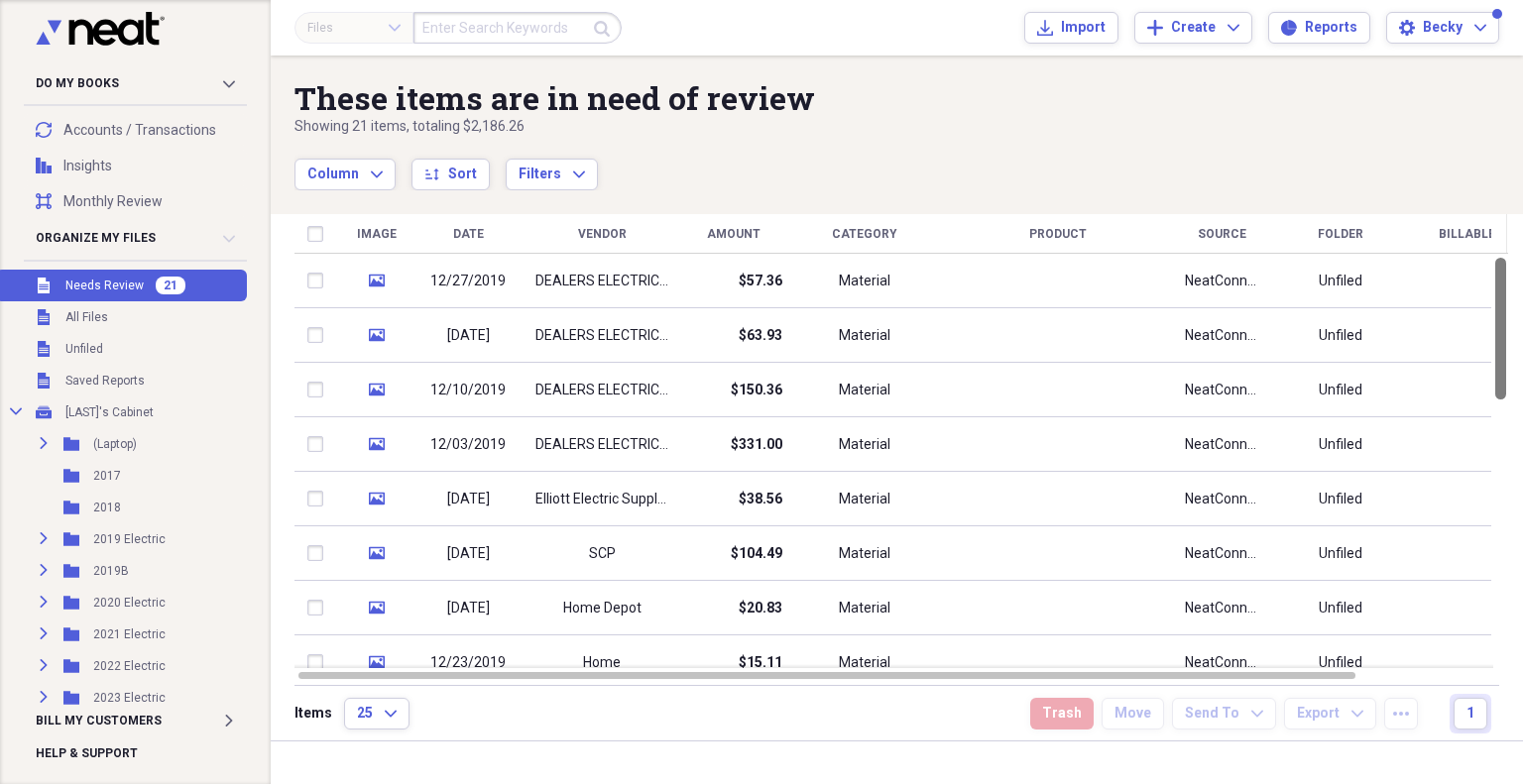 drag, startPoint x: 1519, startPoint y: 291, endPoint x: 1522, endPoint y: 102, distance: 189.02381 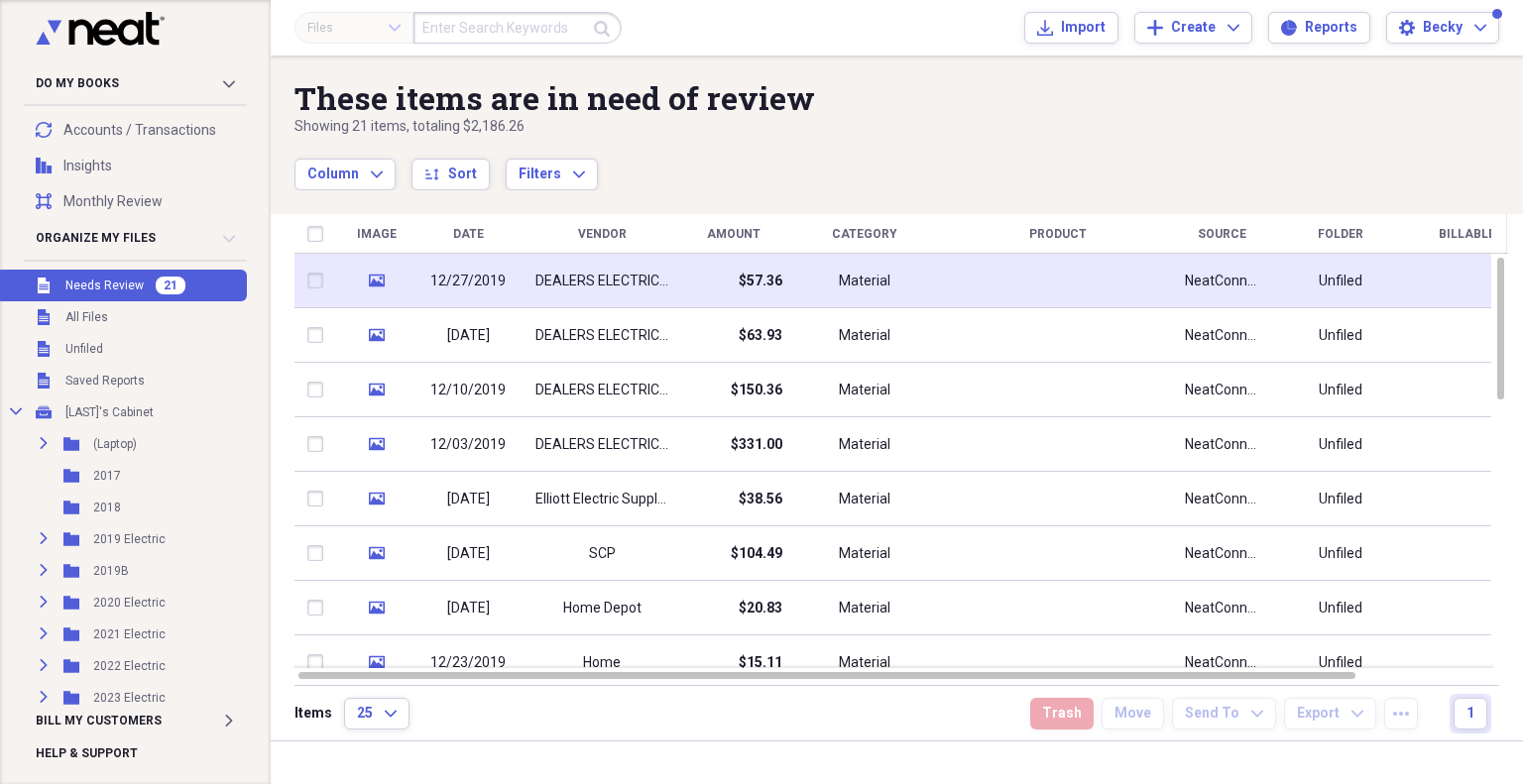 click on "DEALERS ELECTRICAL SUPPLY" at bounding box center [602, 281] 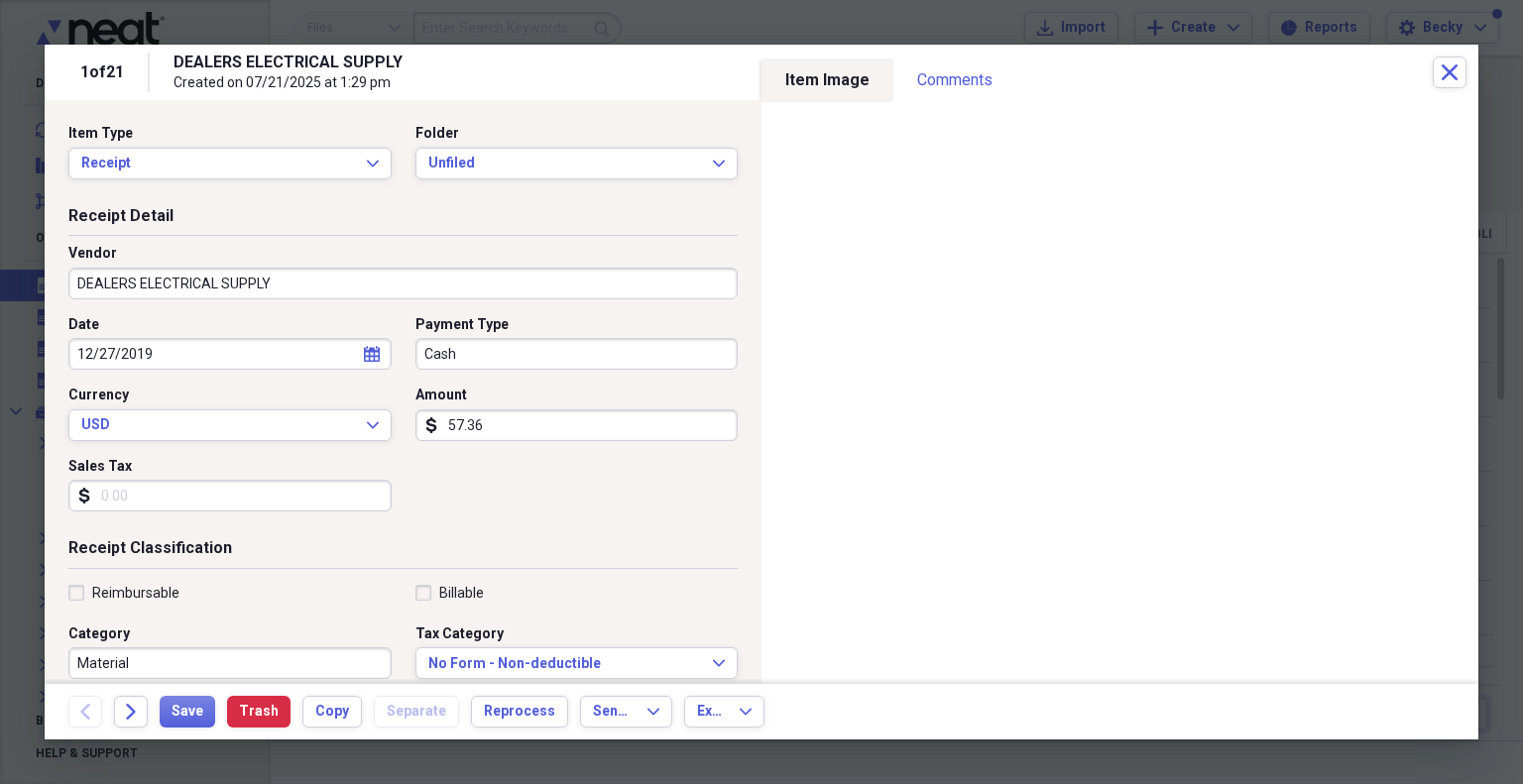click on "Sales Tax" at bounding box center (230, 496) 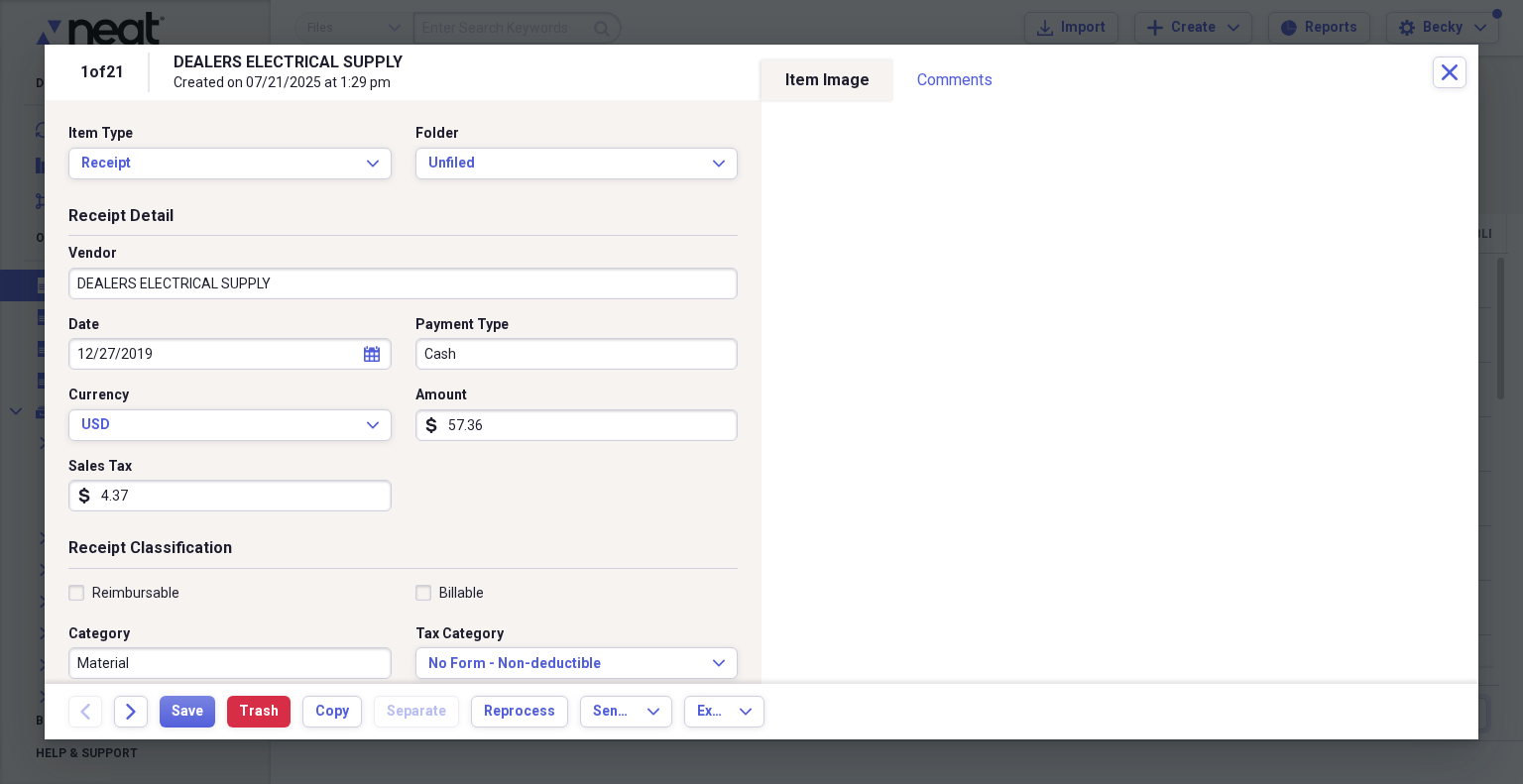 type on "4.37" 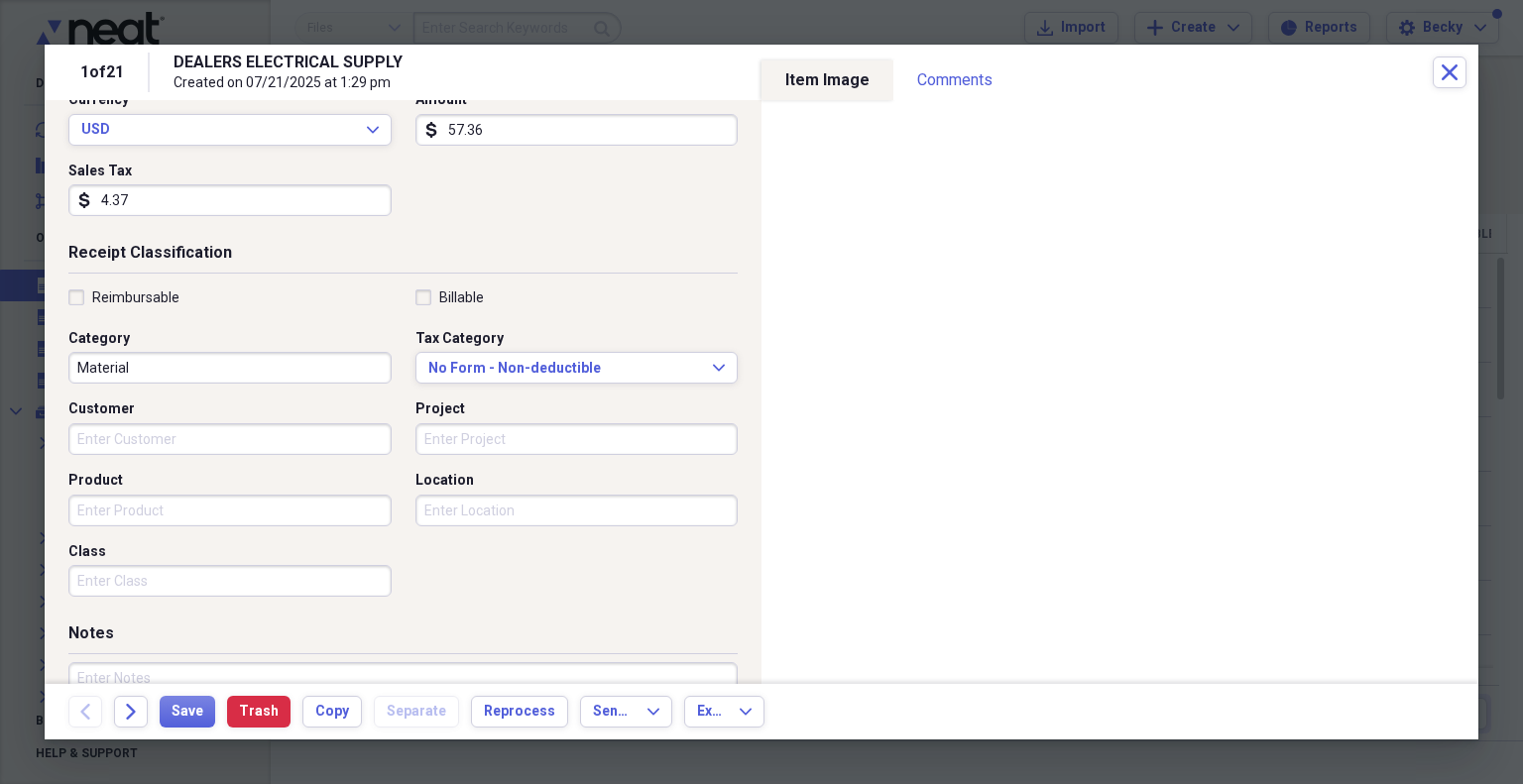 scroll, scrollTop: 299, scrollLeft: 0, axis: vertical 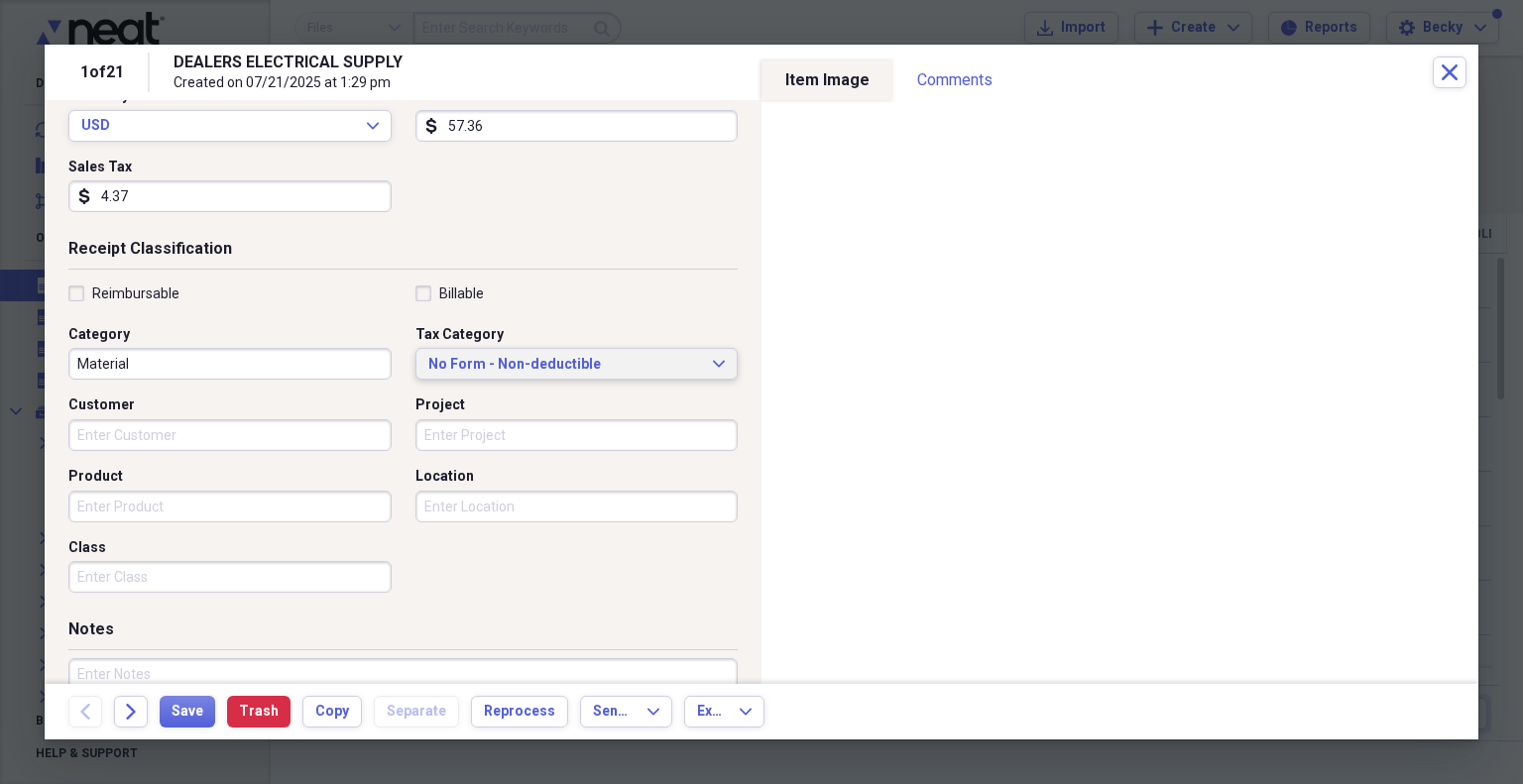 click on "No Form - Non-deductible Expand" at bounding box center [577, 364] 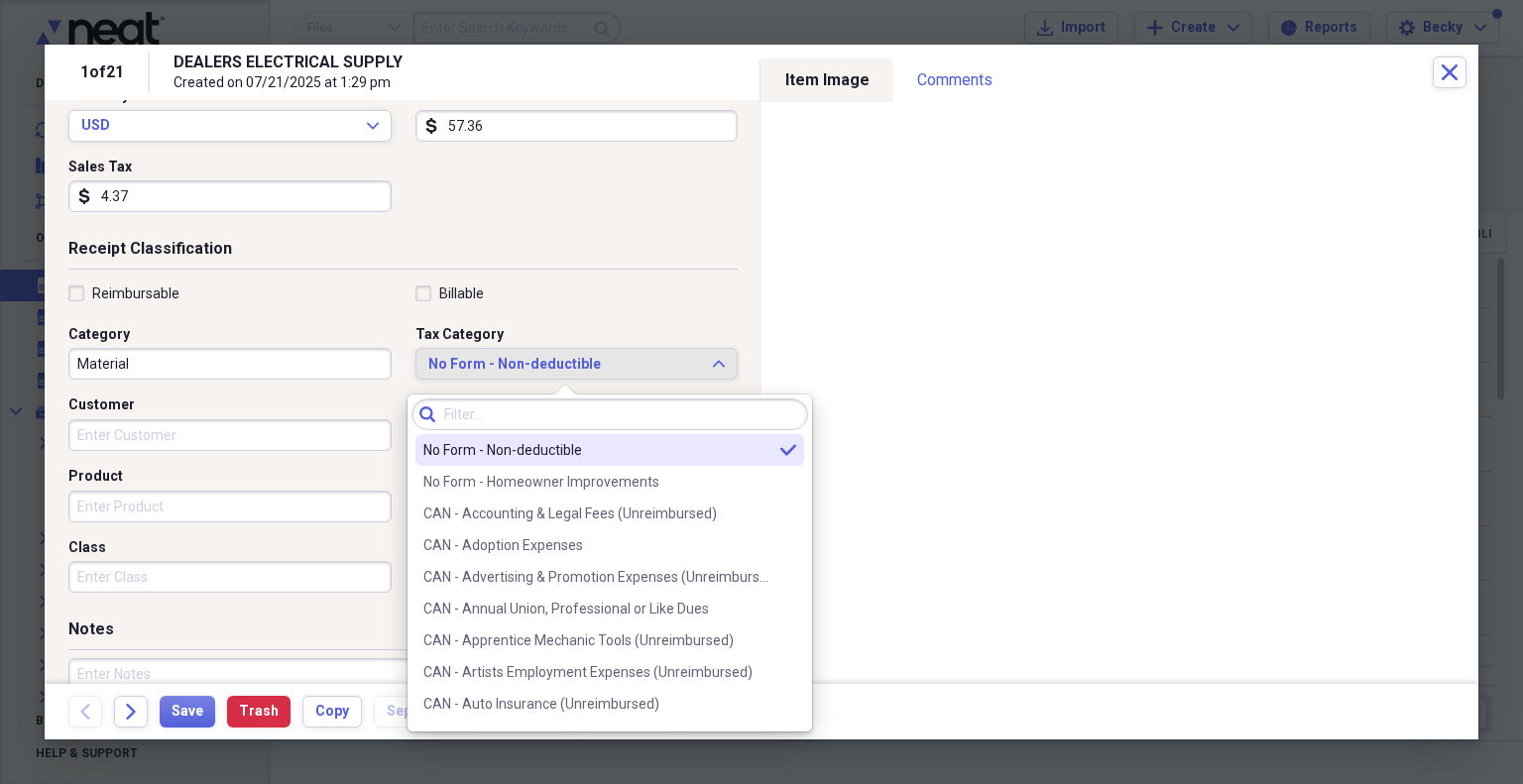 click at bounding box center [610, 414] 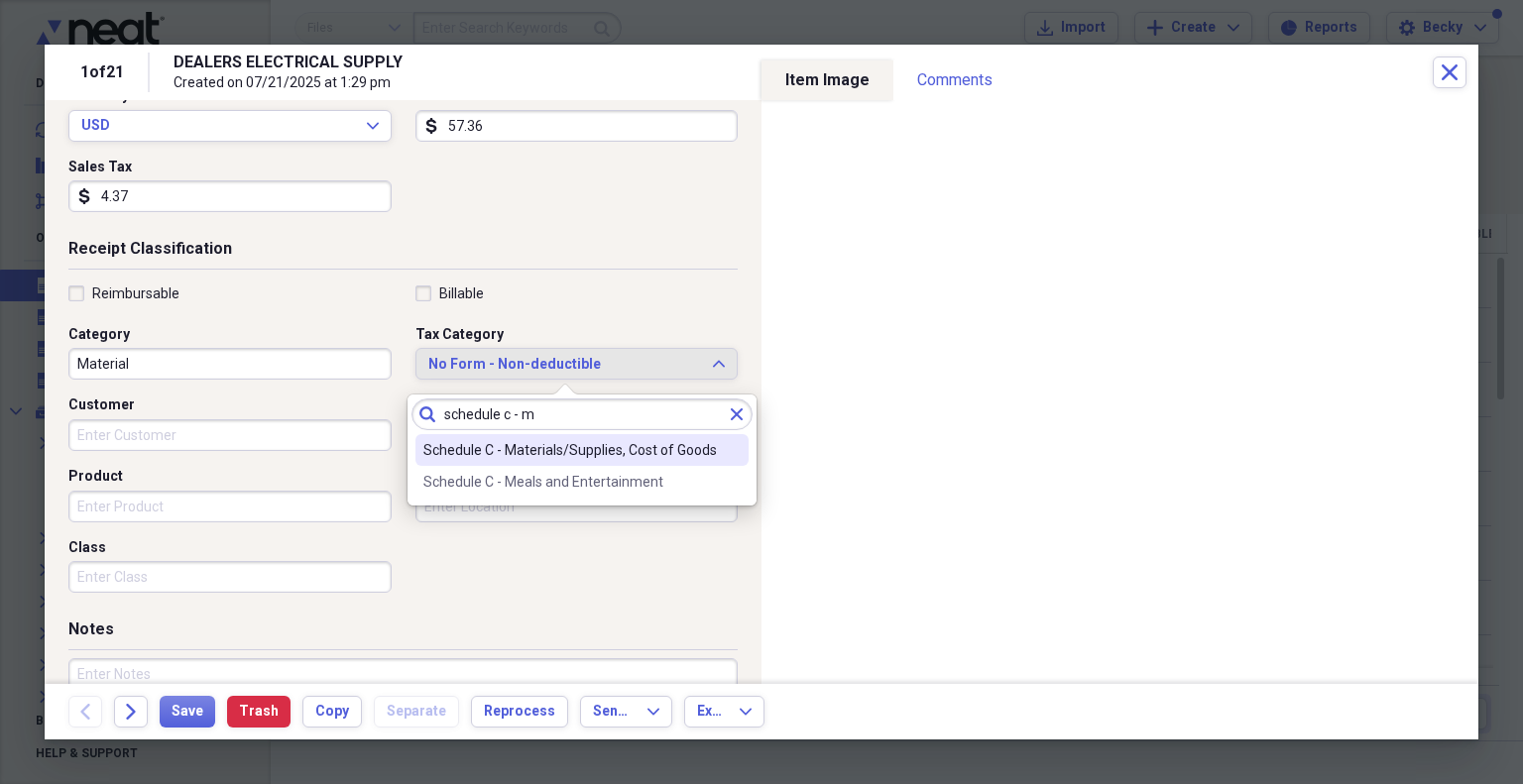 type on "schedule c - m" 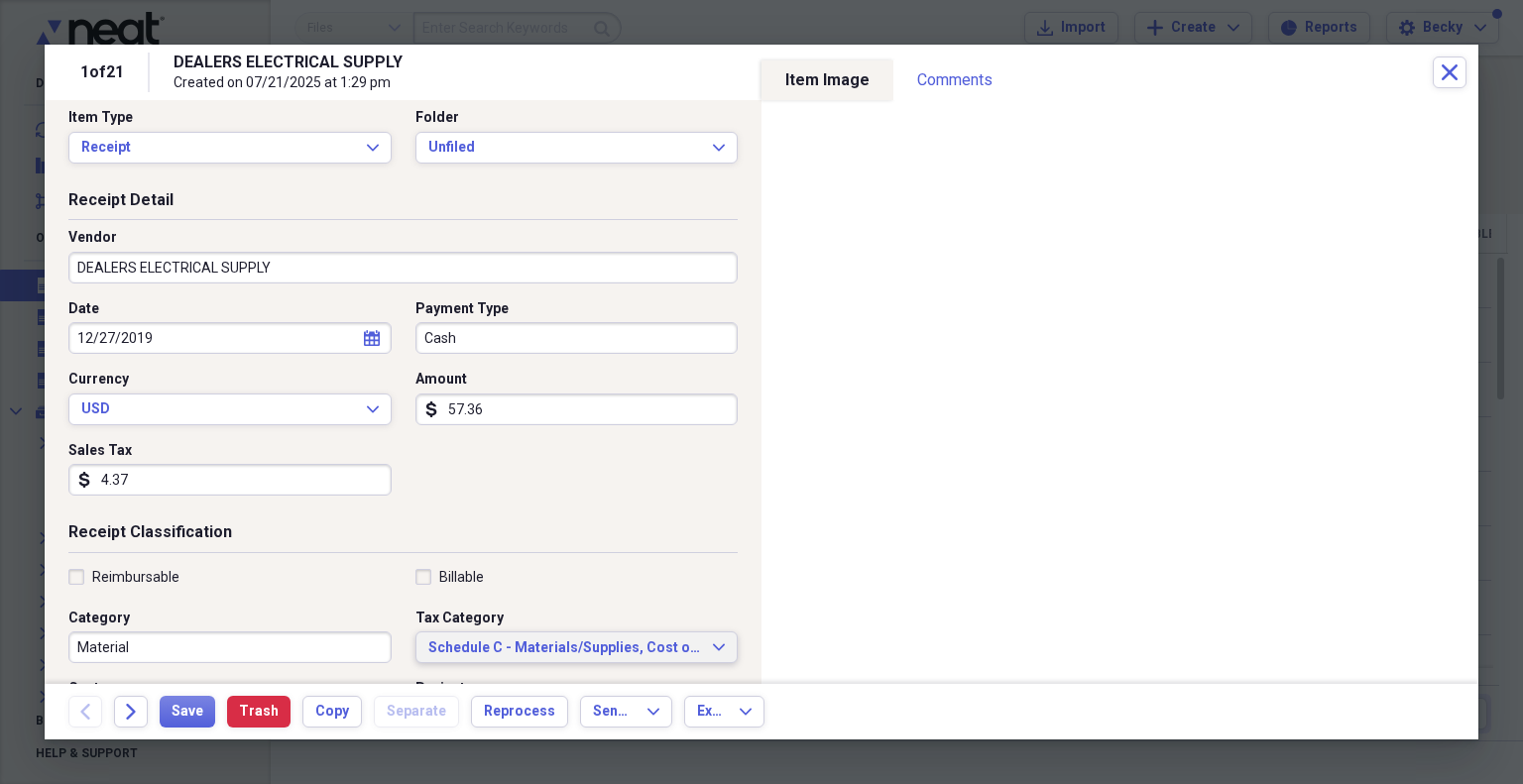 scroll, scrollTop: 0, scrollLeft: 0, axis: both 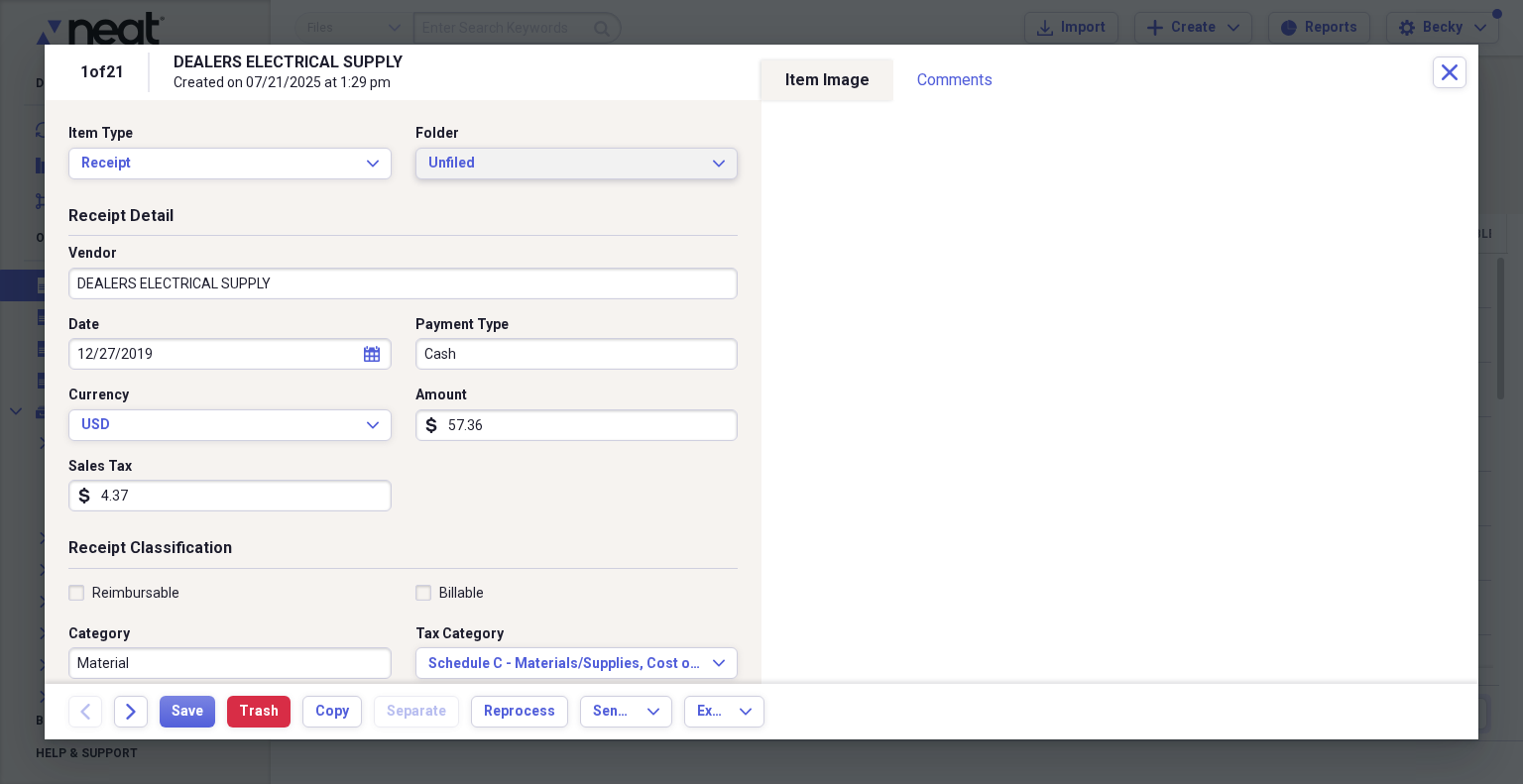 click on "Unfiled" at bounding box center [565, 164] 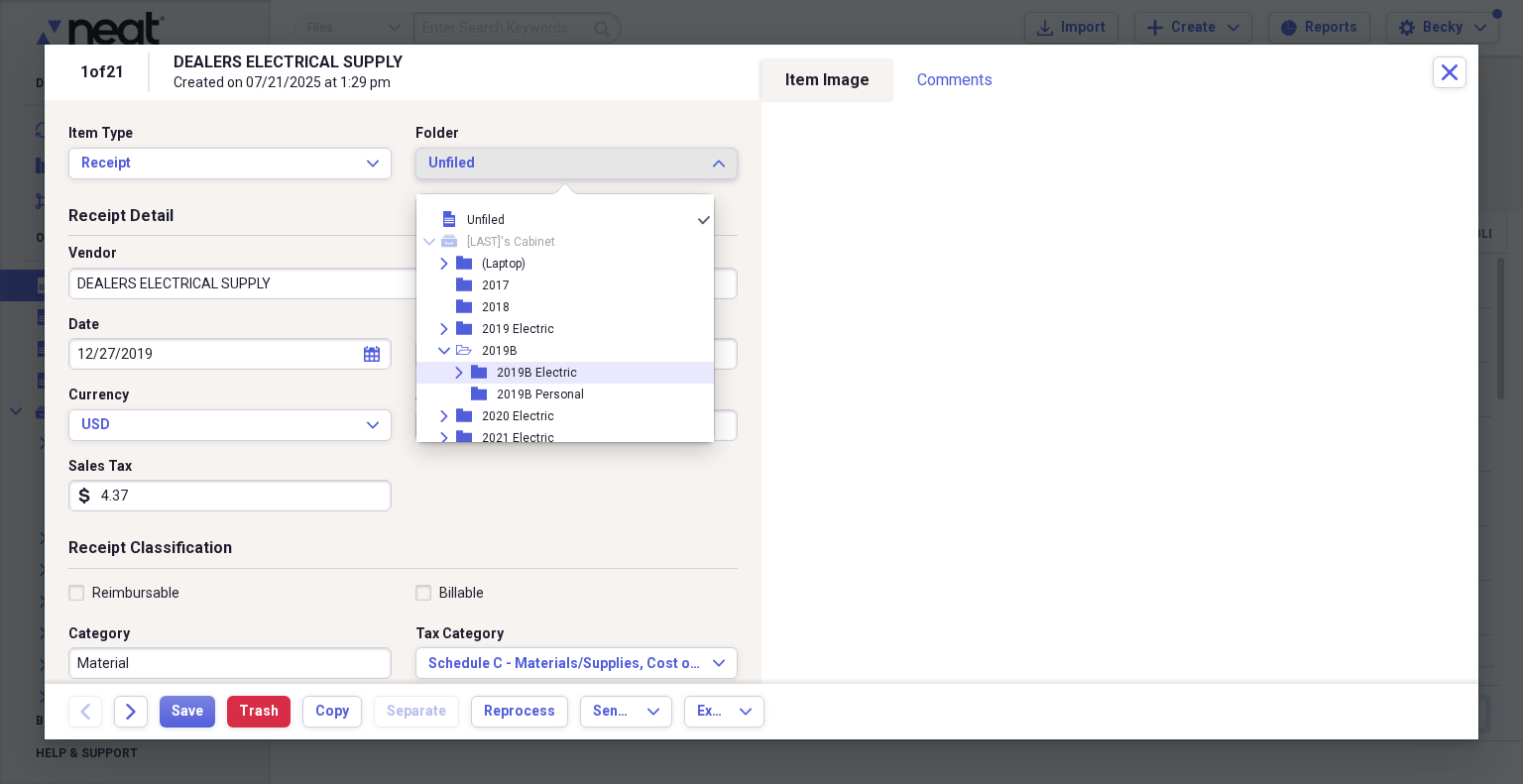 click on "2019B Electric" at bounding box center (536, 373) 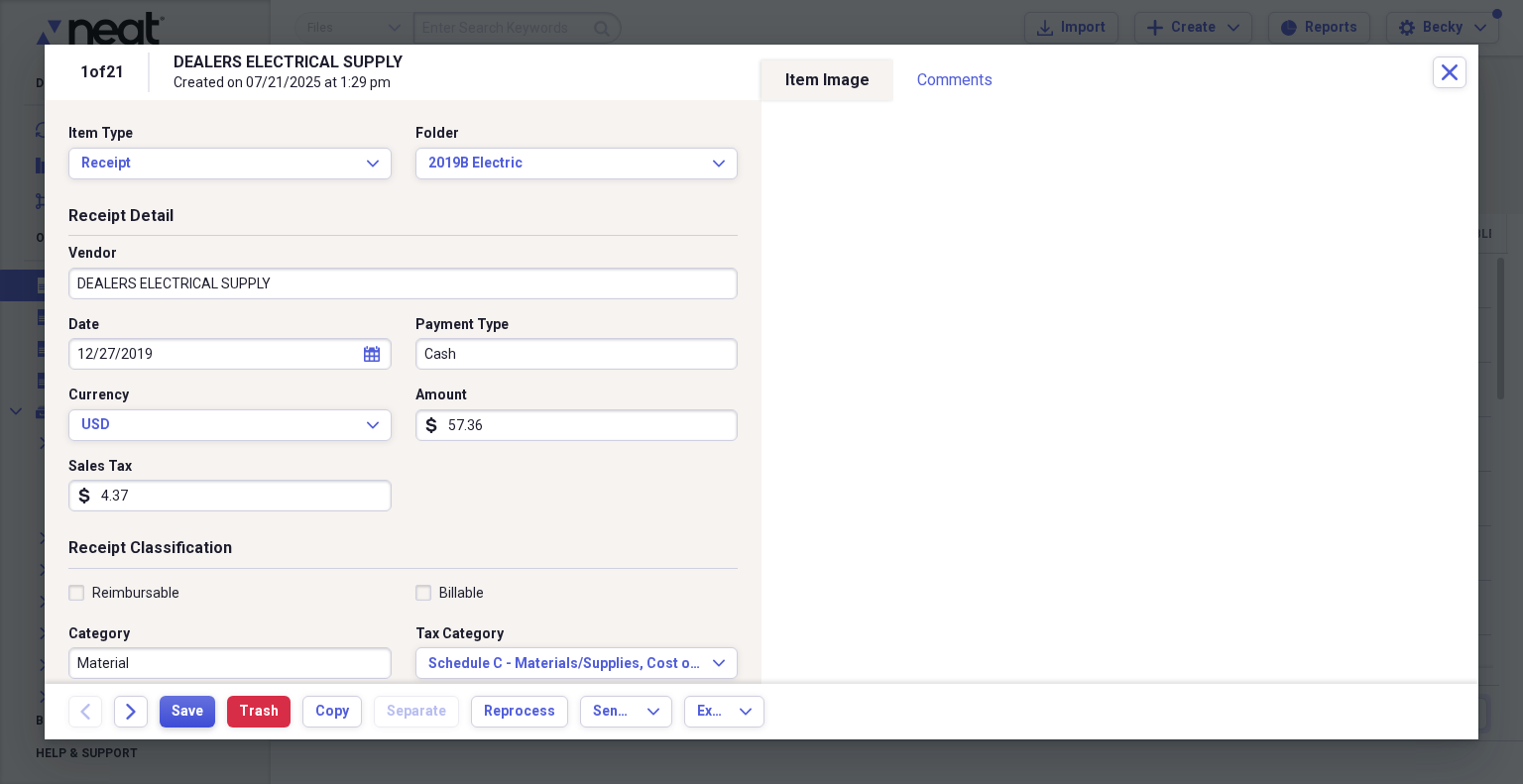 click on "Save" at bounding box center (187, 712) 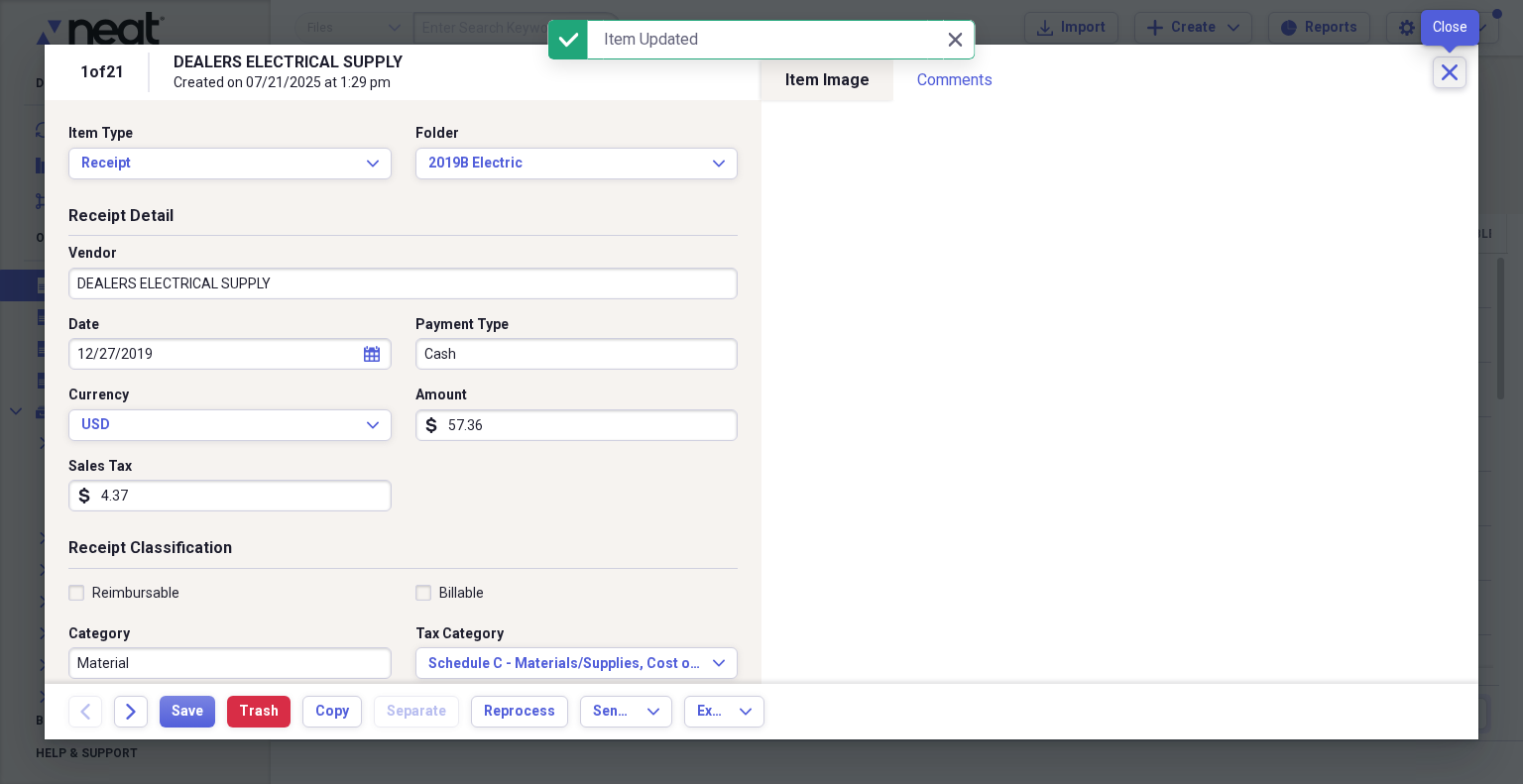 click on "Close" at bounding box center [1450, 72] 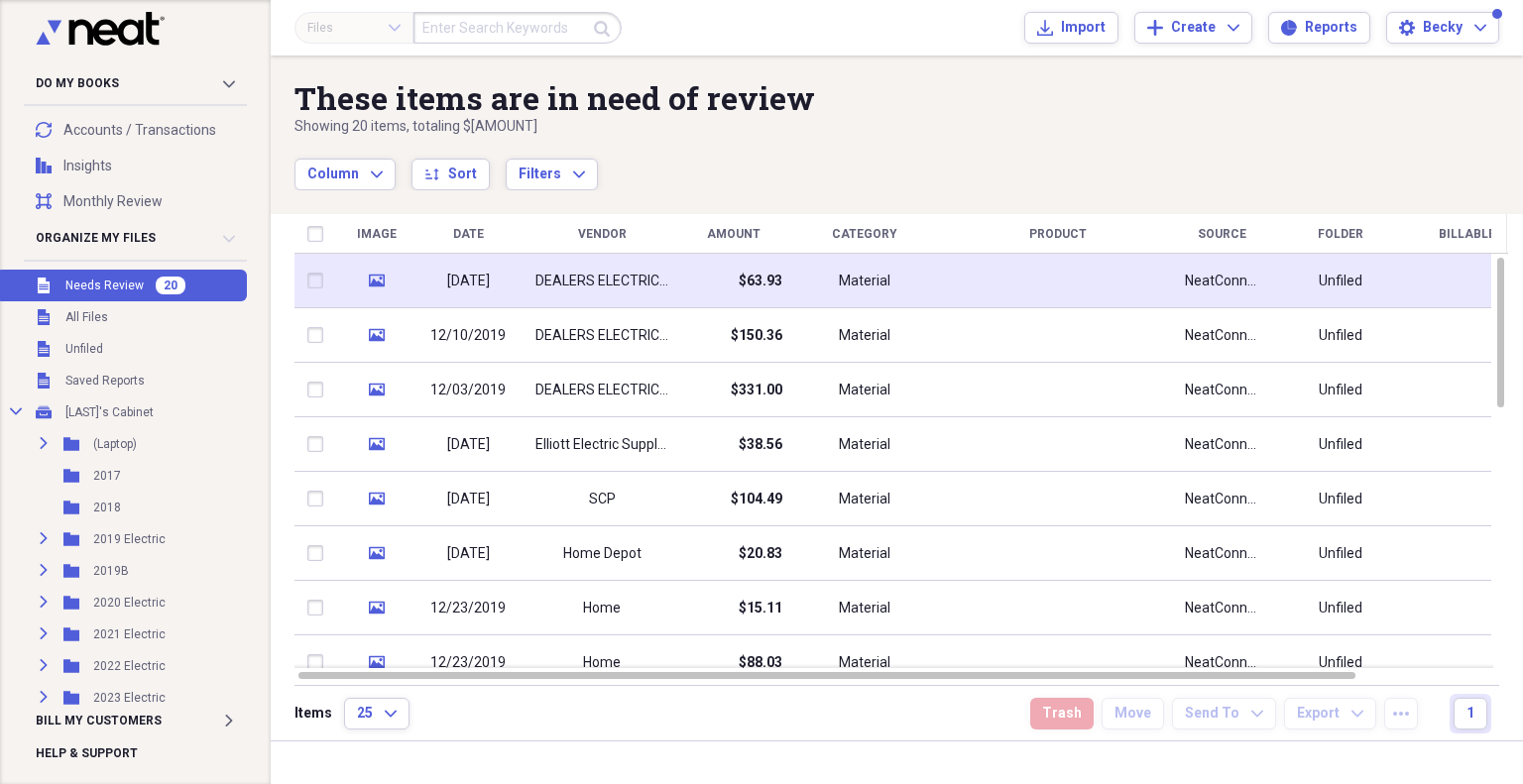 click on "DEALERS ELECTRICAL SUPPLY" at bounding box center [602, 281] 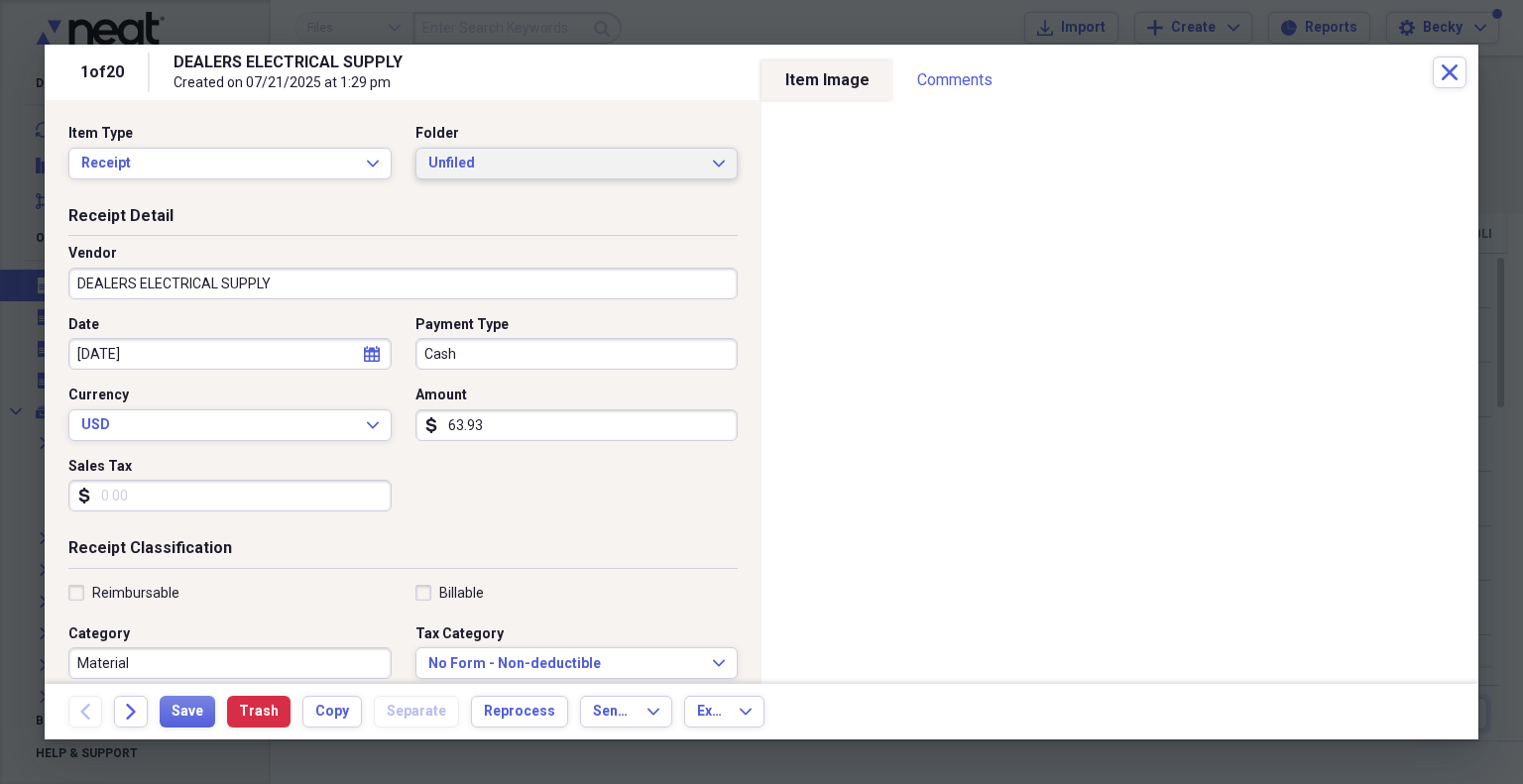 click on "Unfiled" at bounding box center [565, 164] 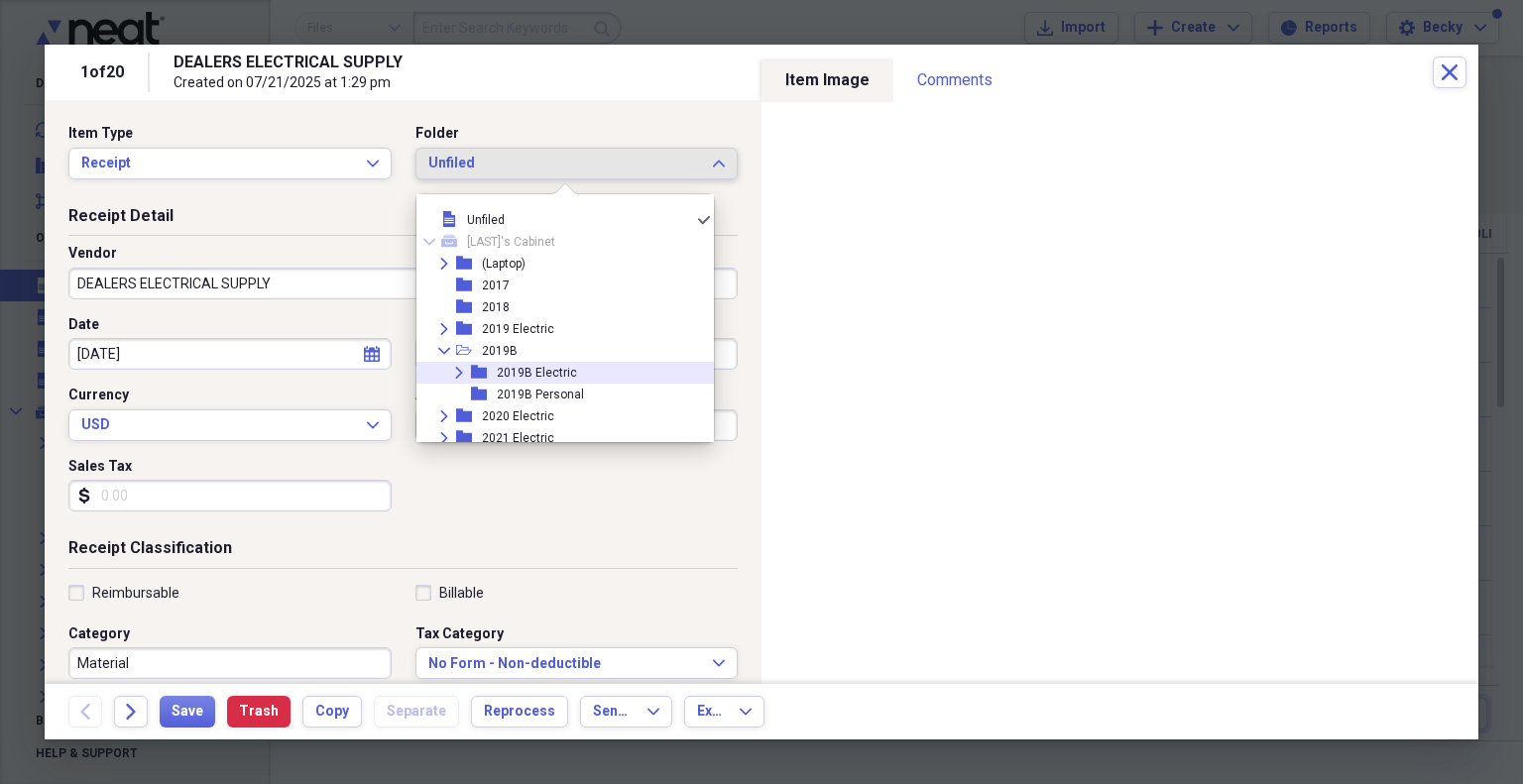 click on "2019B Electric" at bounding box center (536, 373) 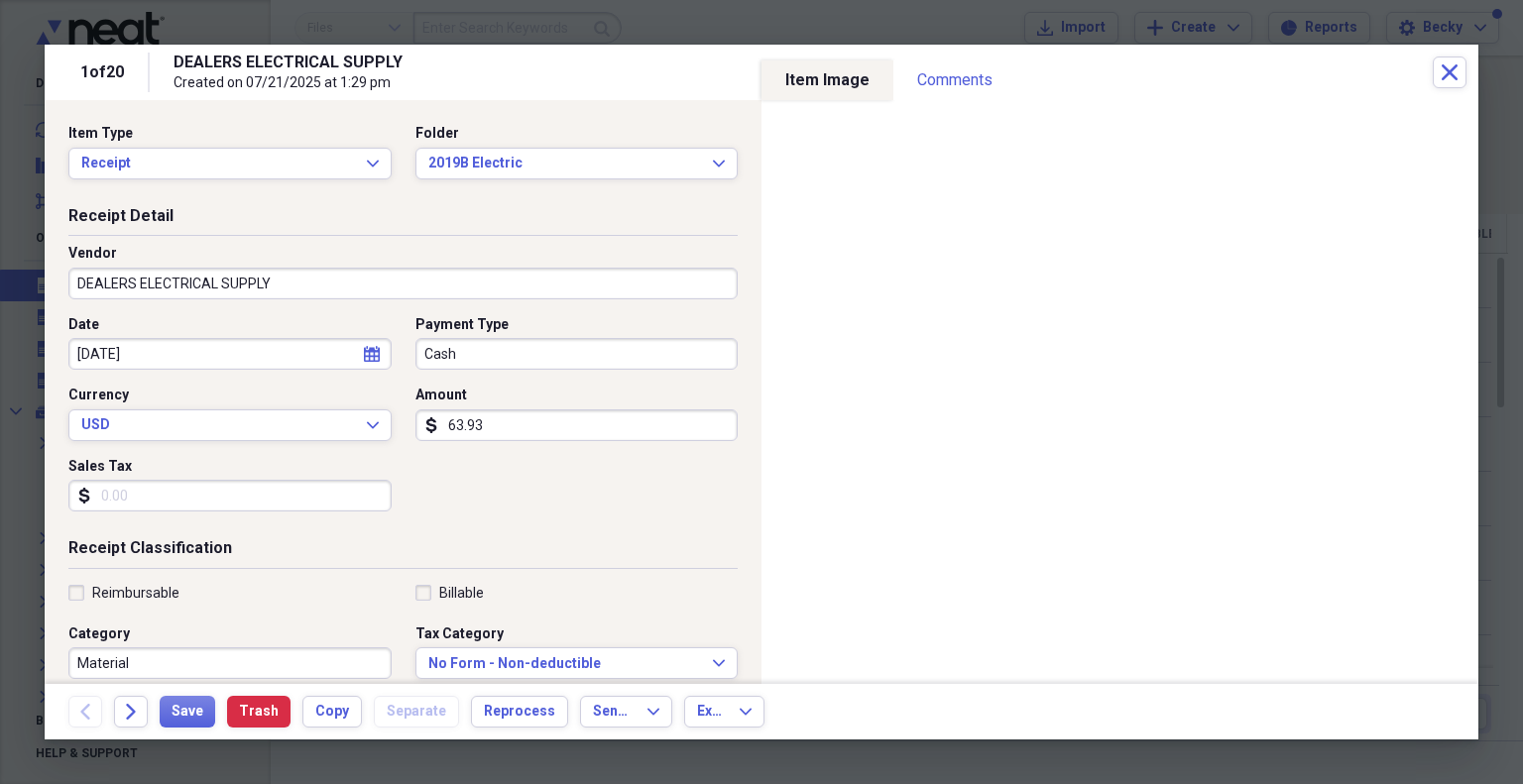 click on "Sales Tax" at bounding box center [230, 496] 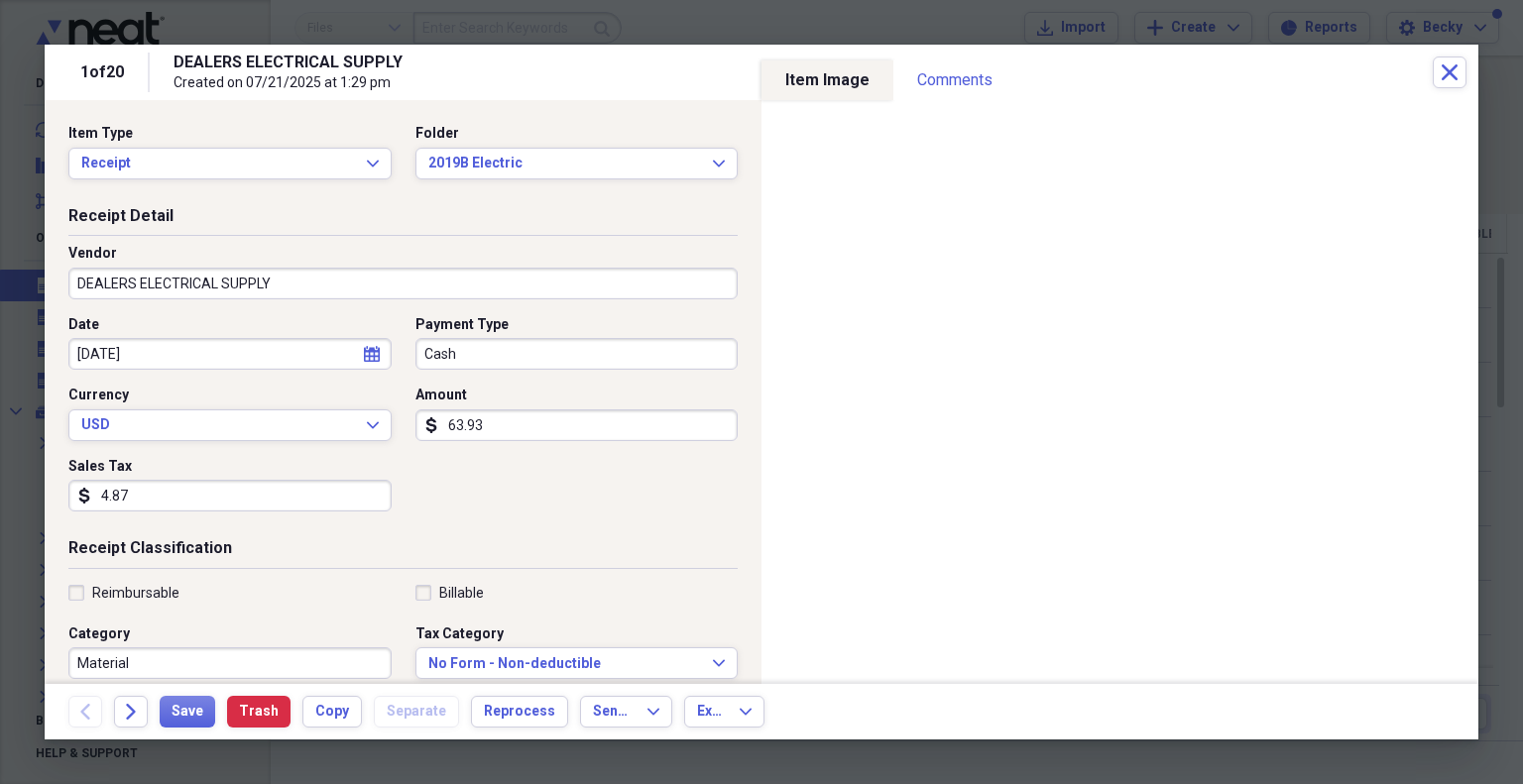 type on "4.87" 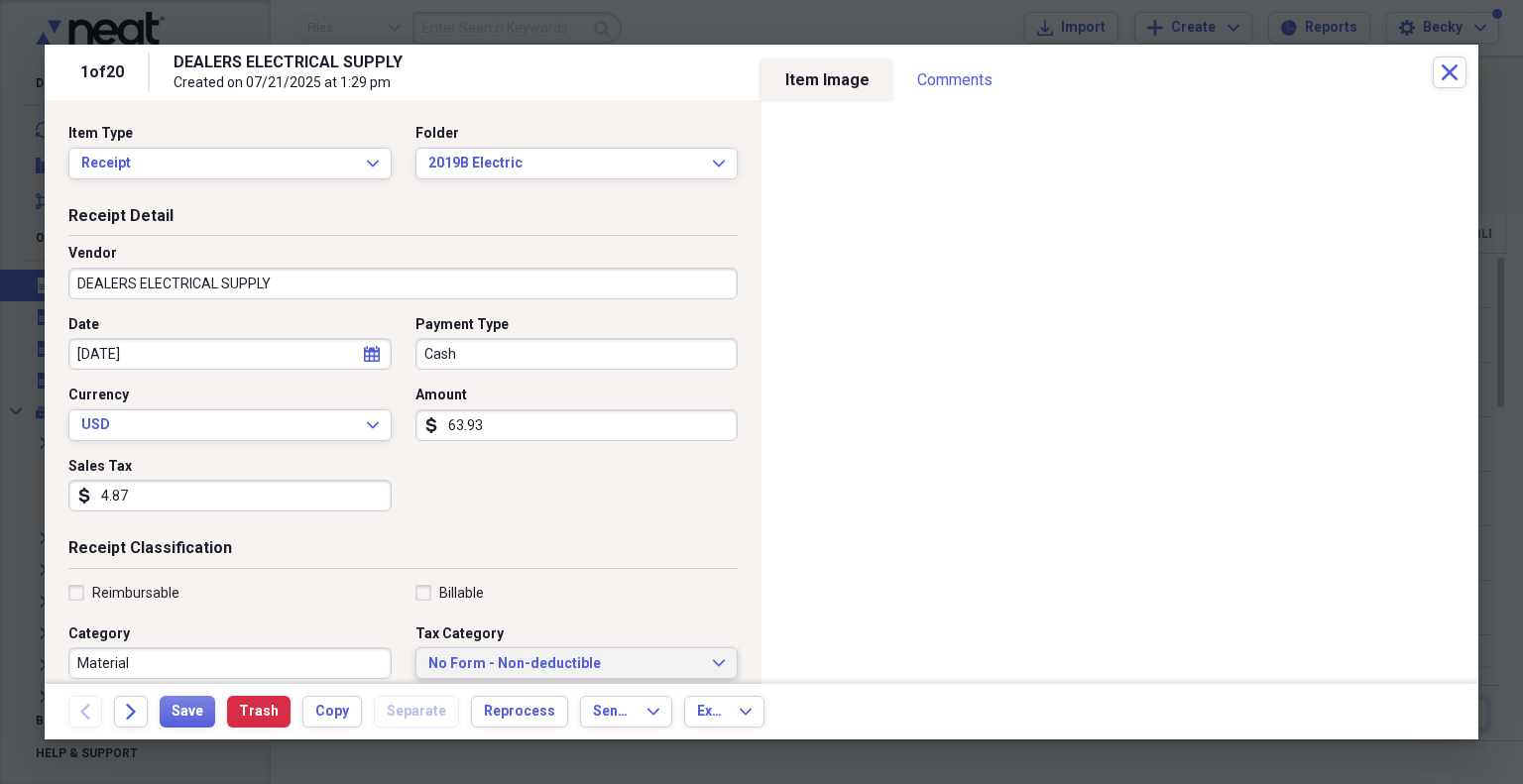 click on "No Form - Non-deductible" at bounding box center [565, 664] 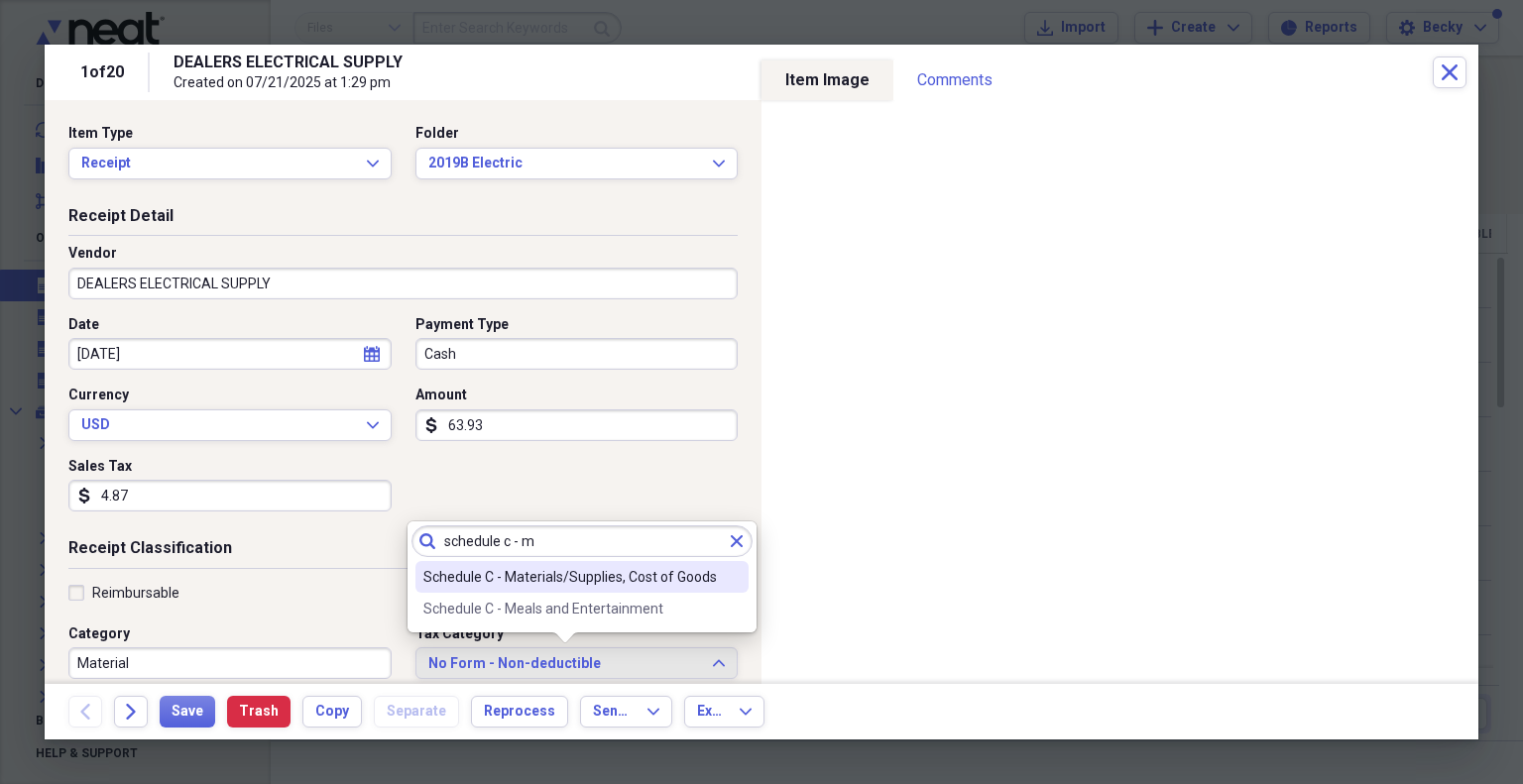 type on "schedule c - m" 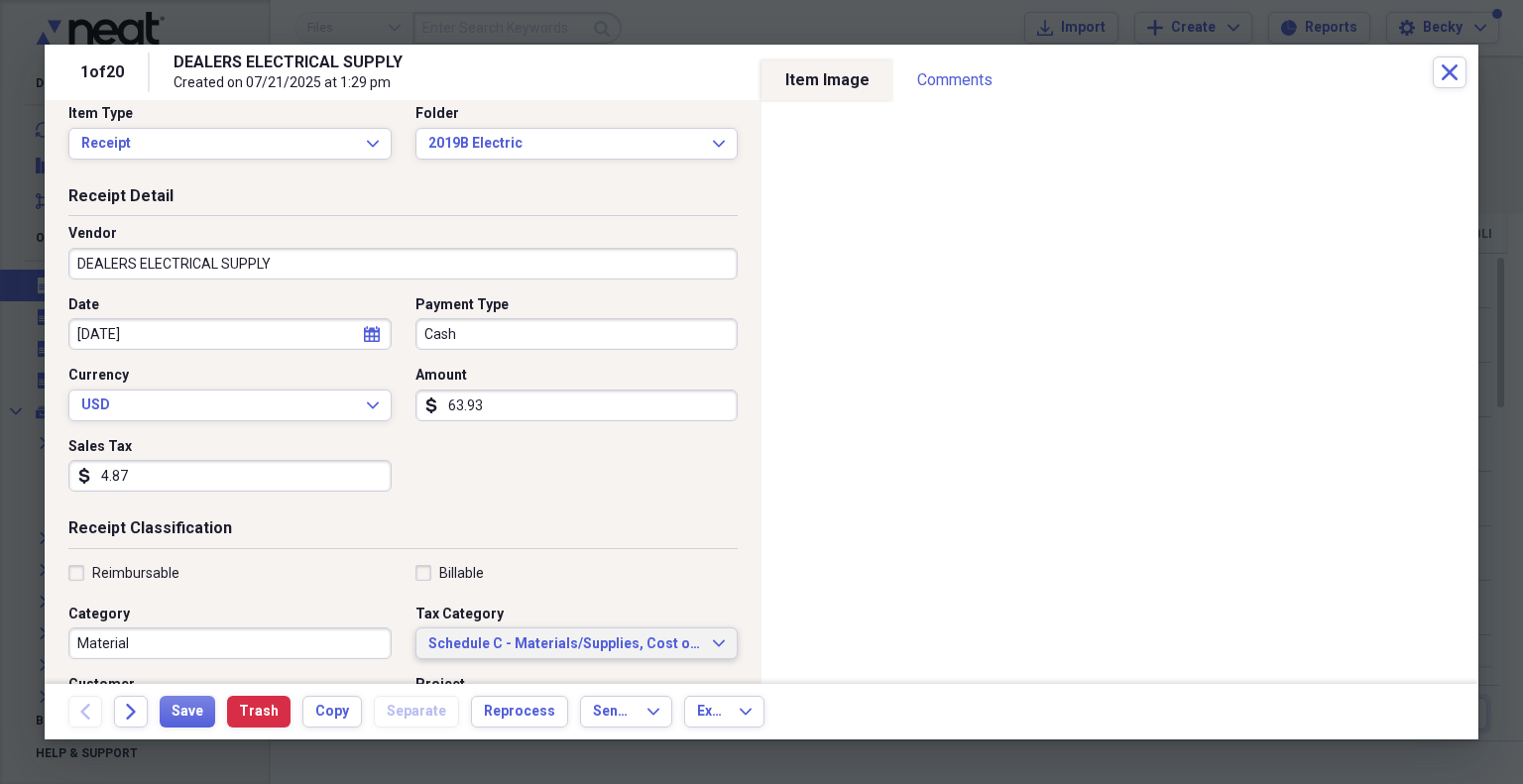 scroll, scrollTop: 0, scrollLeft: 0, axis: both 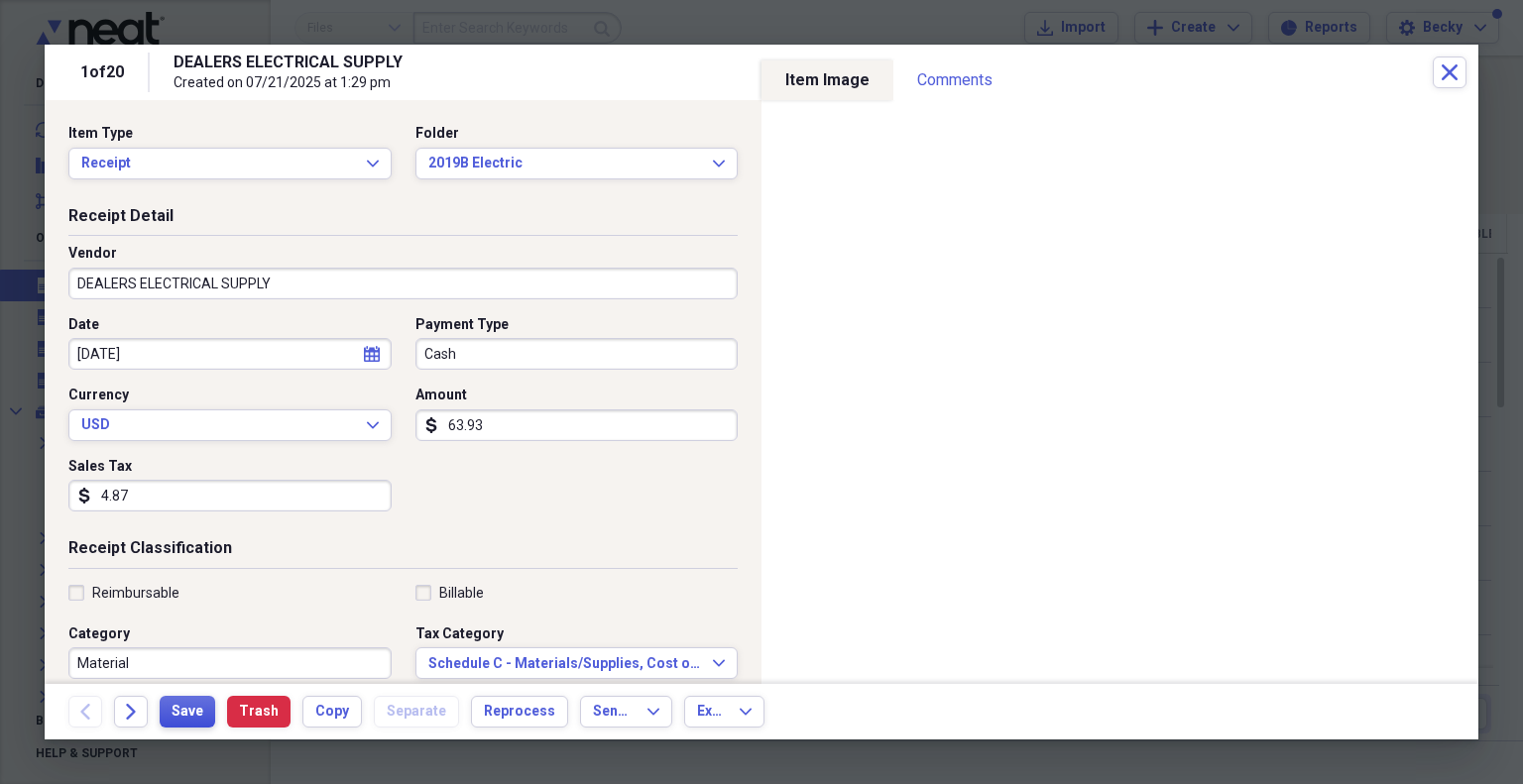 click on "Save" at bounding box center (187, 712) 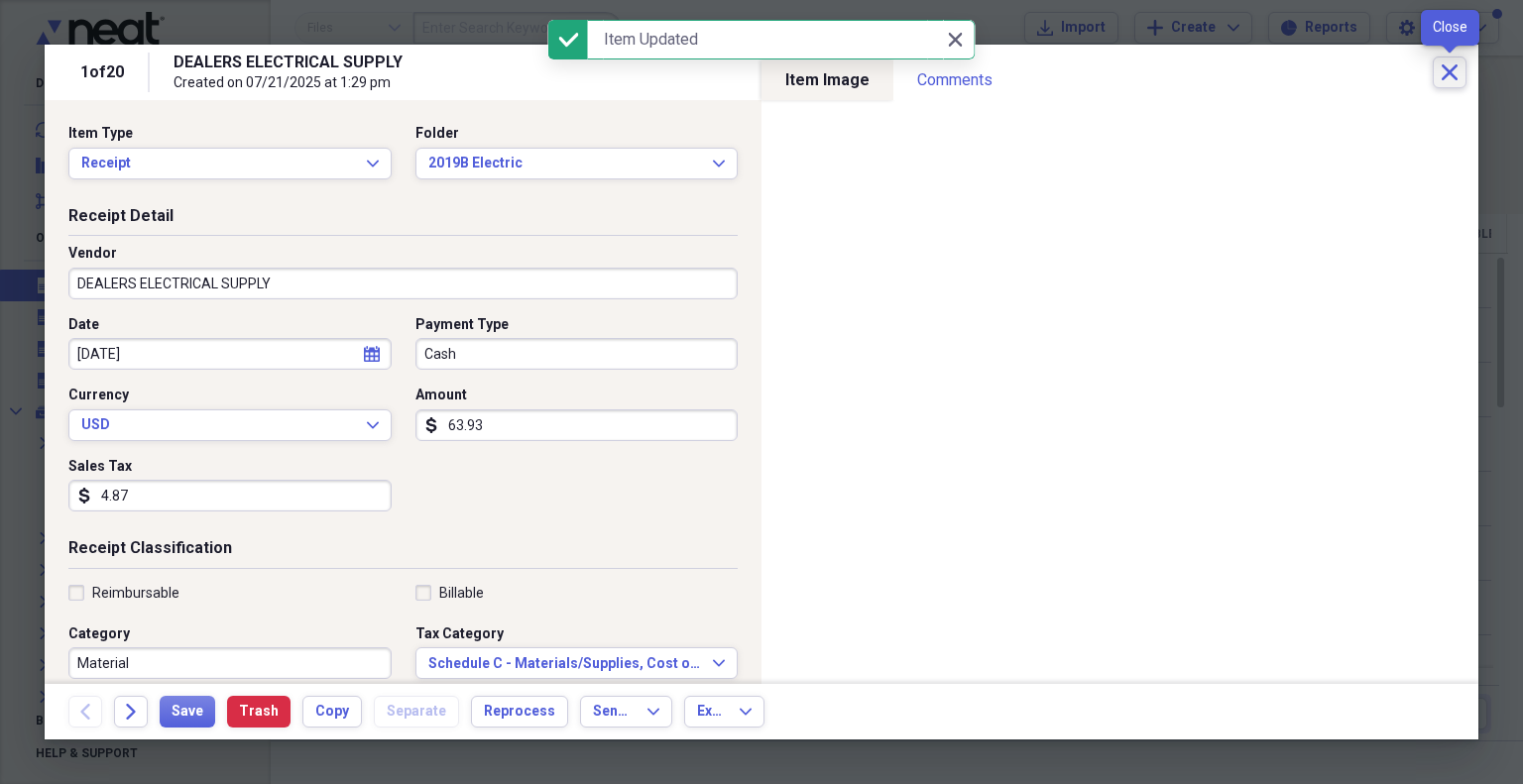 click on "Close" at bounding box center [1450, 72] 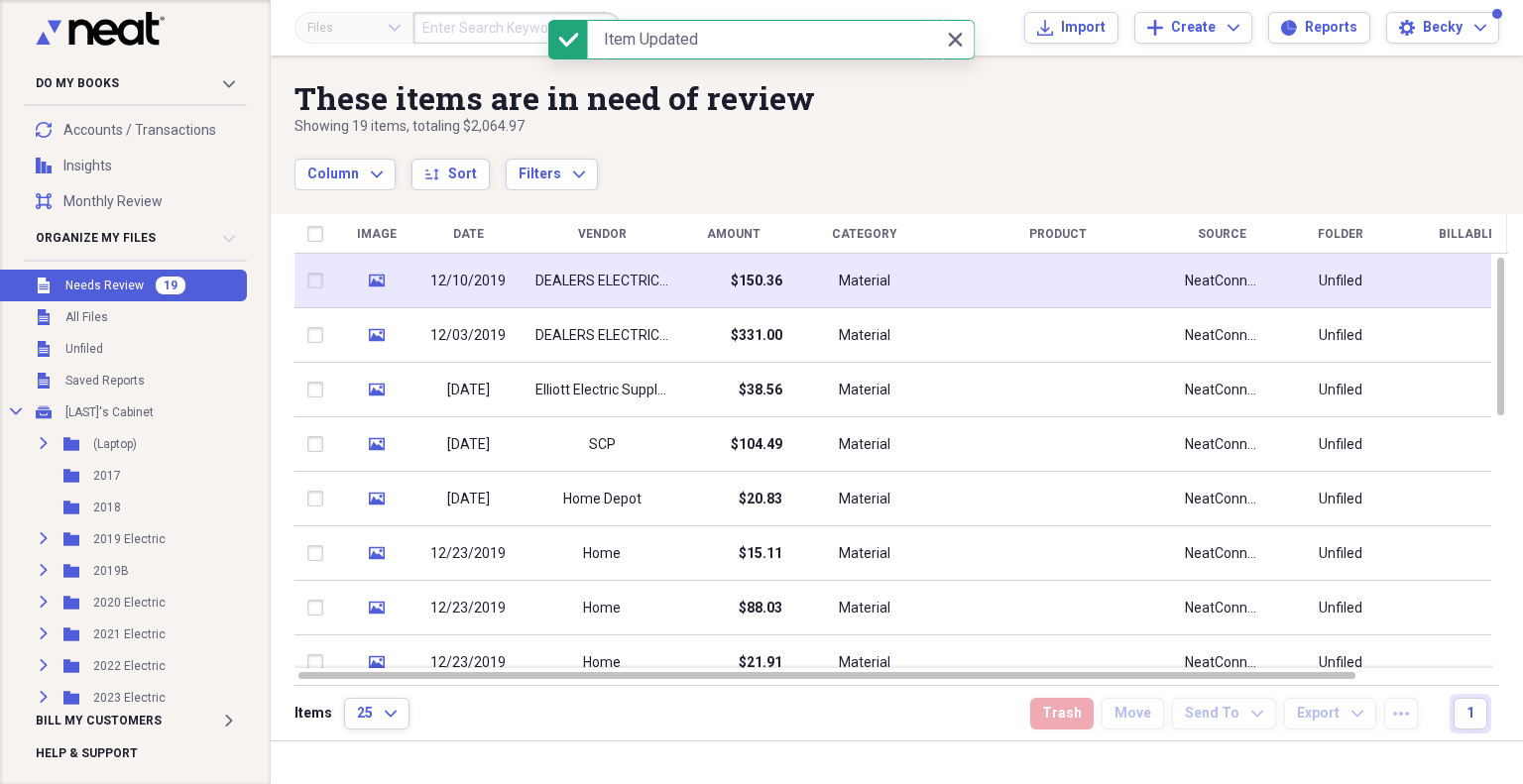 click on "DEALERS ELECTRICAL SUPPLY" at bounding box center (602, 281) 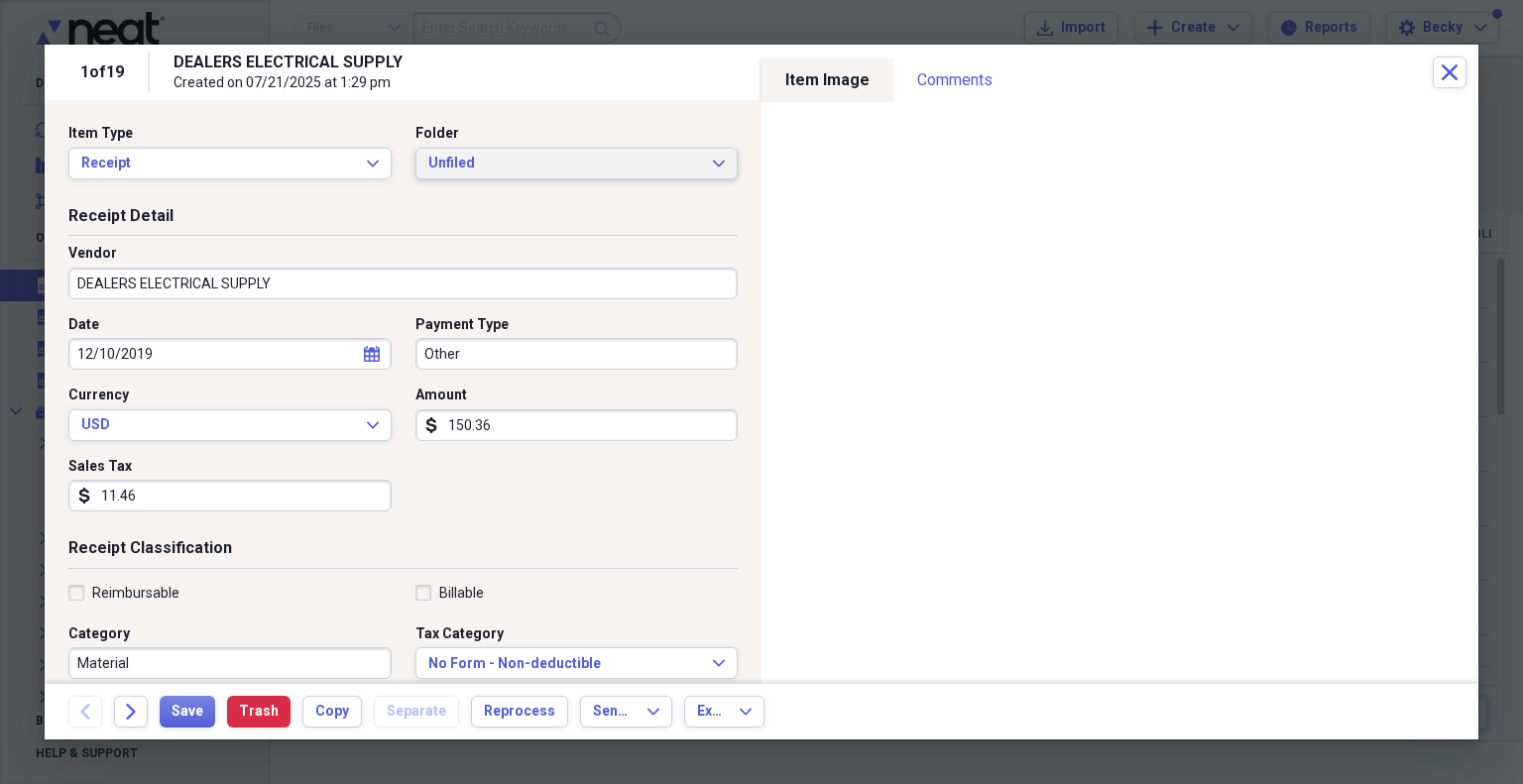 click on "Unfiled" at bounding box center (565, 164) 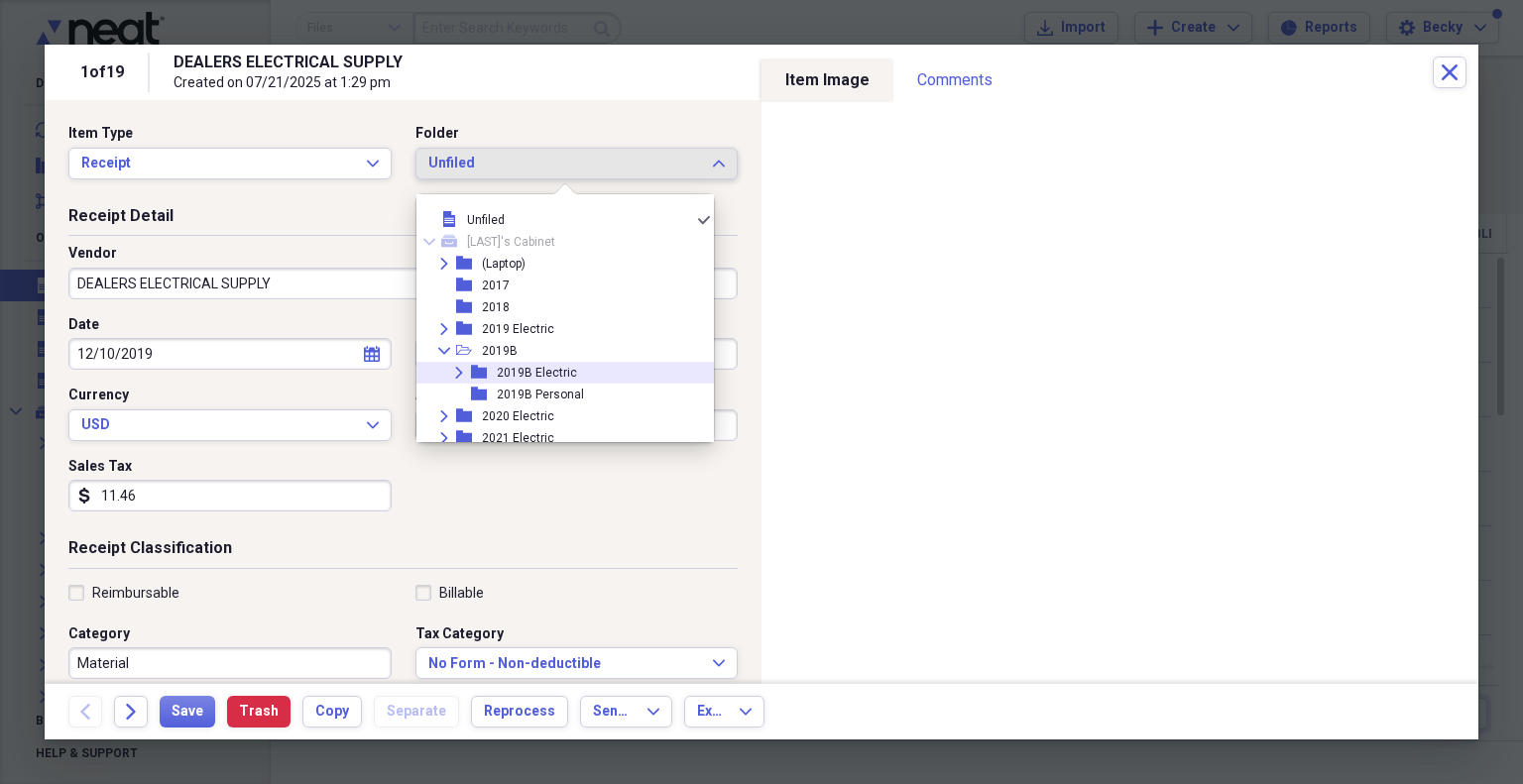 click on "2019B Electric" at bounding box center (536, 373) 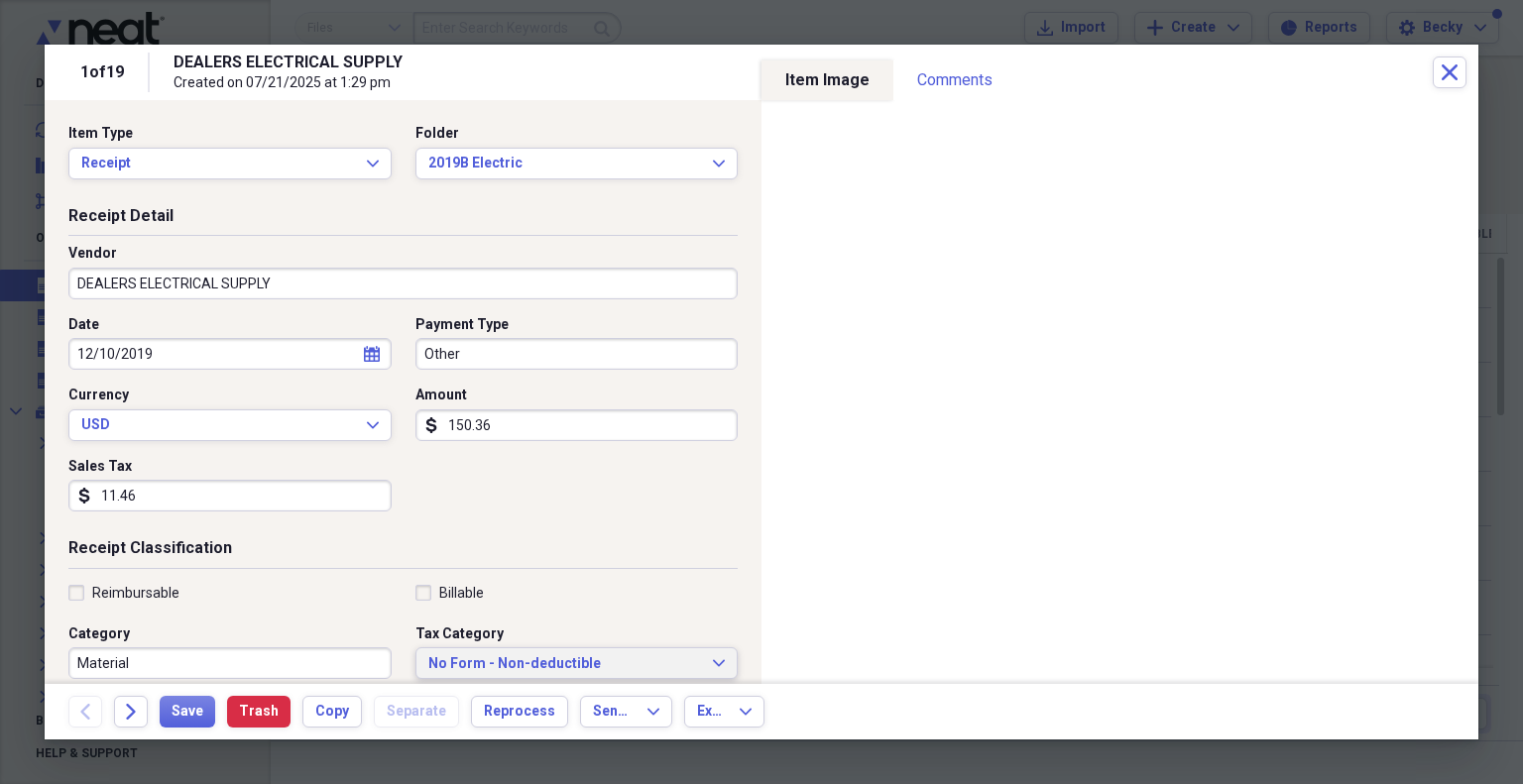 click on "No Form - Non-deductible Expand" at bounding box center [577, 663] 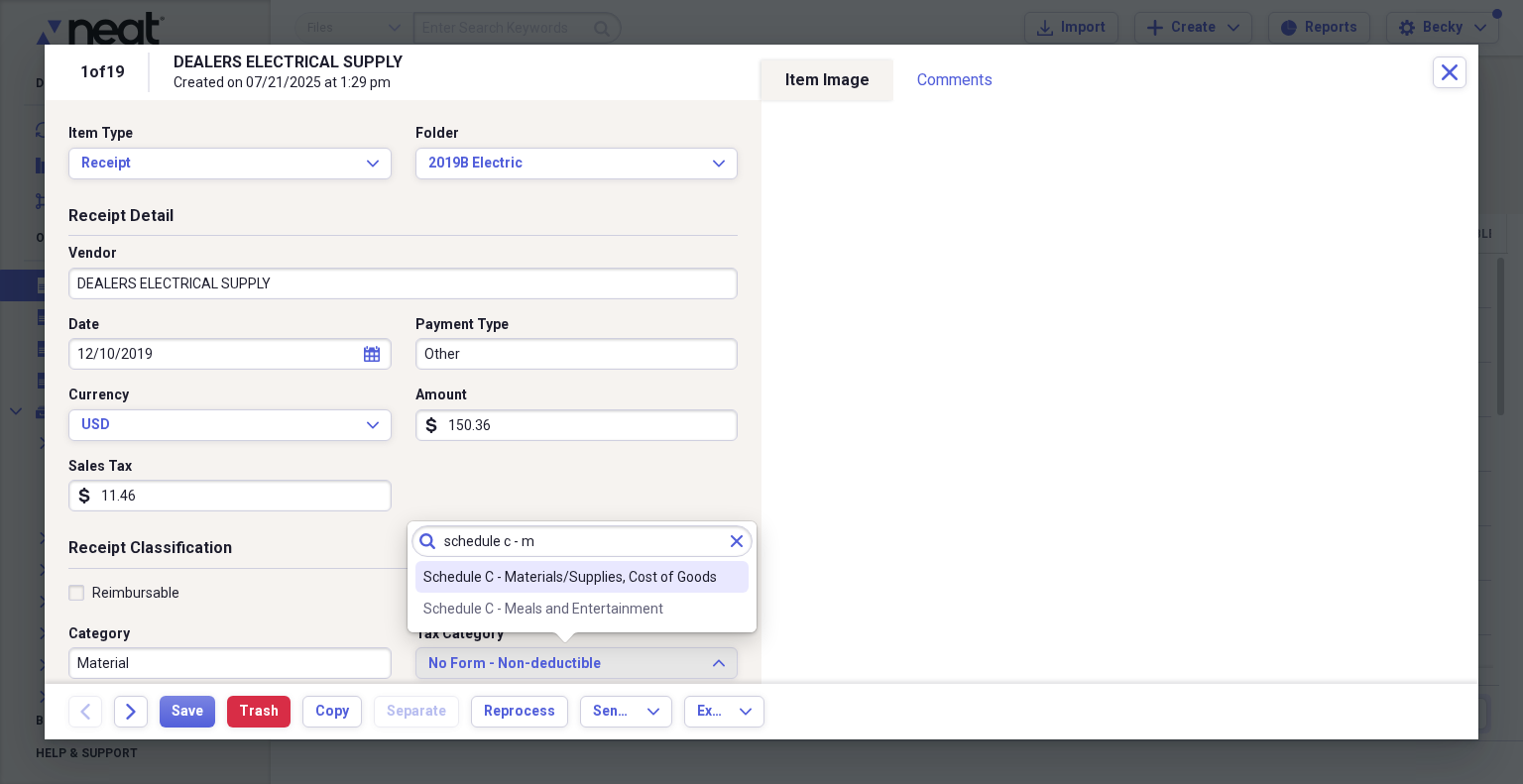 type on "schedule c - m" 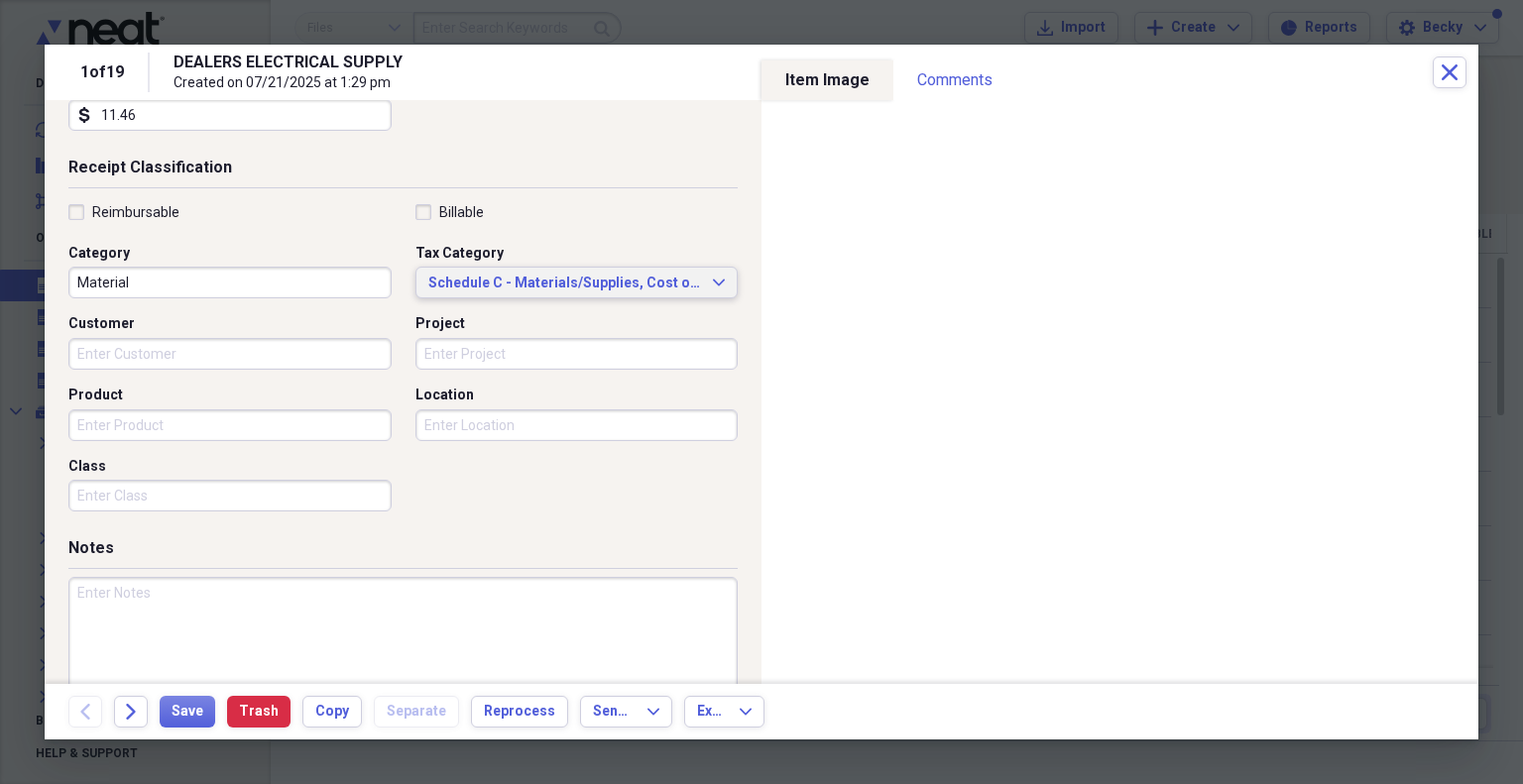 scroll, scrollTop: 426, scrollLeft: 0, axis: vertical 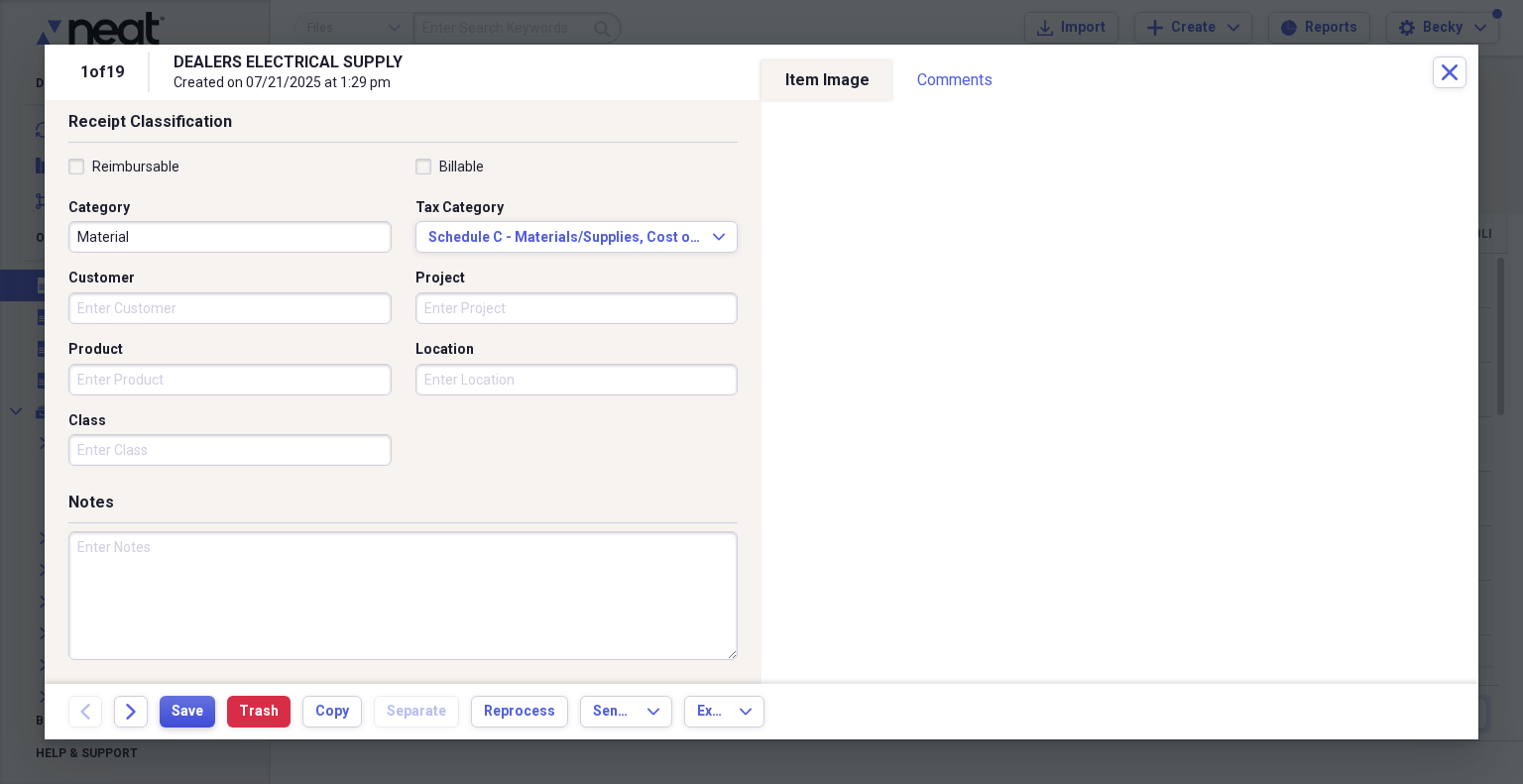 click on "Save" at bounding box center (187, 712) 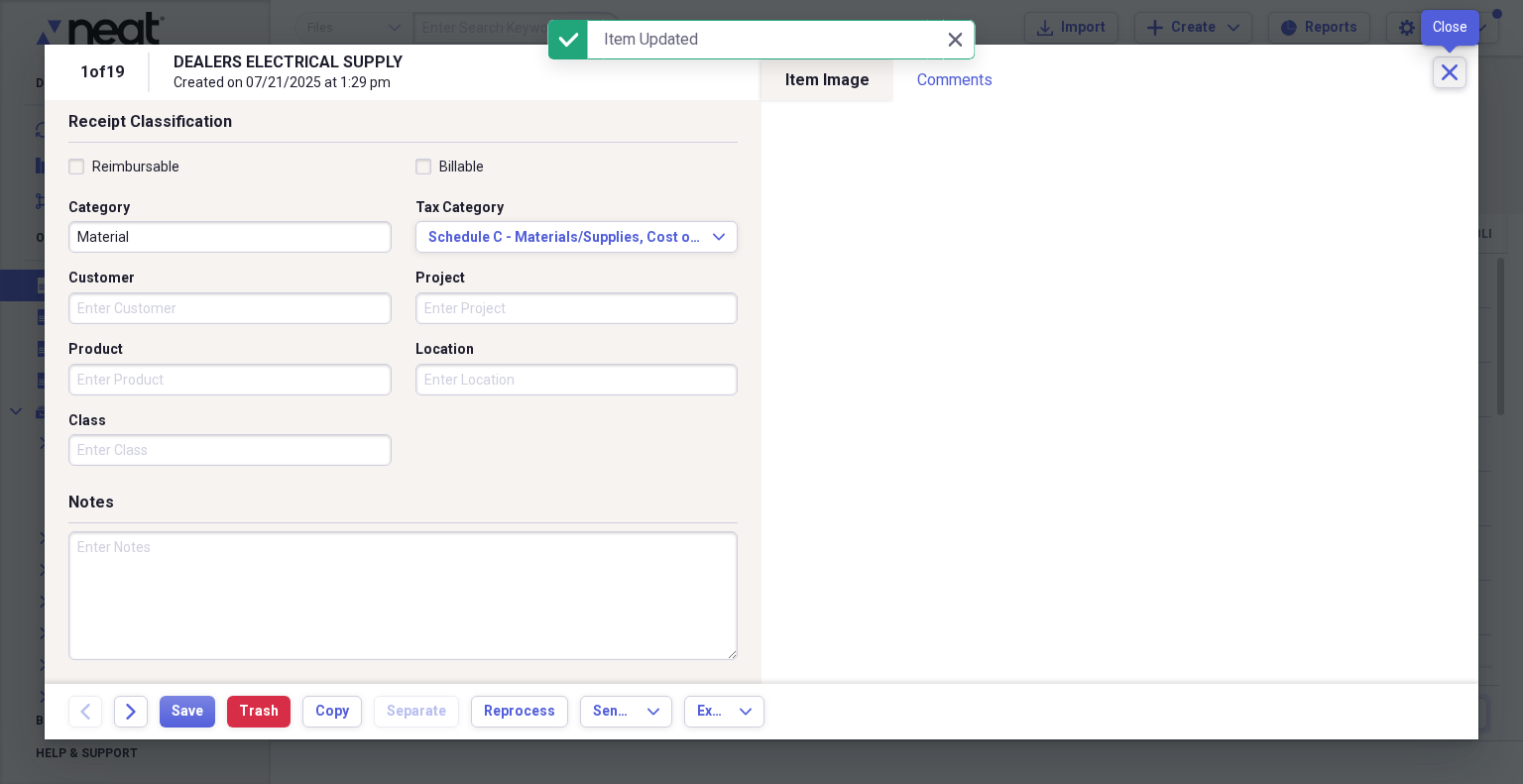 click on "Close" at bounding box center (1450, 72) 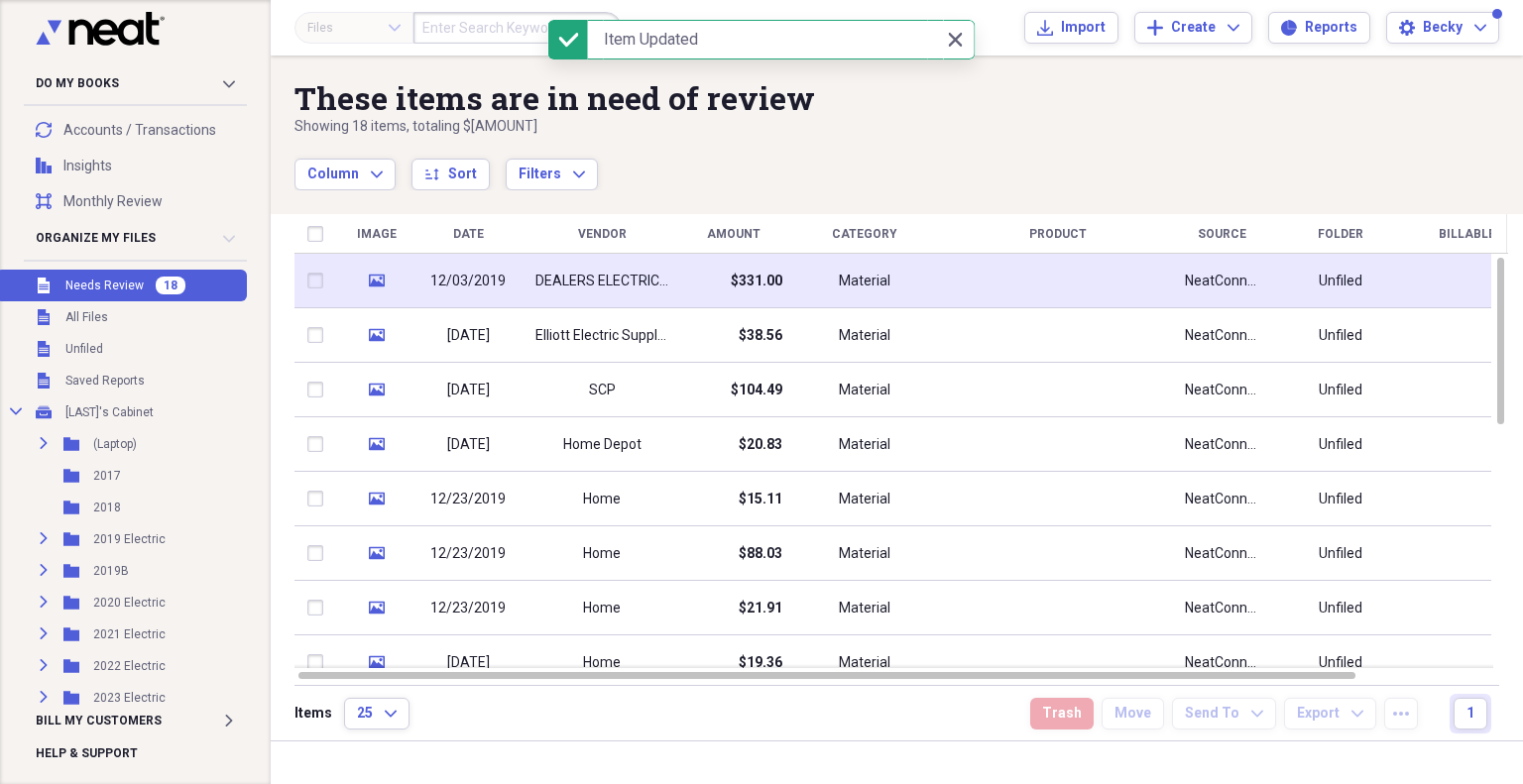 click on "$331.00" at bounding box center (733, 280) 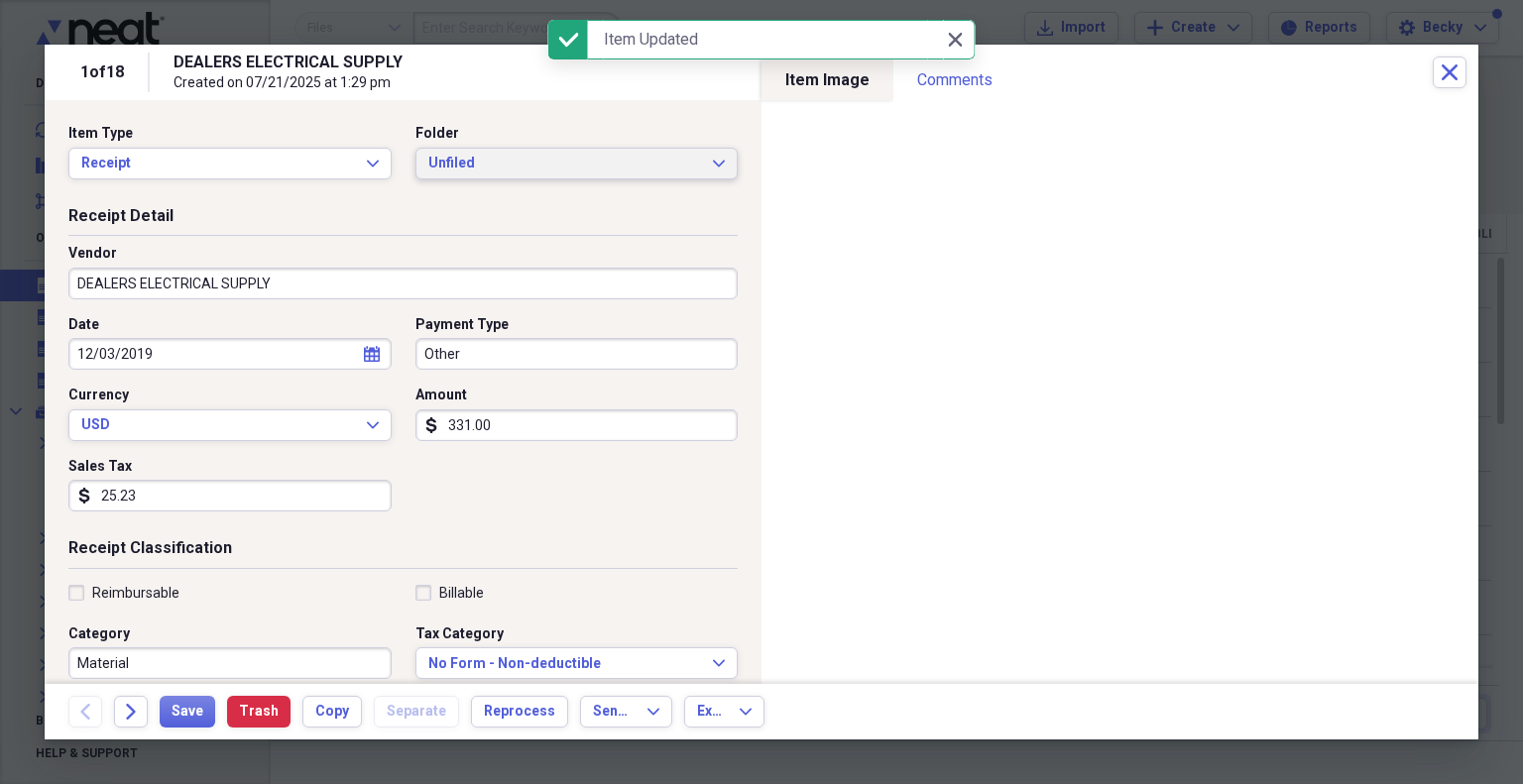 click on "Unfiled" at bounding box center [565, 164] 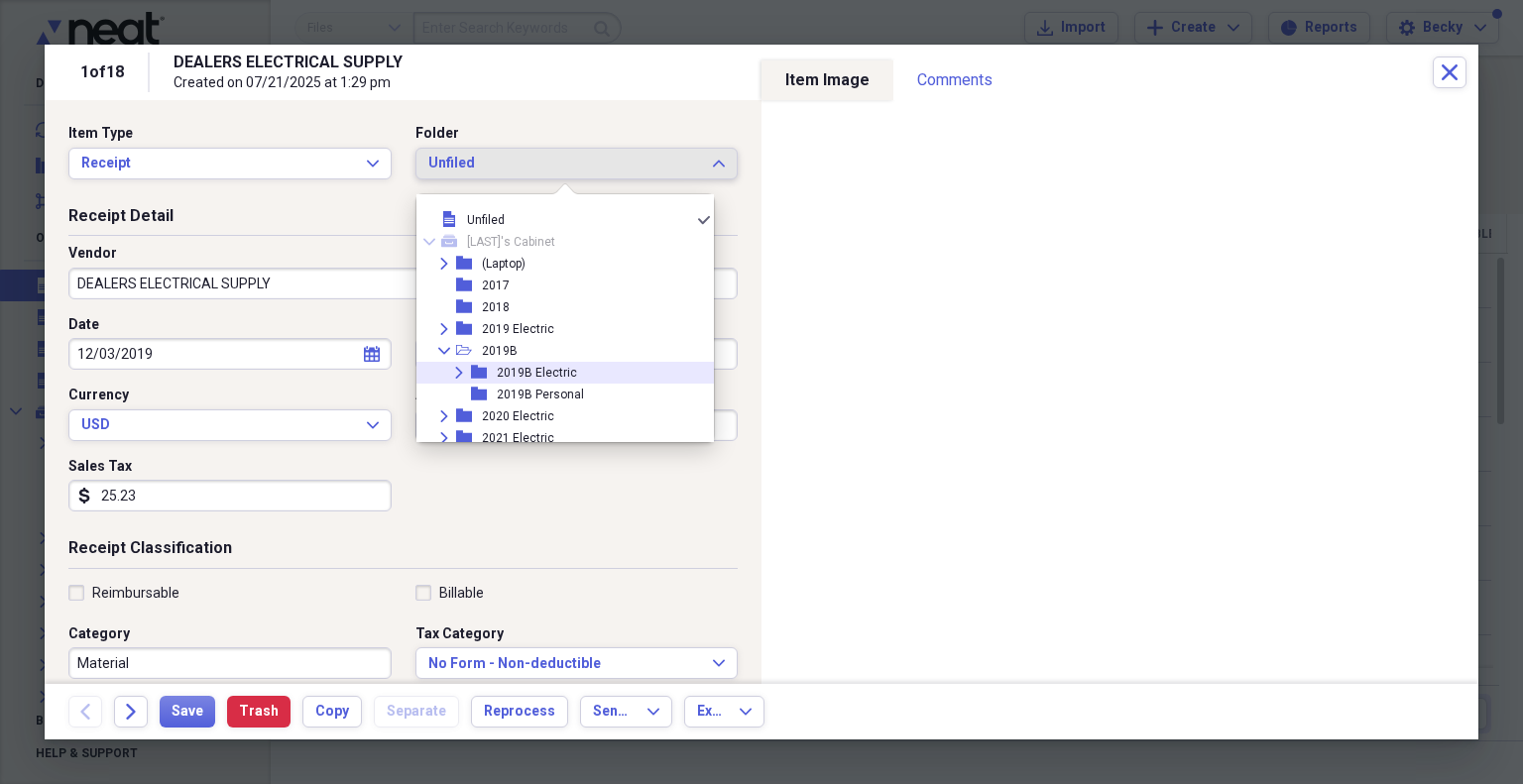 click on "Expand folder 2019B Electric" at bounding box center (557, 373) 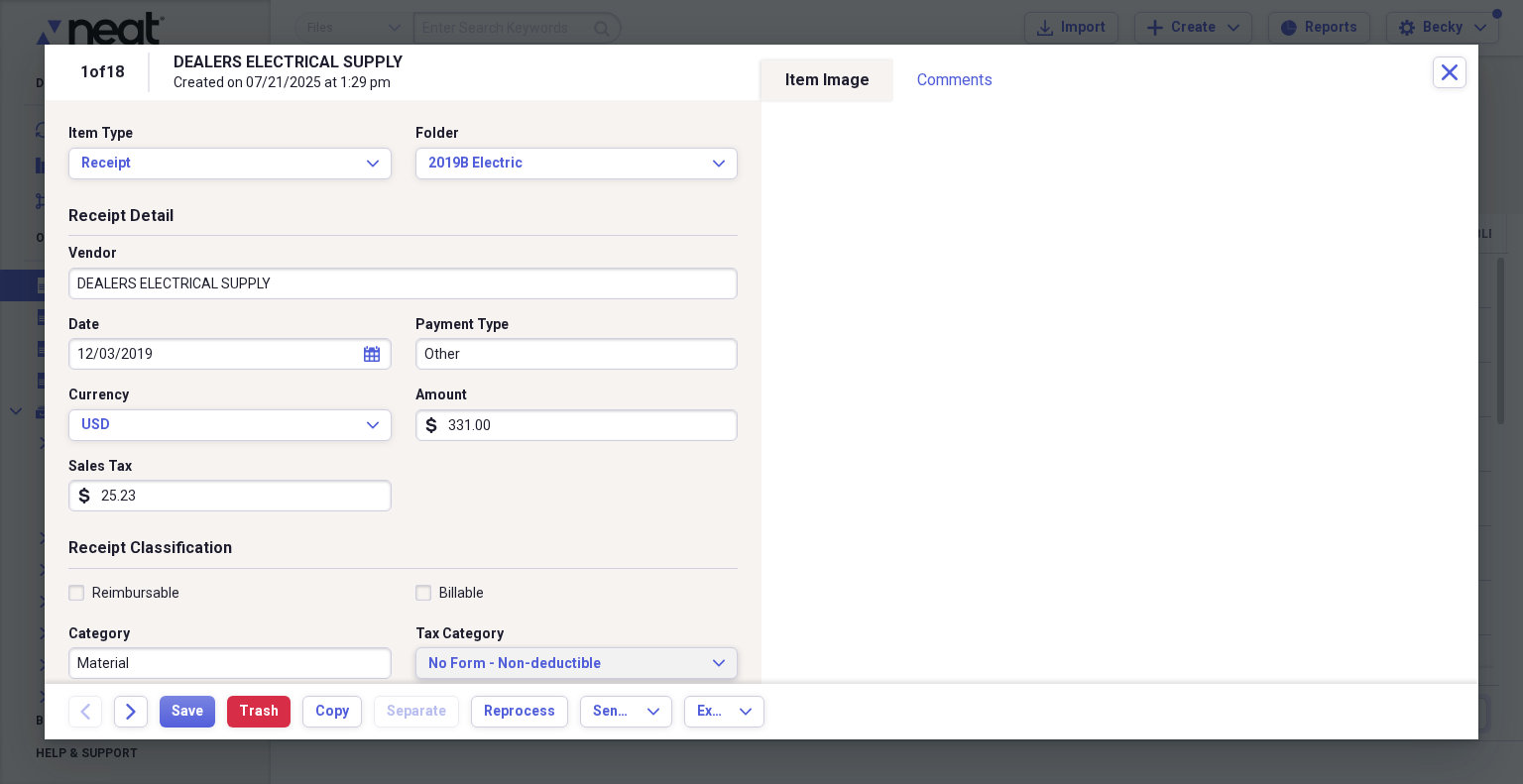 click on "No Form - Non-deductible" at bounding box center (565, 664) 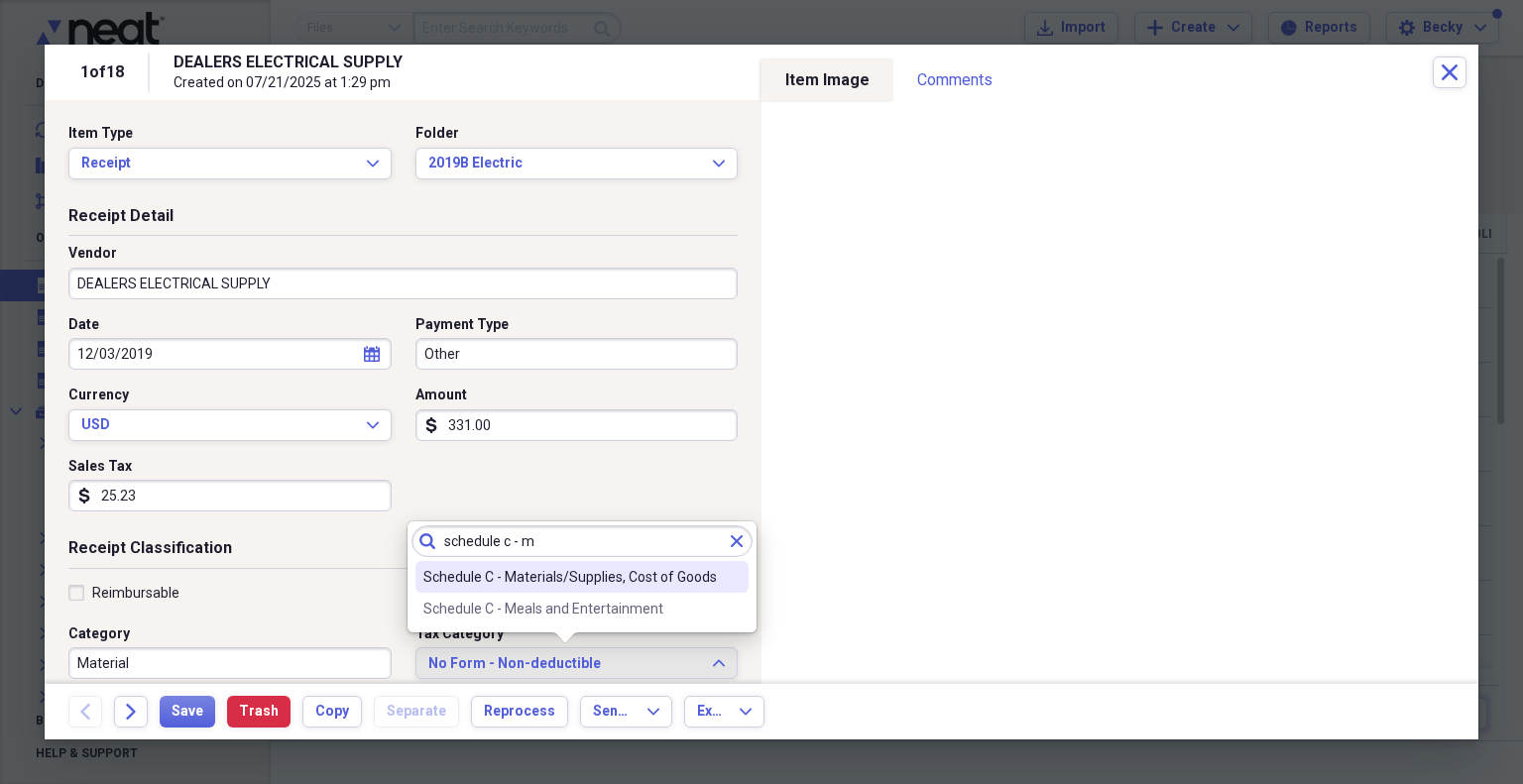 type on "schedule c - m" 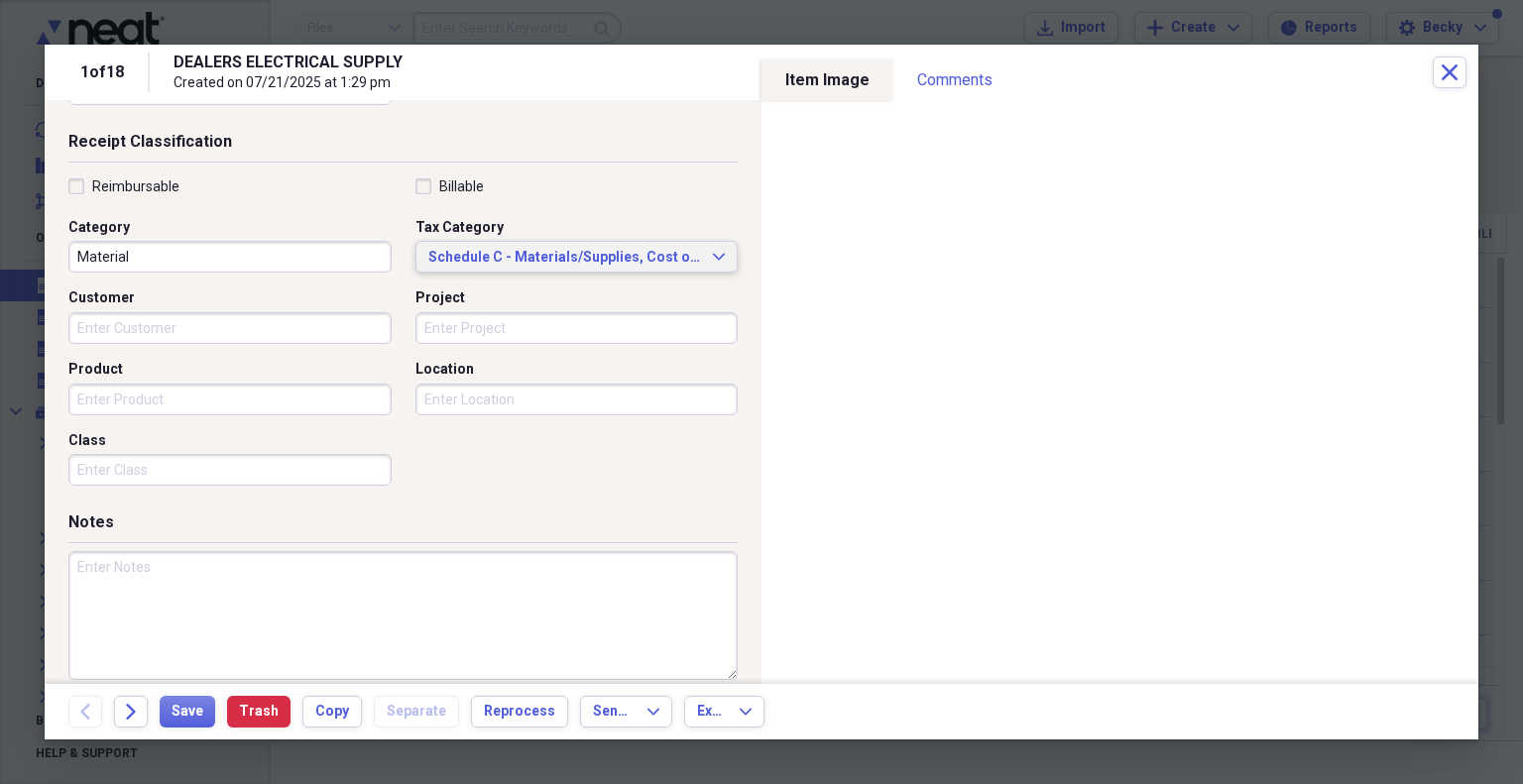 scroll, scrollTop: 408, scrollLeft: 0, axis: vertical 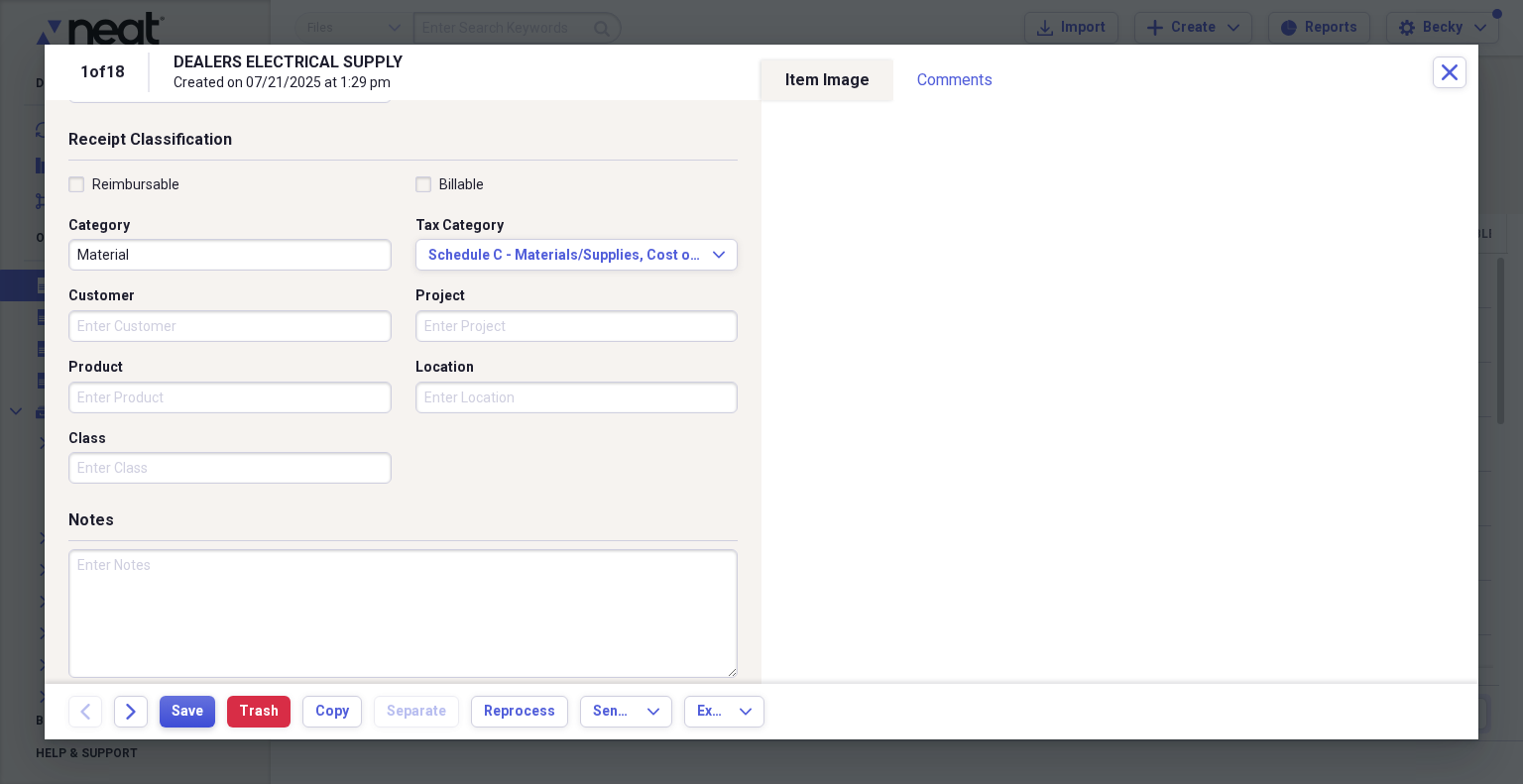click on "Save" at bounding box center (187, 712) 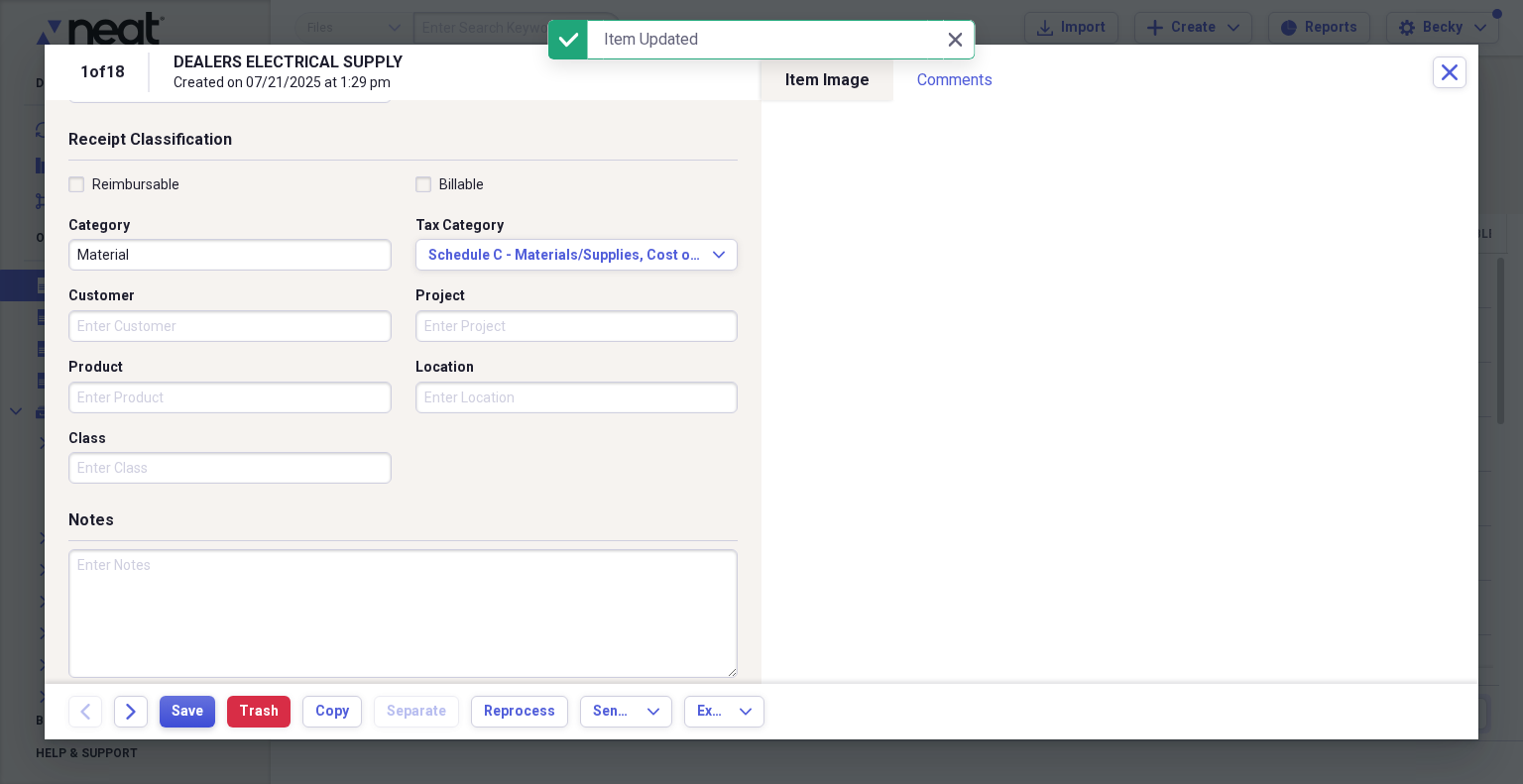 scroll, scrollTop: 0, scrollLeft: 0, axis: both 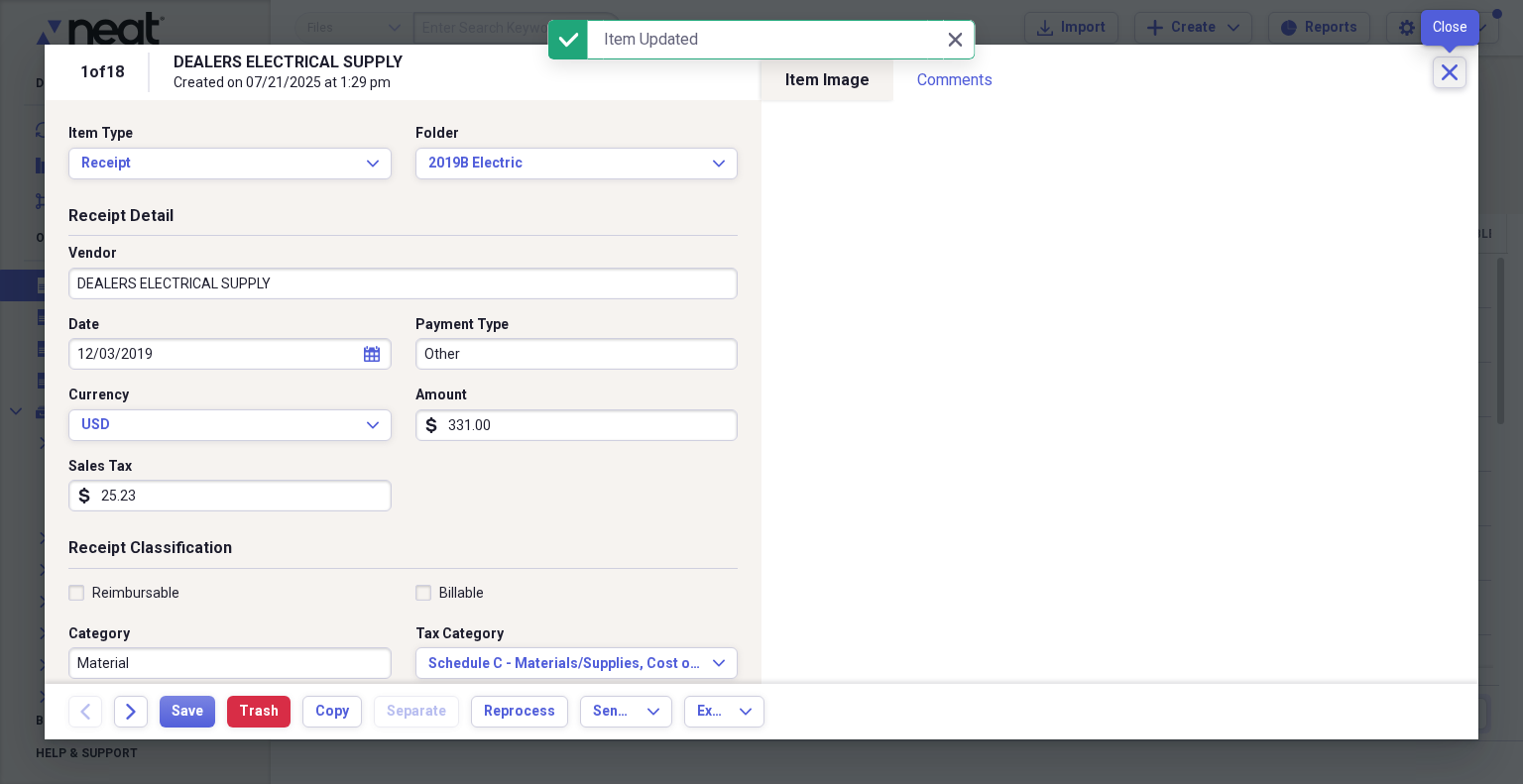 click 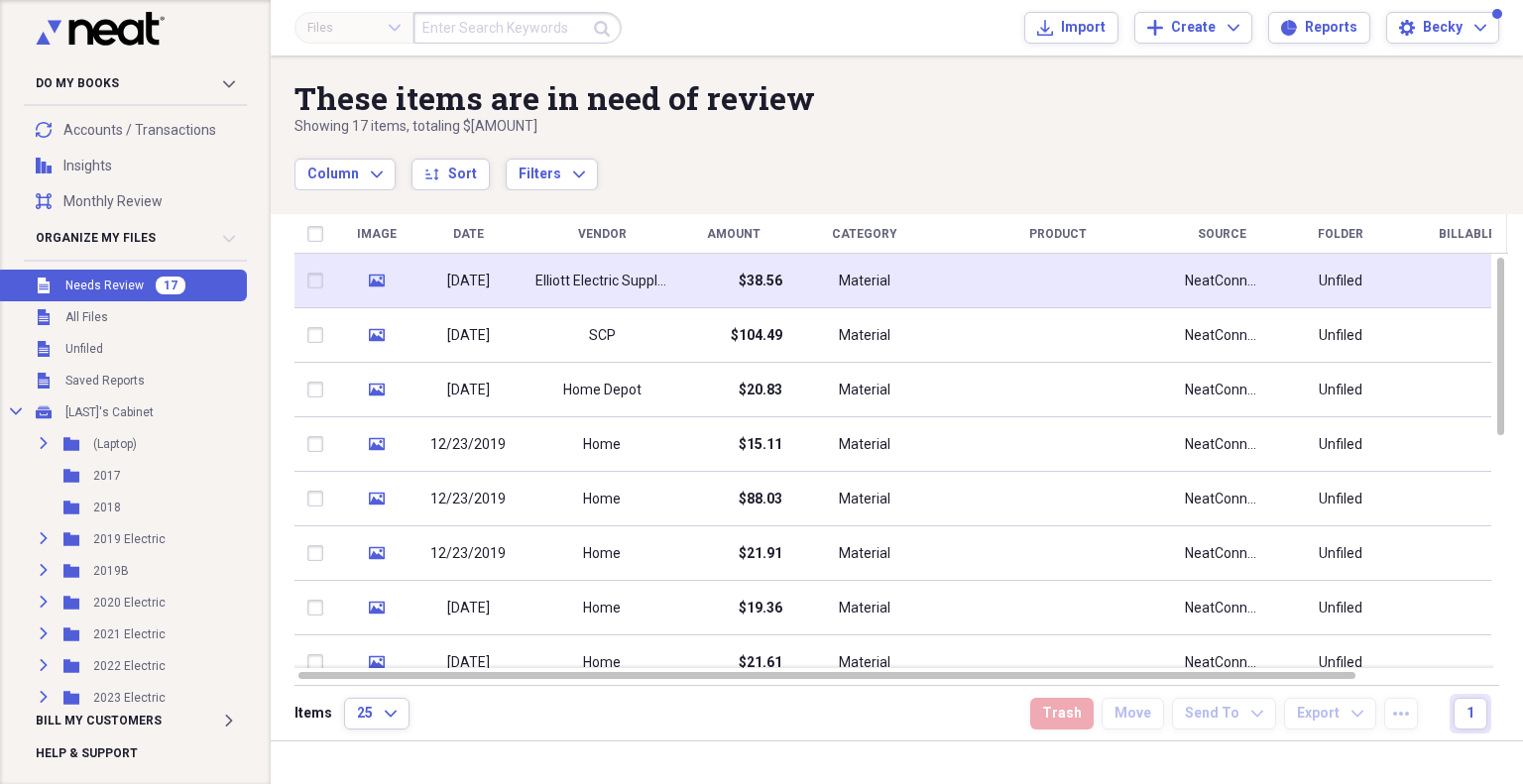 click on "Elliott Electric Supply Inc" at bounding box center (602, 281) 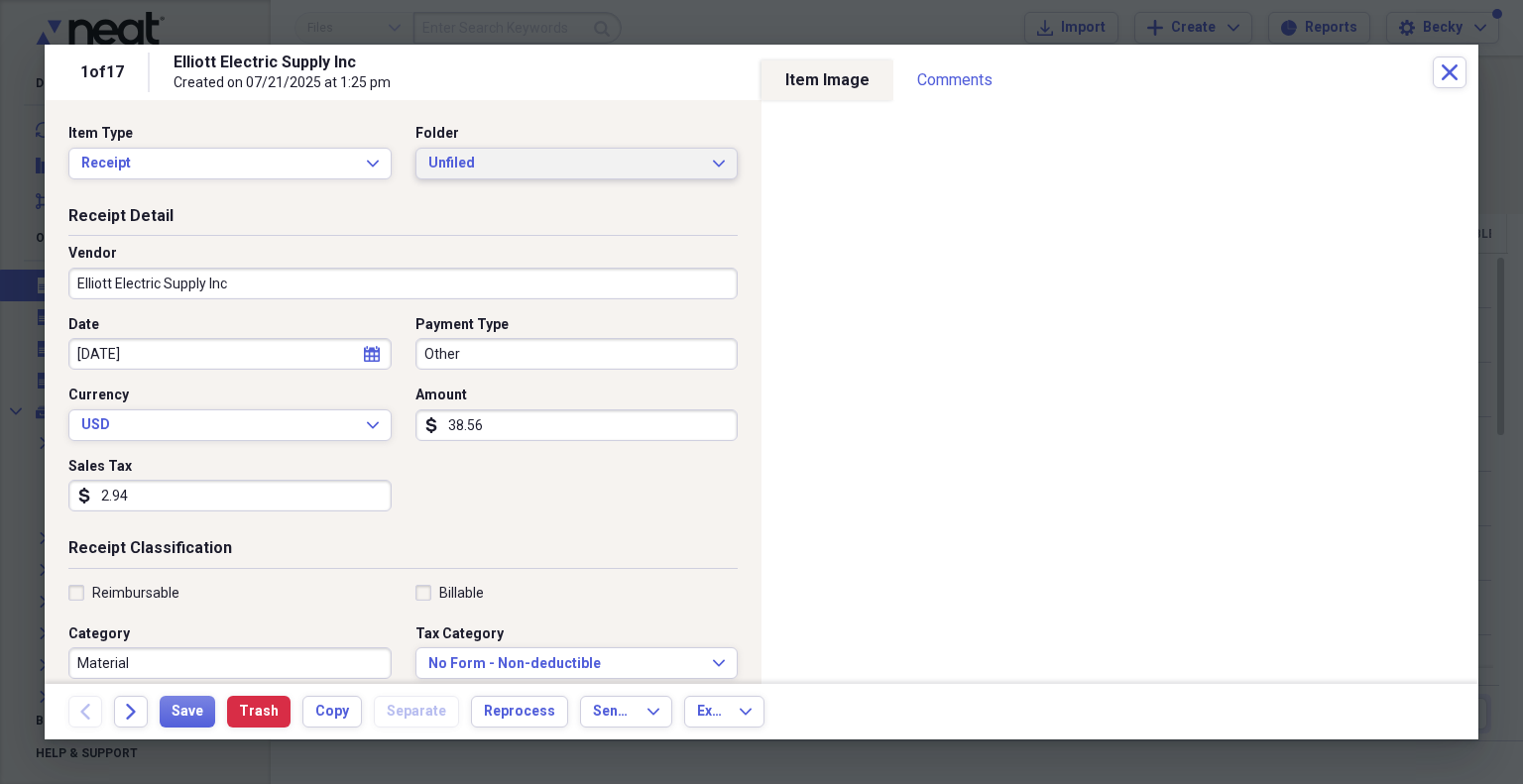 click on "Unfiled Expand" at bounding box center [577, 164] 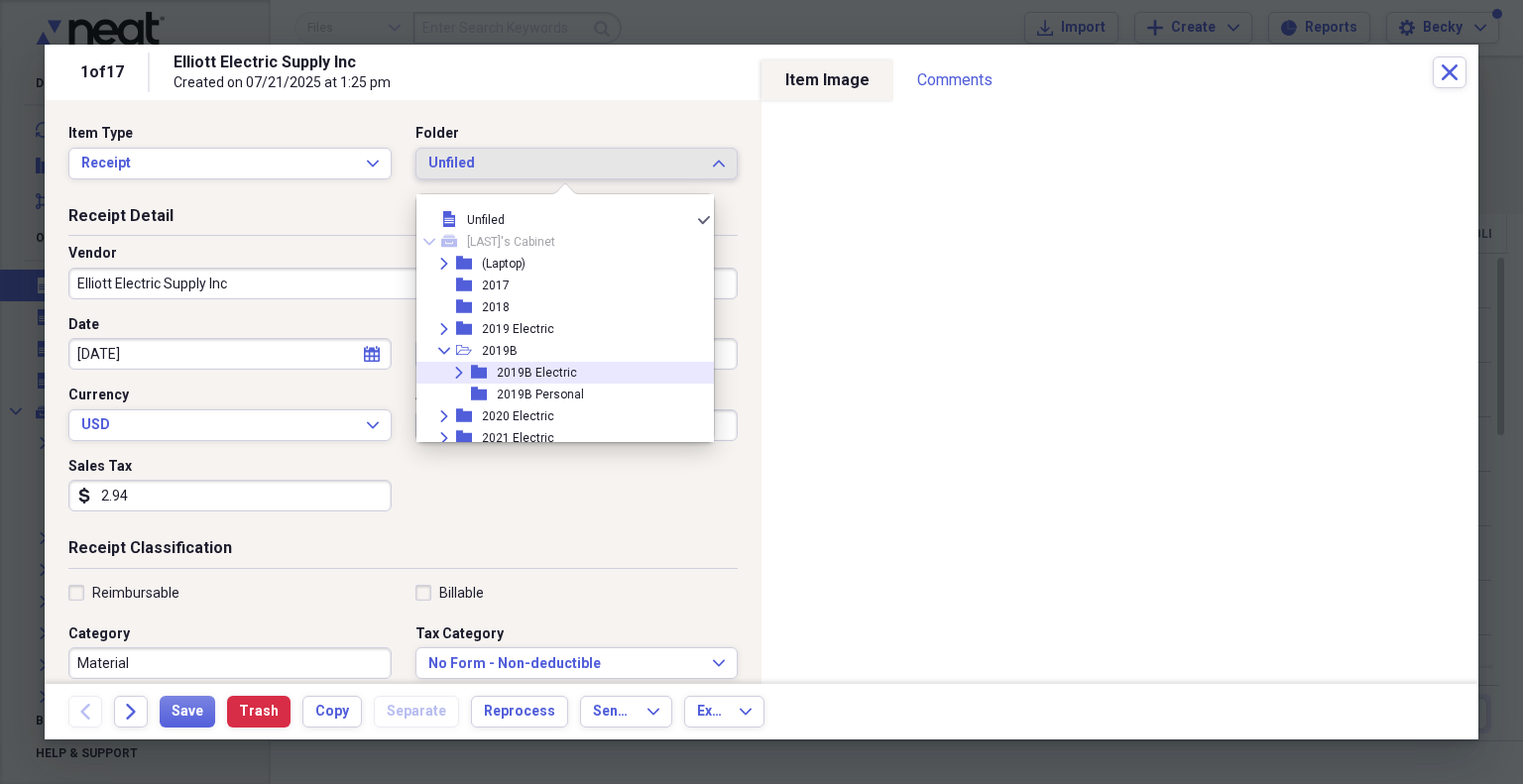 click on "2019B Electric" at bounding box center [536, 373] 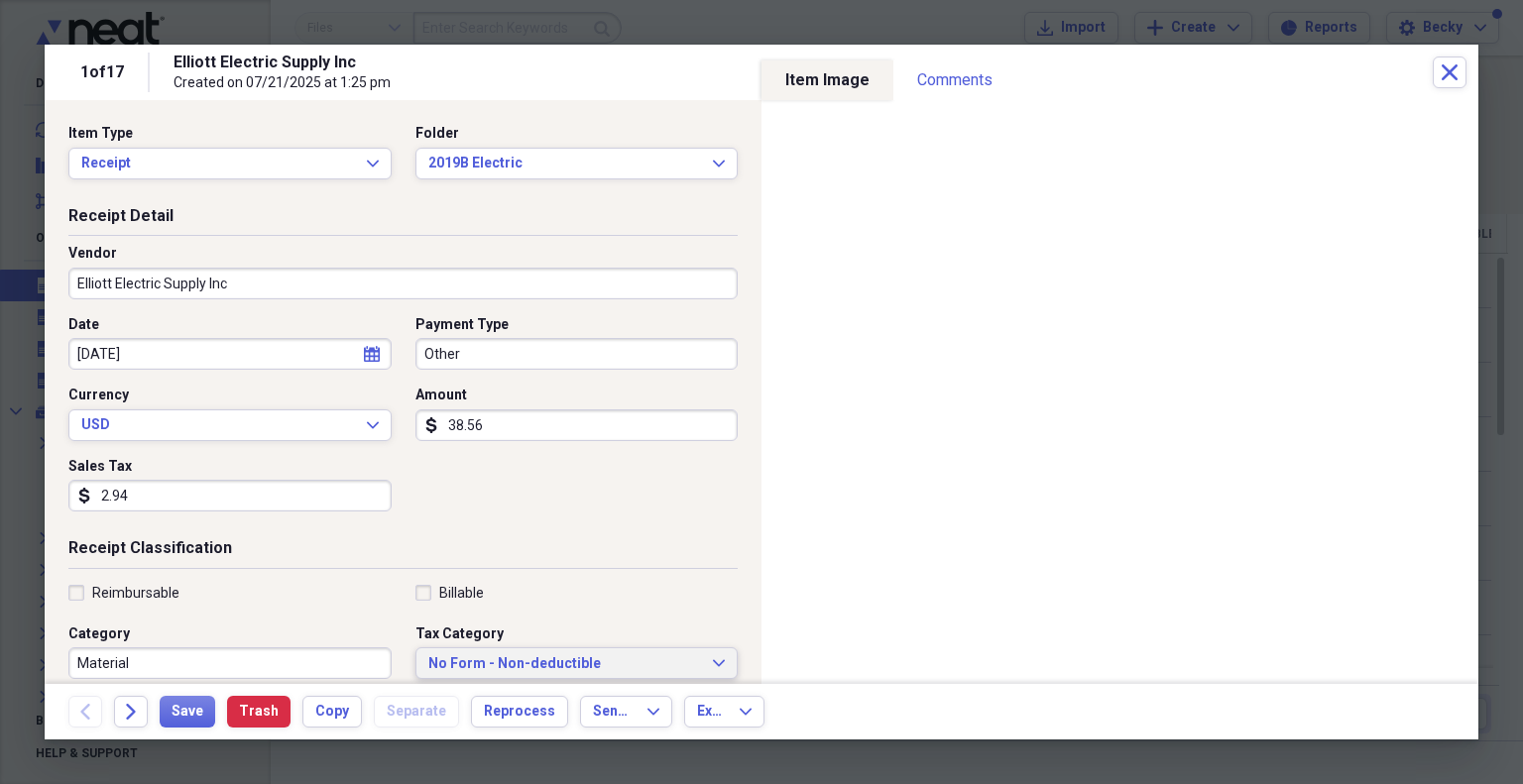 click on "No Form - Non-deductible" at bounding box center [565, 664] 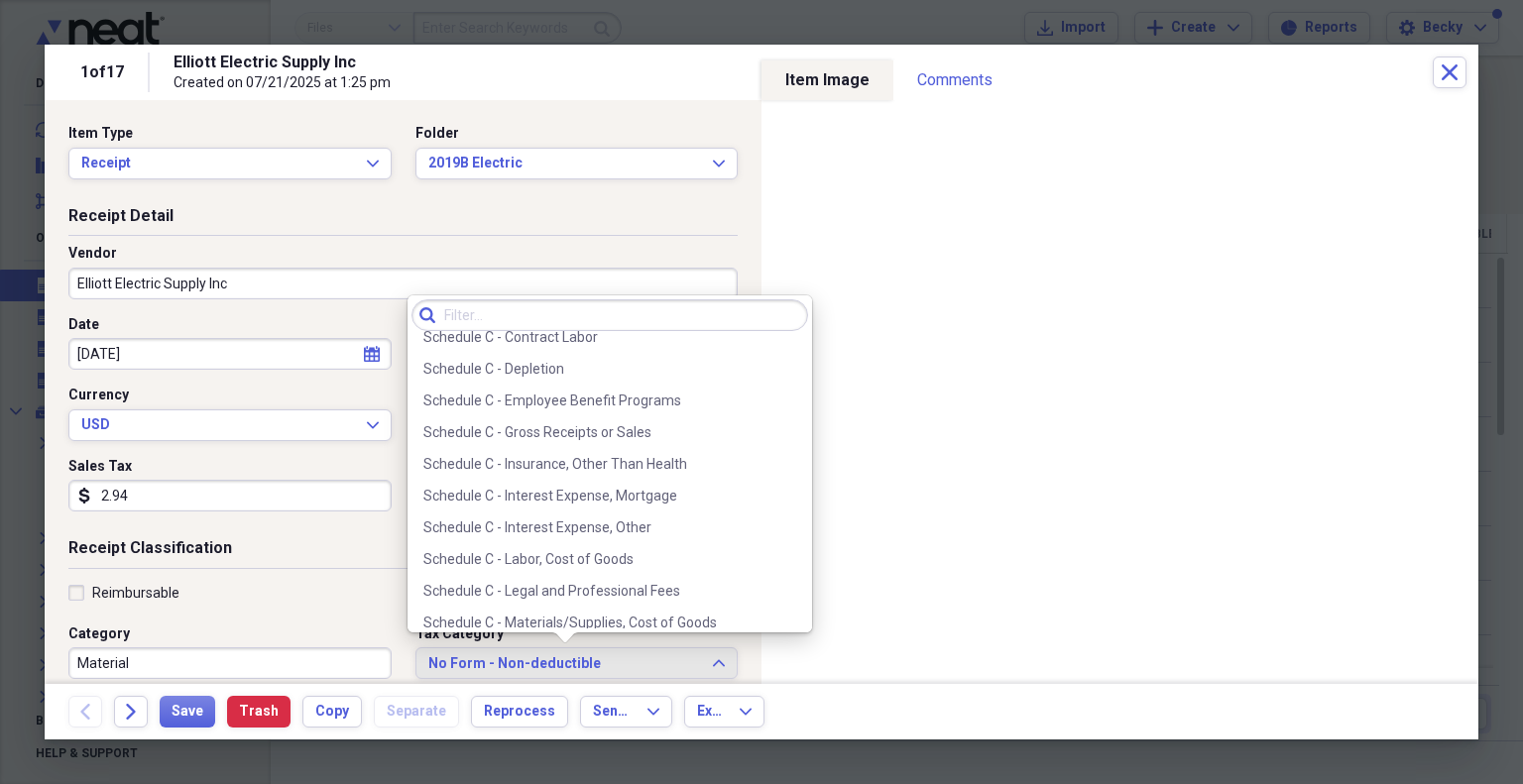 scroll, scrollTop: 3778, scrollLeft: 0, axis: vertical 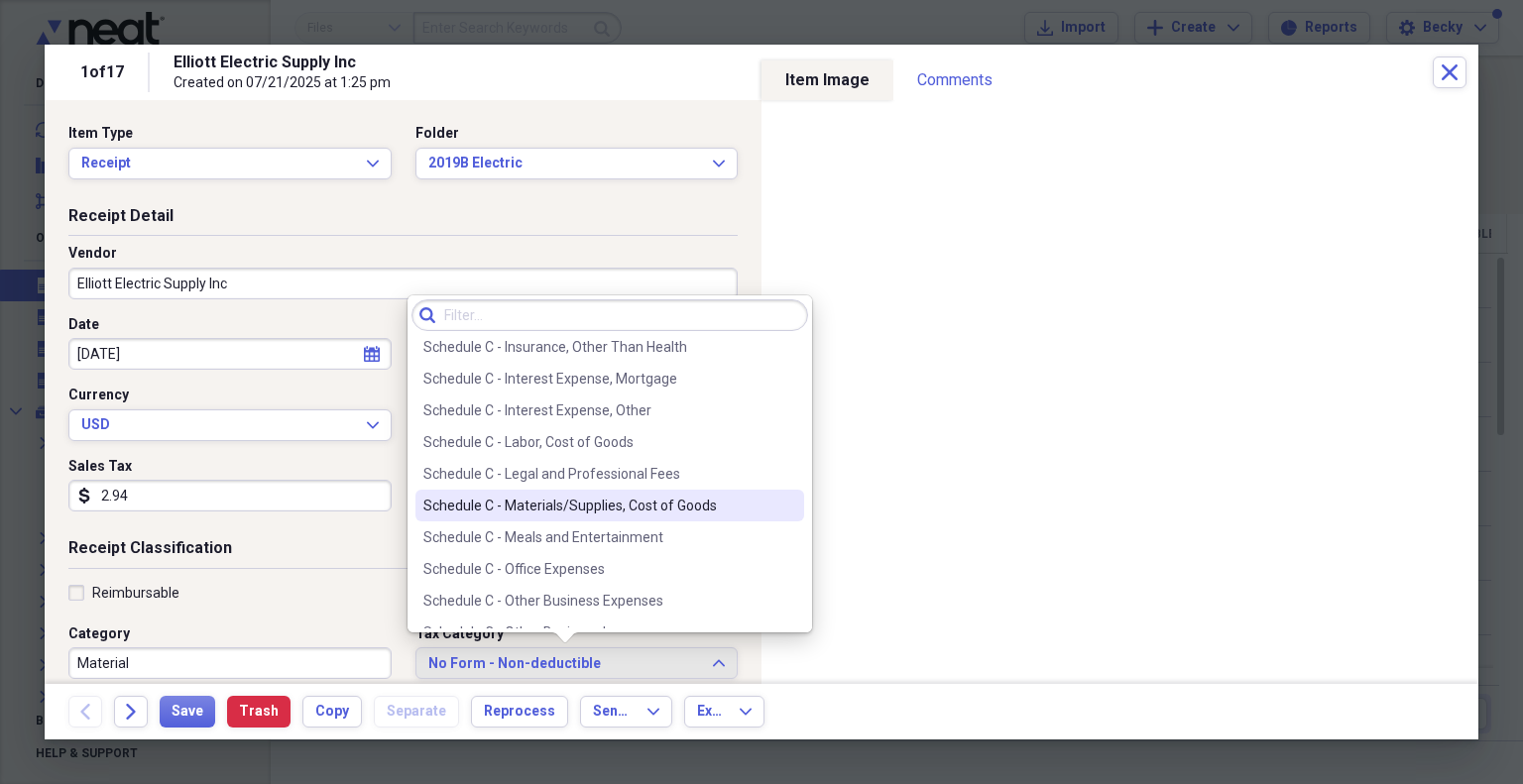 click on "Schedule C - Materials/Supplies, Cost of Goods" at bounding box center [598, 505] 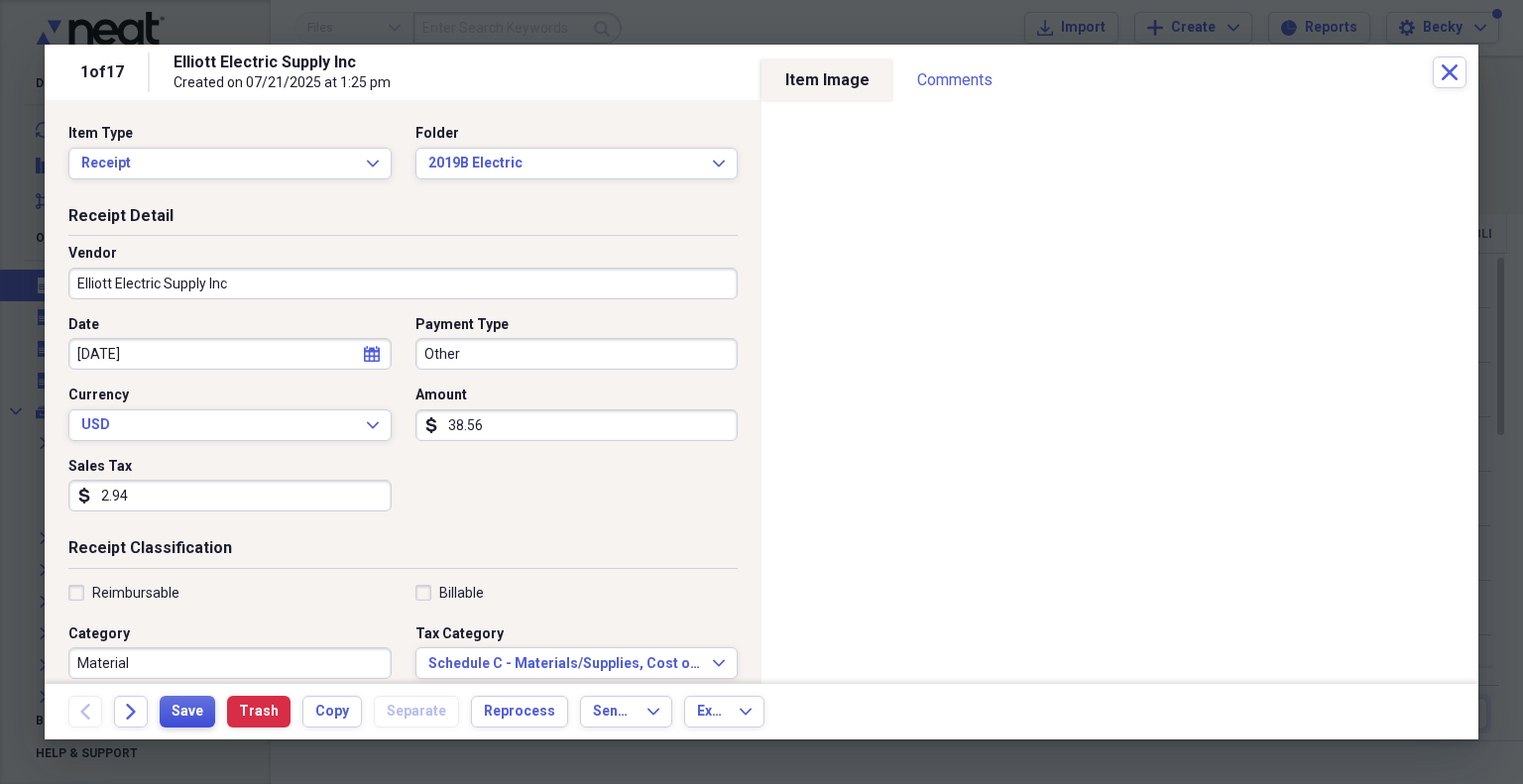 click on "Save" at bounding box center [187, 712] 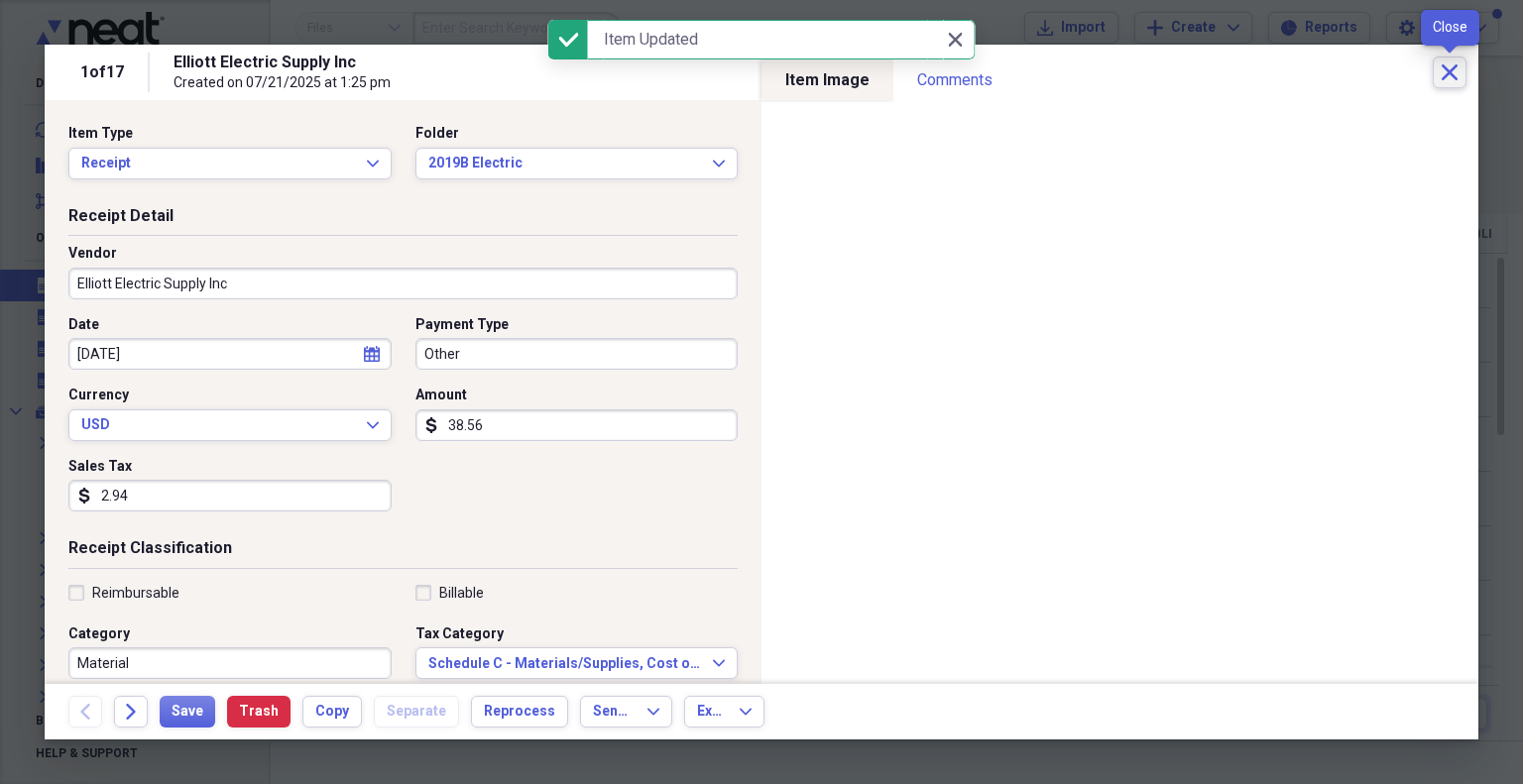 click on "Close" at bounding box center (1450, 72) 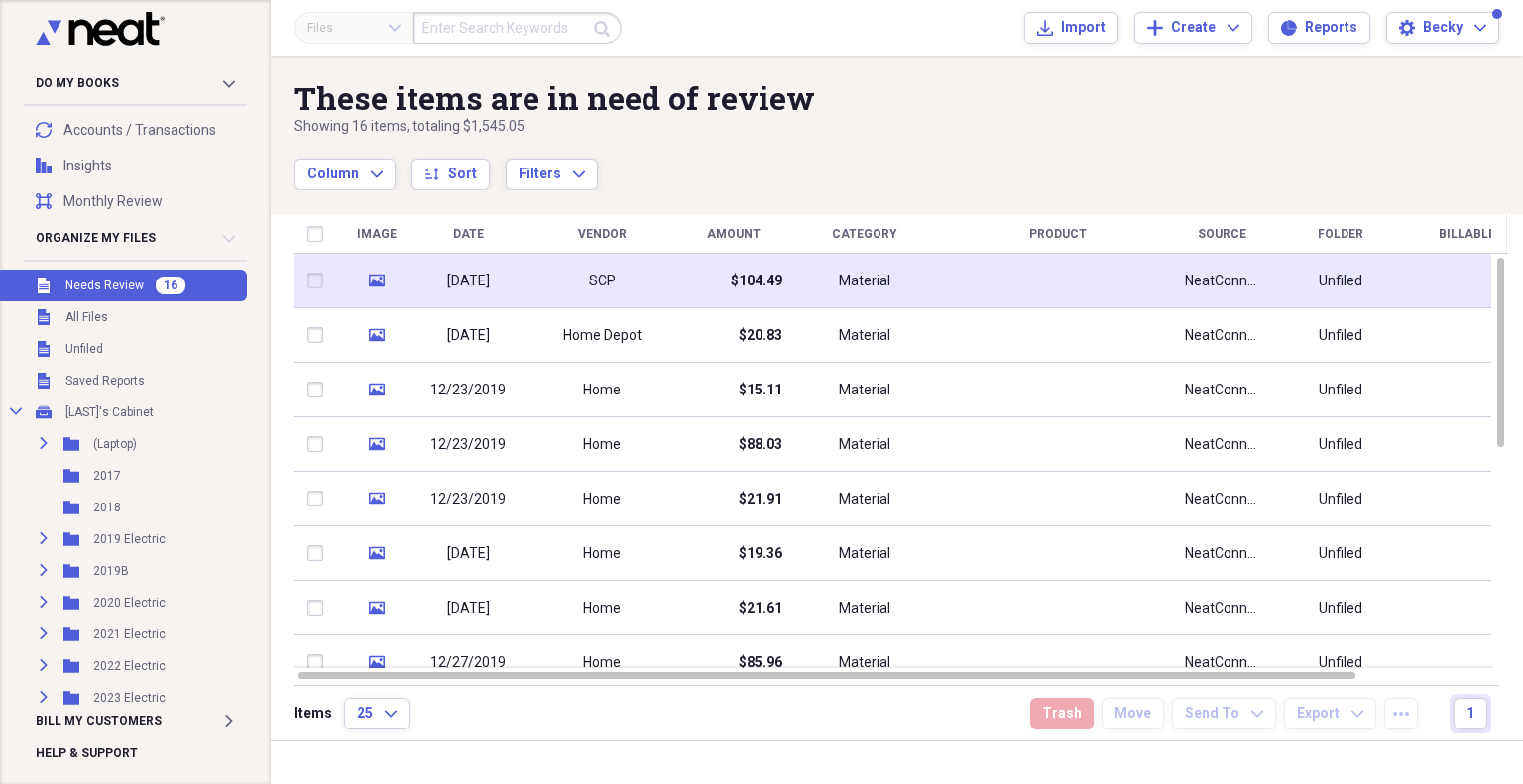 click on "SCP" at bounding box center [602, 280] 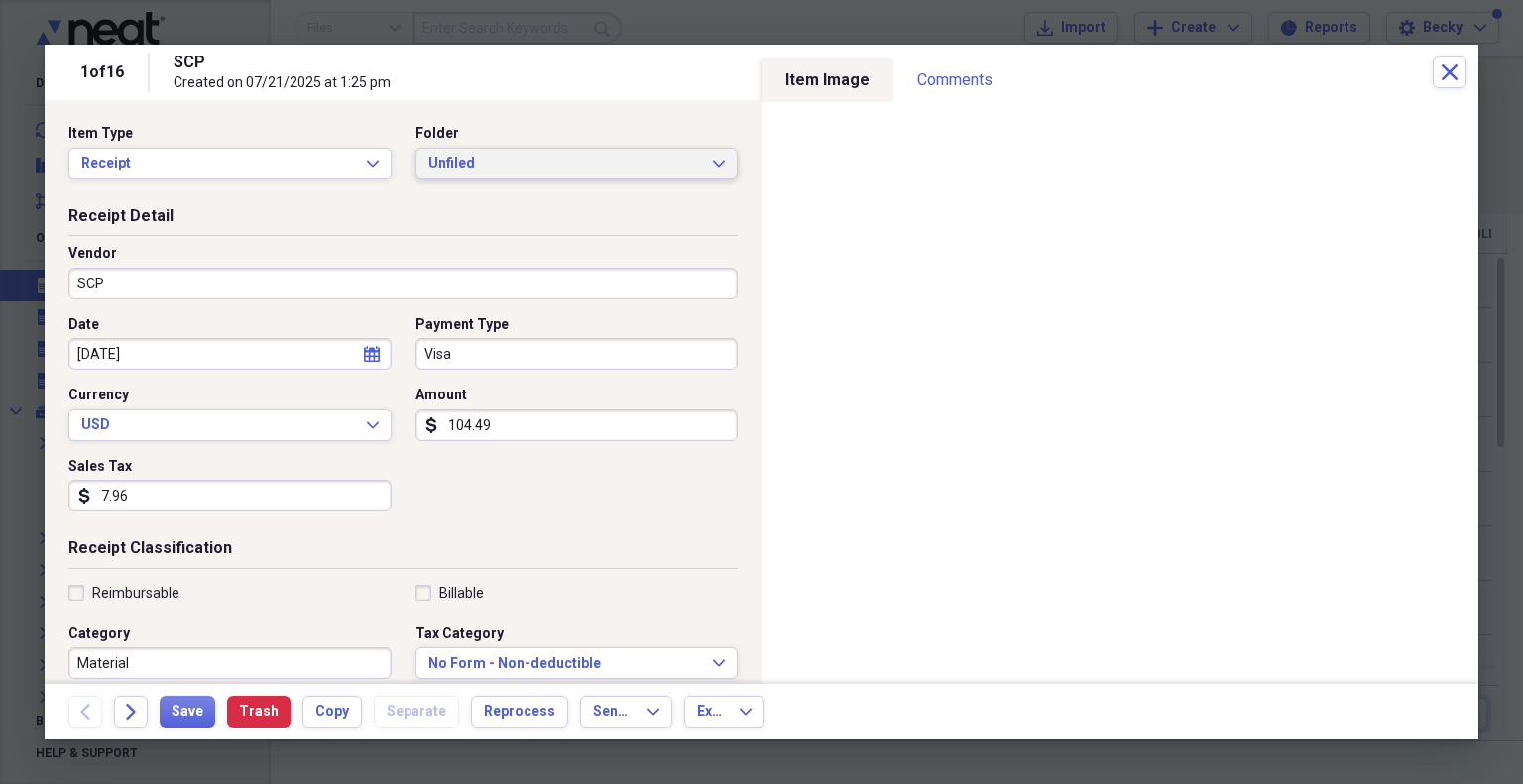 click on "Unfiled" at bounding box center [565, 164] 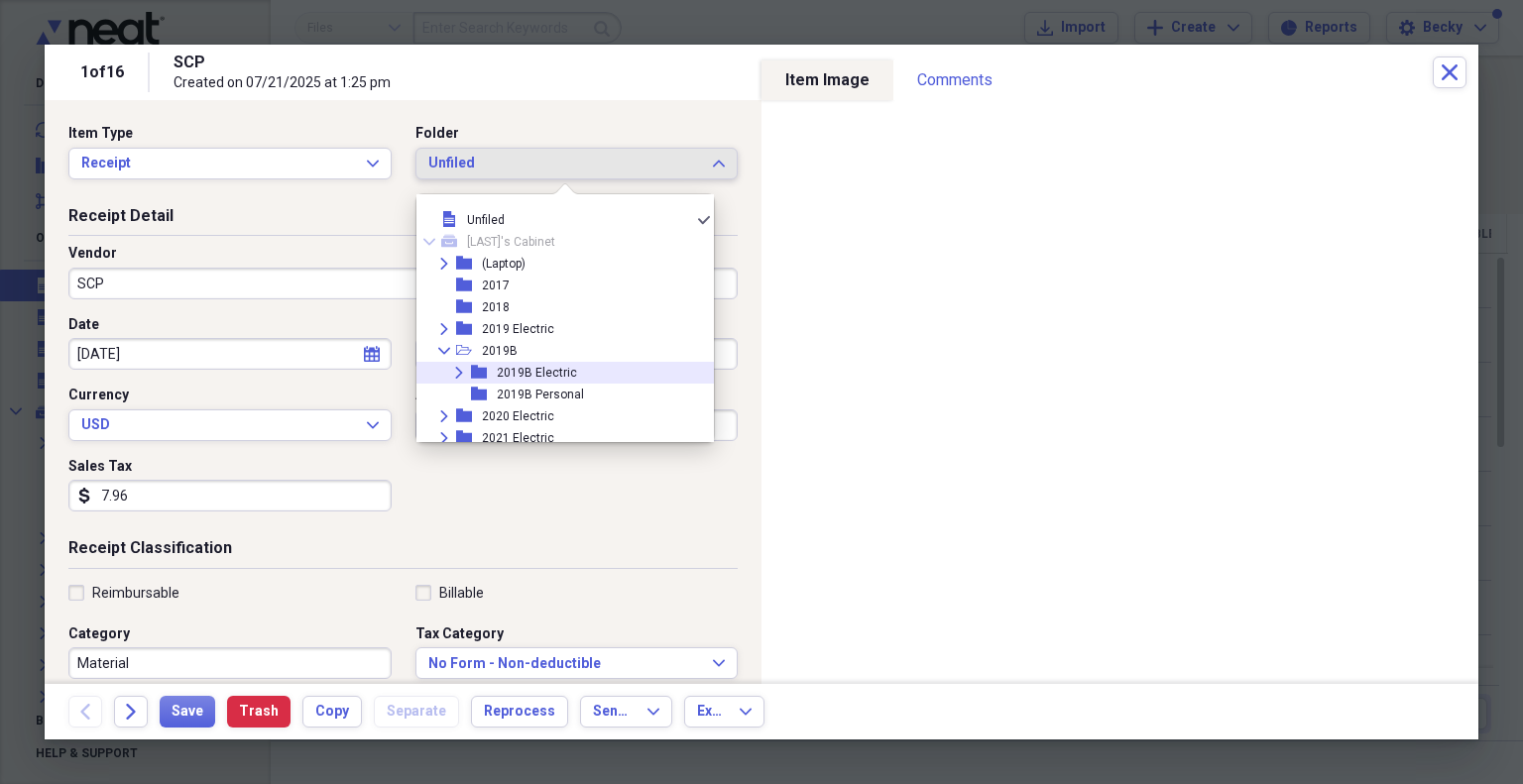 click on "2019B Electric" at bounding box center (536, 373) 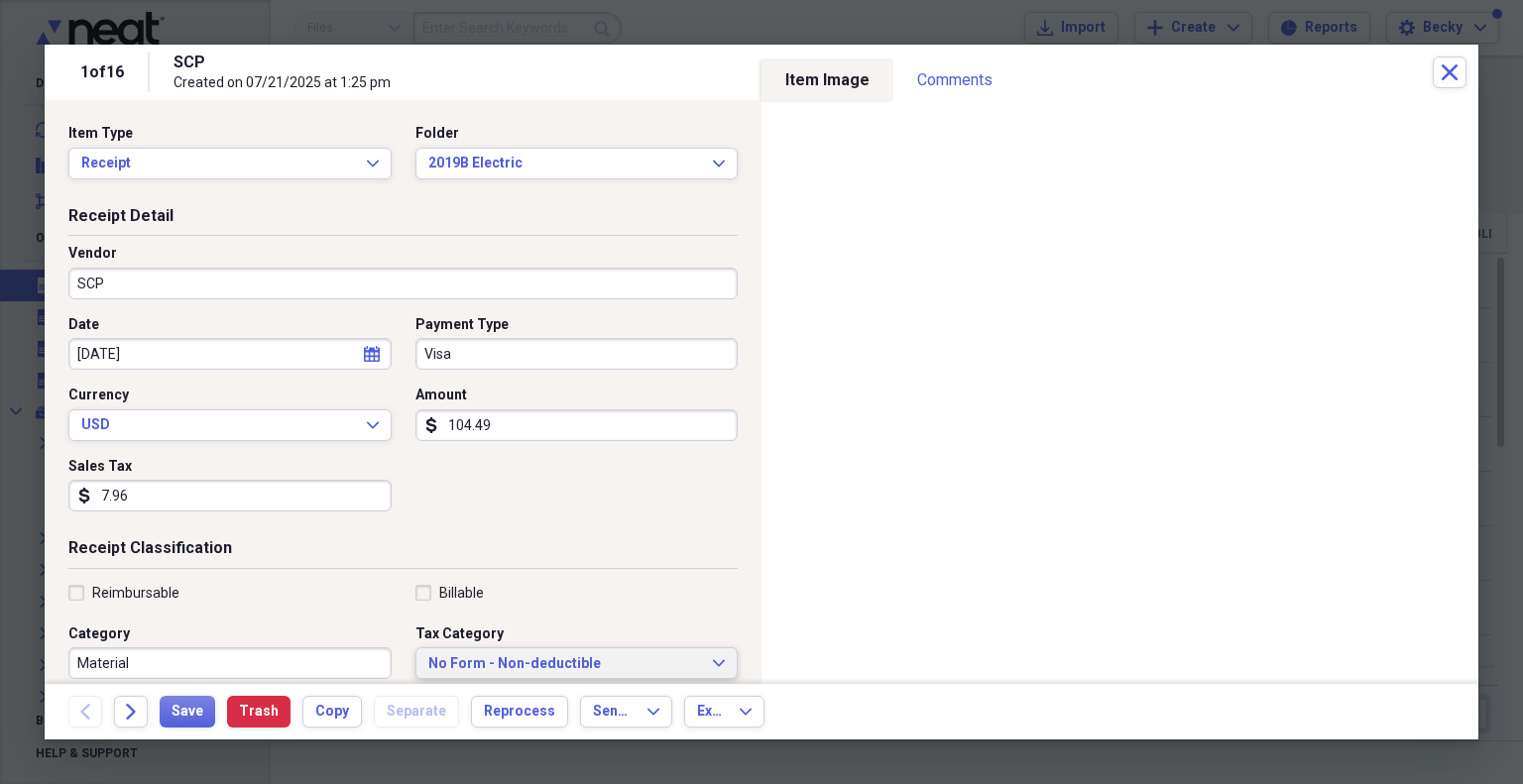click on "No Form - Non-deductible" at bounding box center (565, 664) 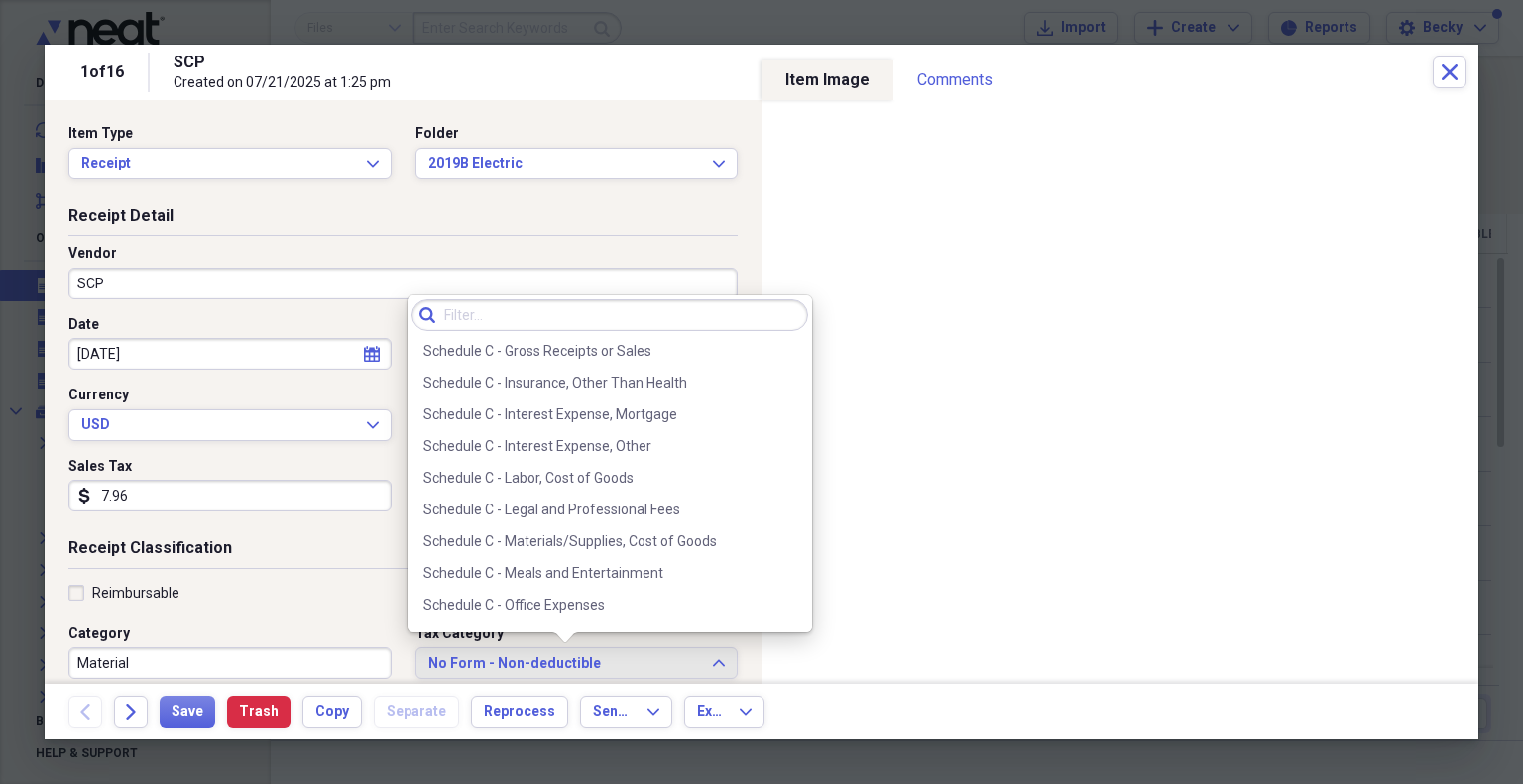 scroll, scrollTop: 3766, scrollLeft: 0, axis: vertical 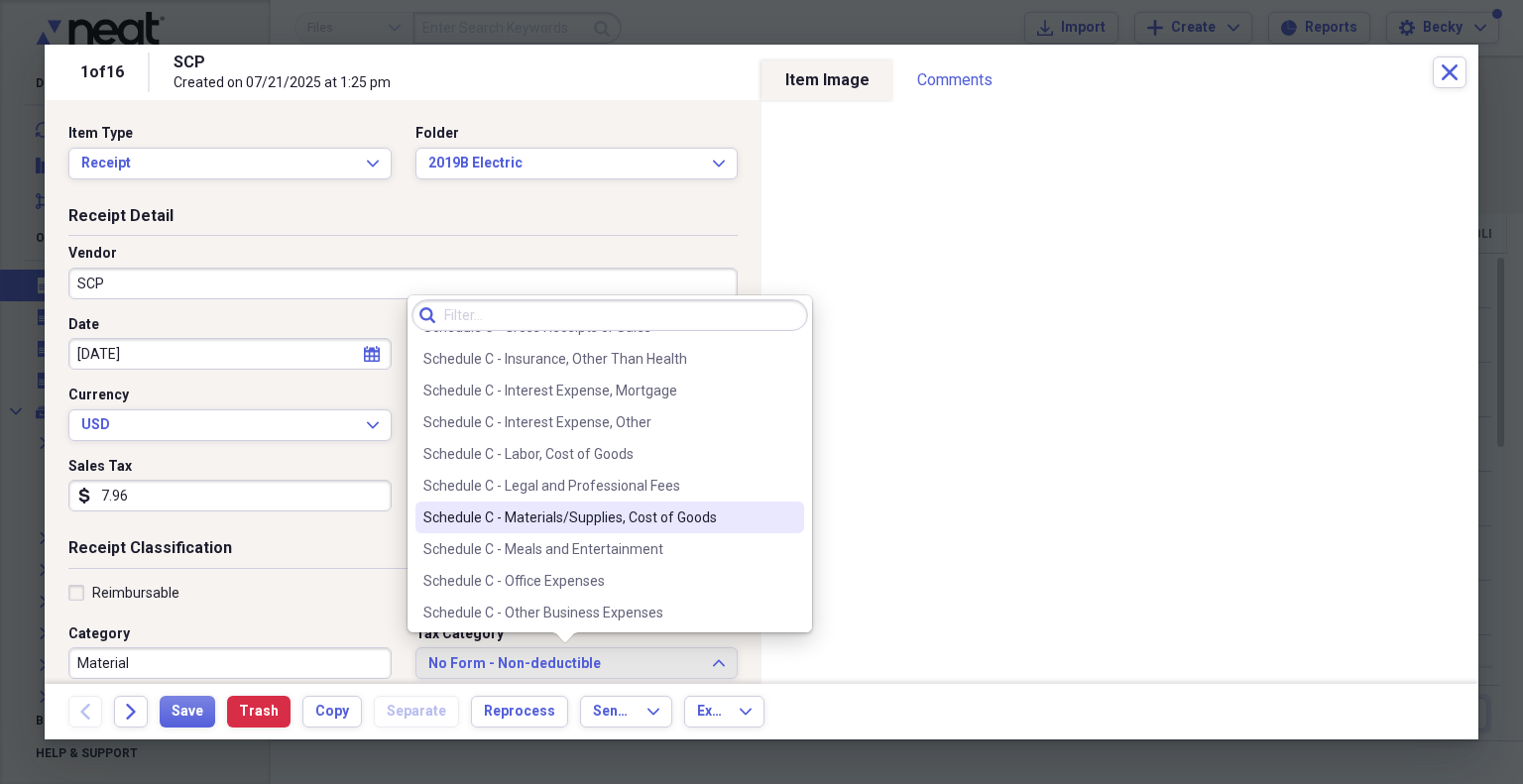 click on "Schedule C - Materials/Supplies, Cost of Goods" at bounding box center [598, 517] 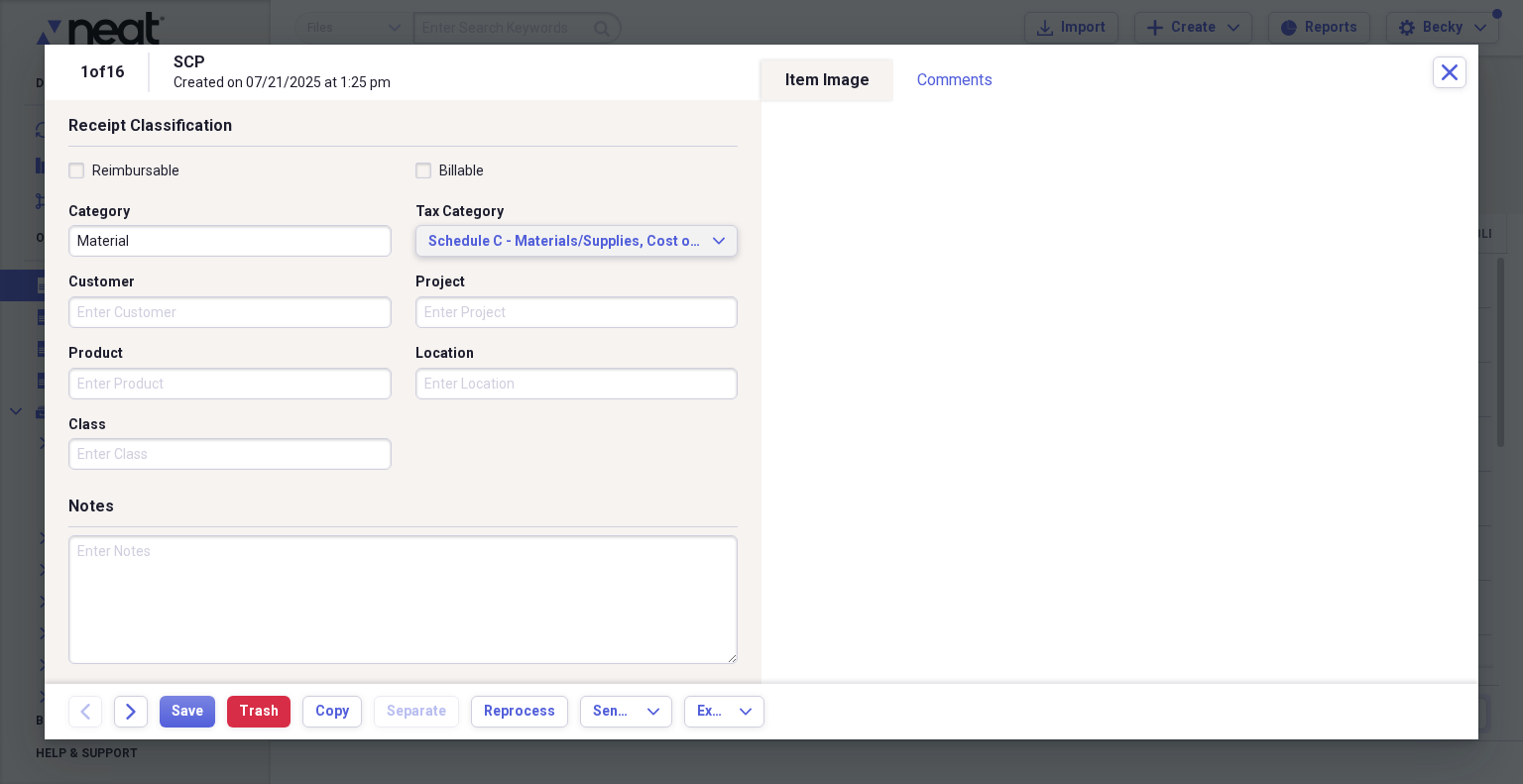 scroll, scrollTop: 426, scrollLeft: 0, axis: vertical 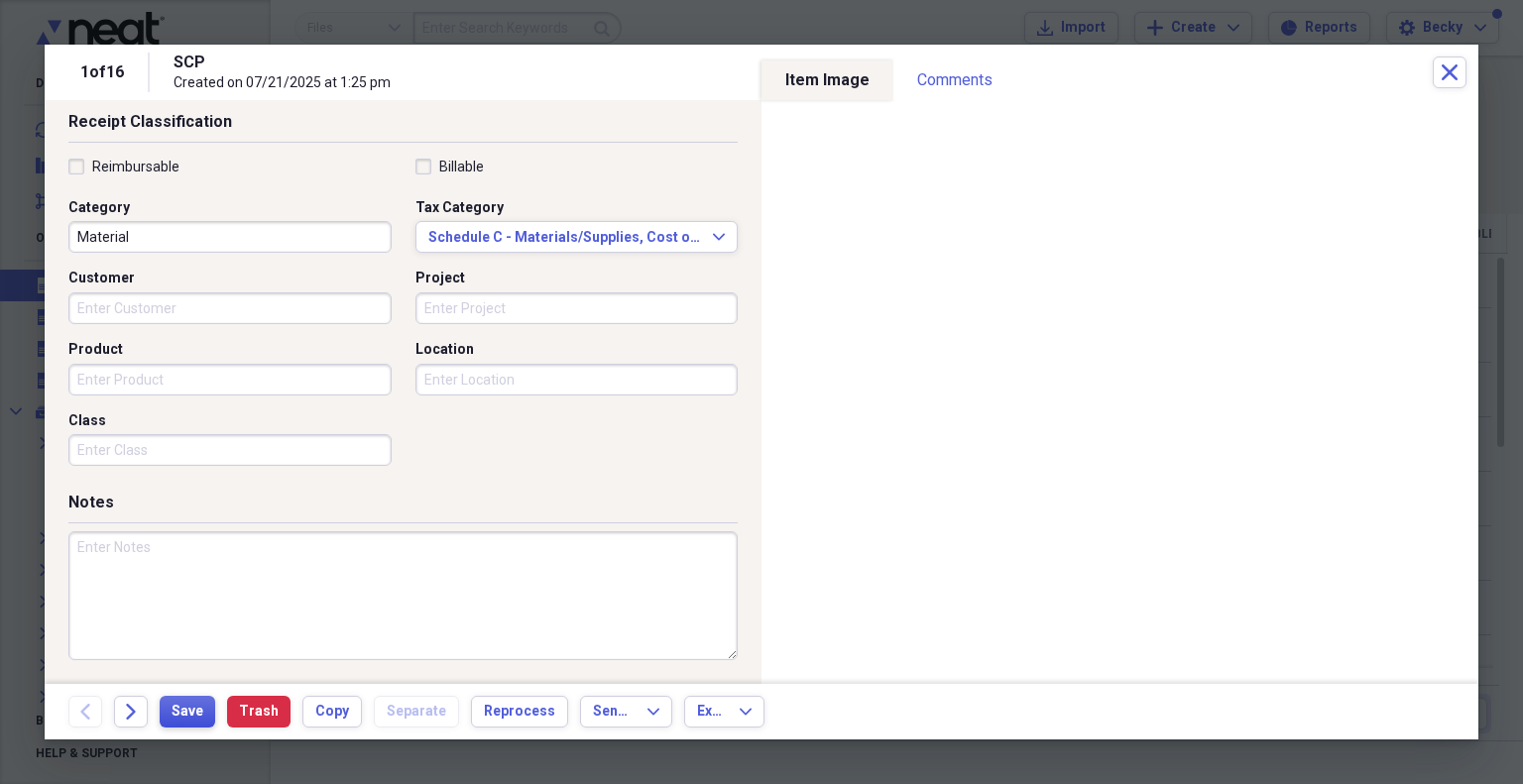 click on "Save" at bounding box center [187, 712] 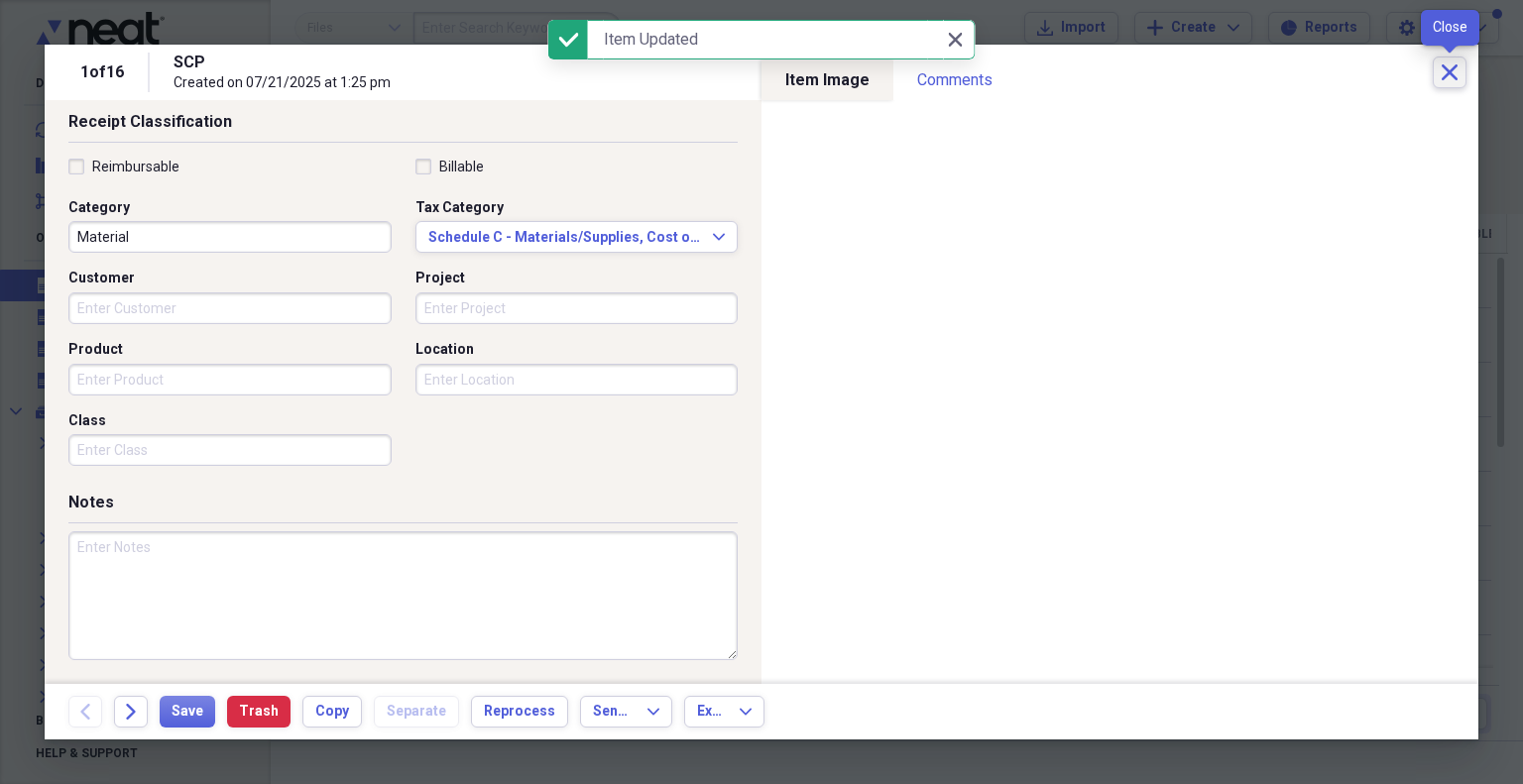click on "Close" at bounding box center (1450, 72) 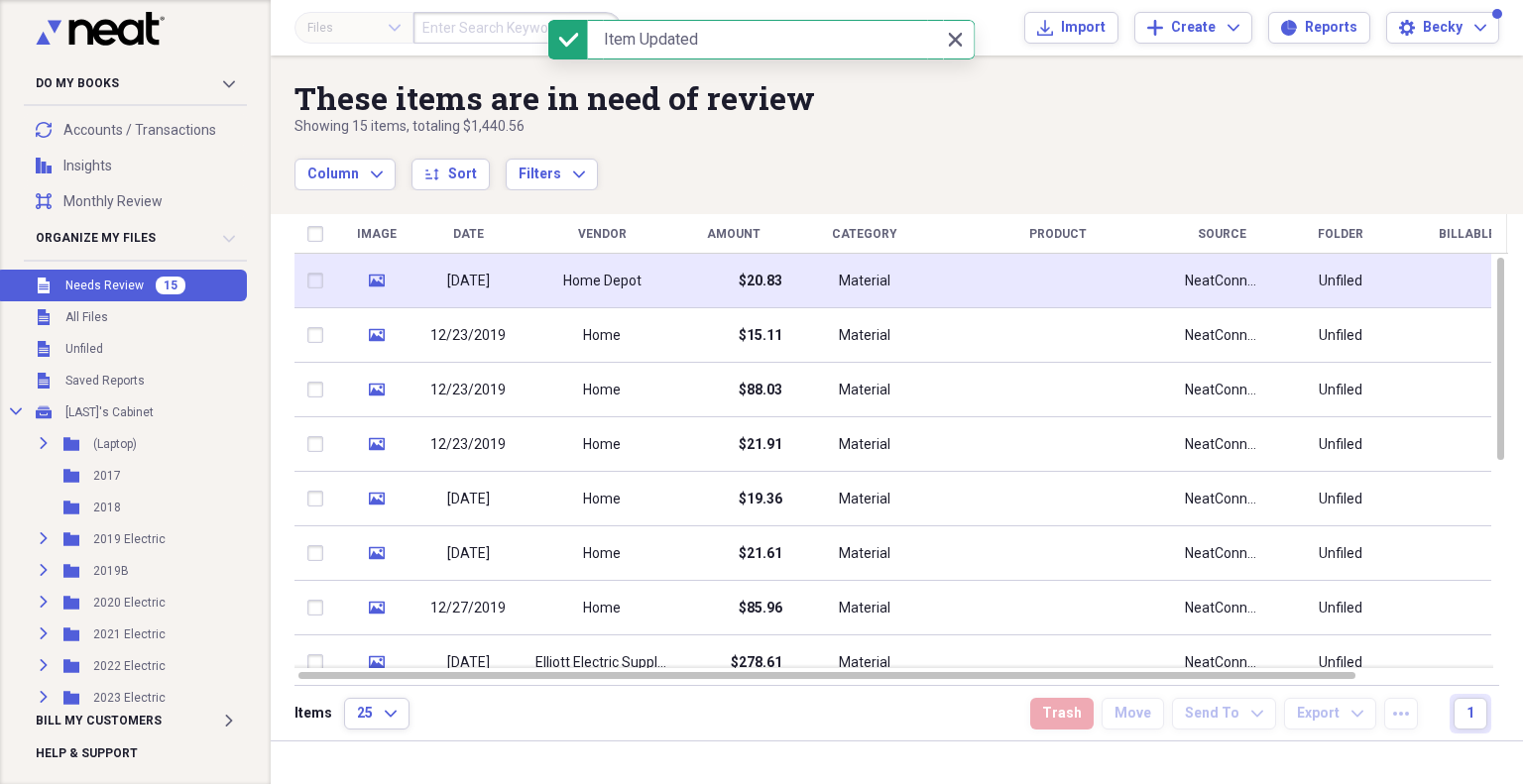 click on "$20.83" at bounding box center (733, 280) 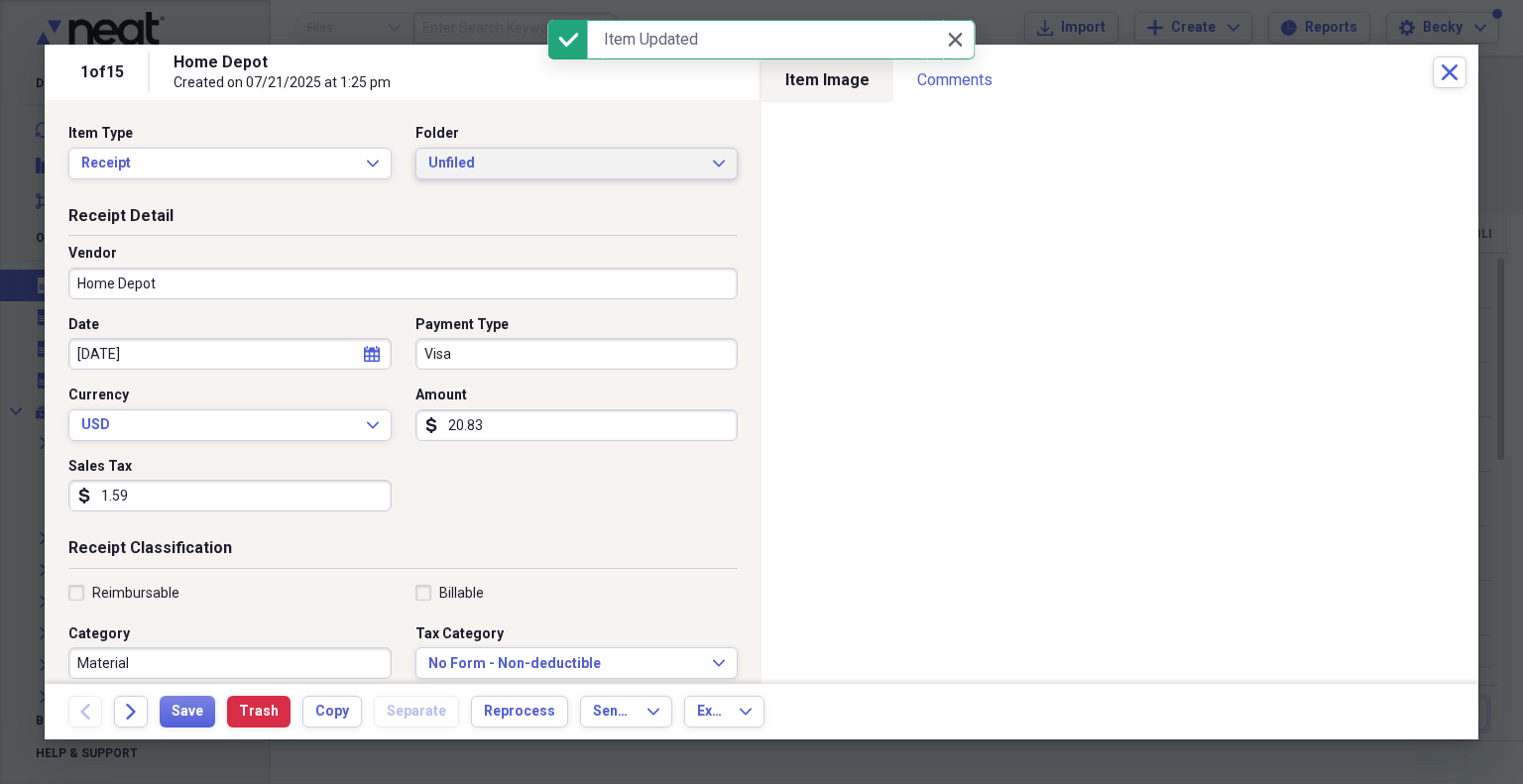 click on "Unfiled" at bounding box center [565, 164] 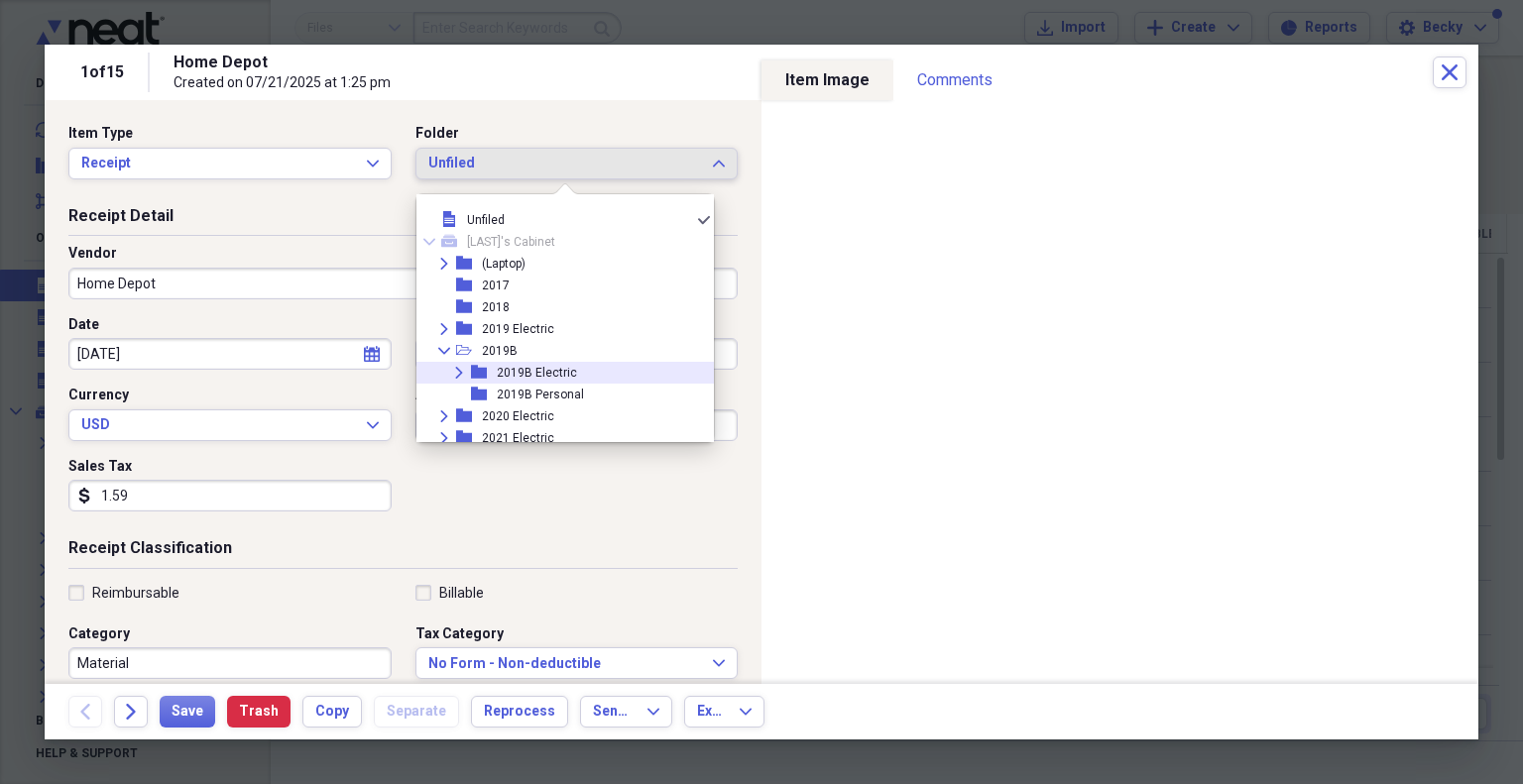 click on "2019B Electric" at bounding box center (536, 373) 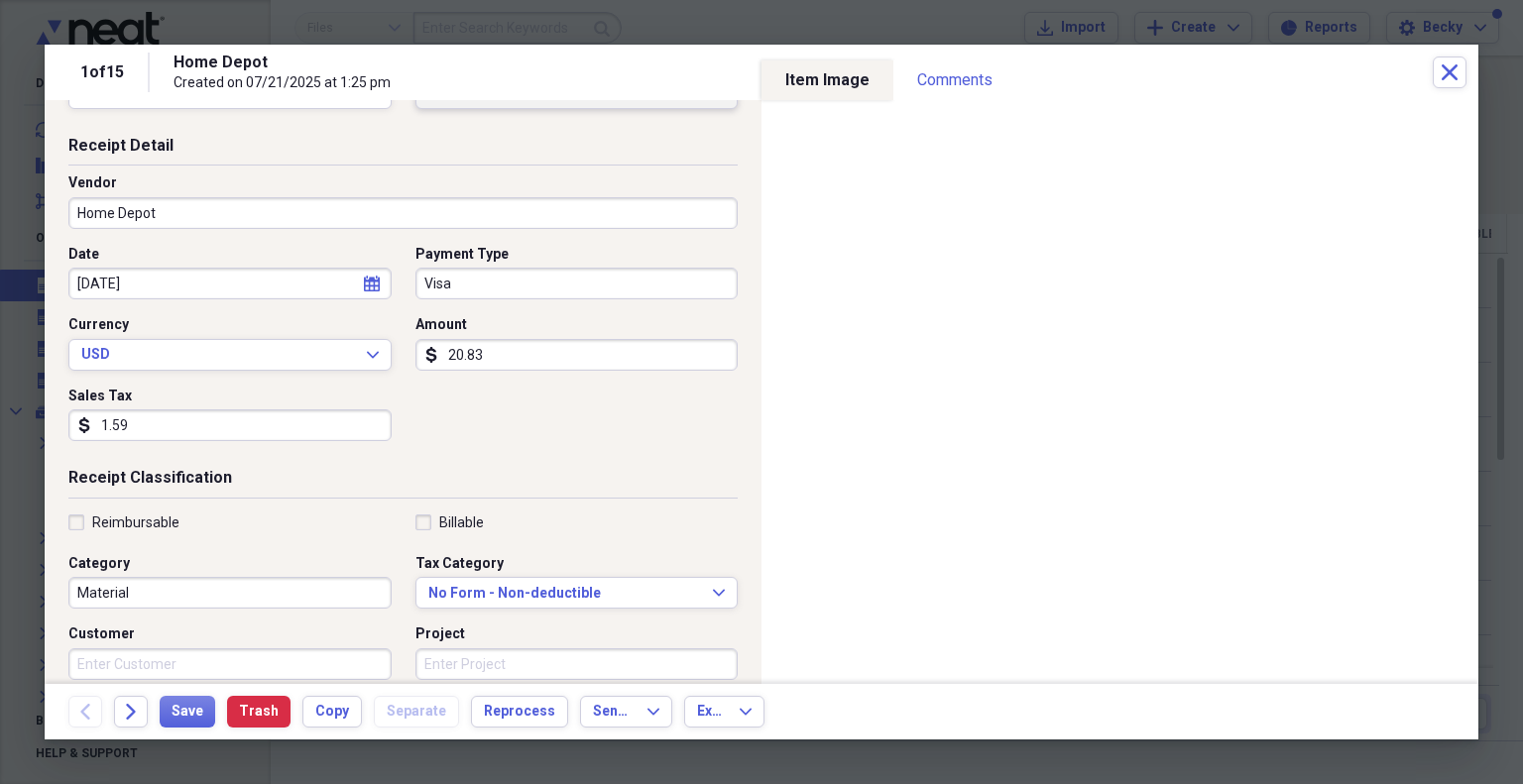 scroll, scrollTop: 148, scrollLeft: 0, axis: vertical 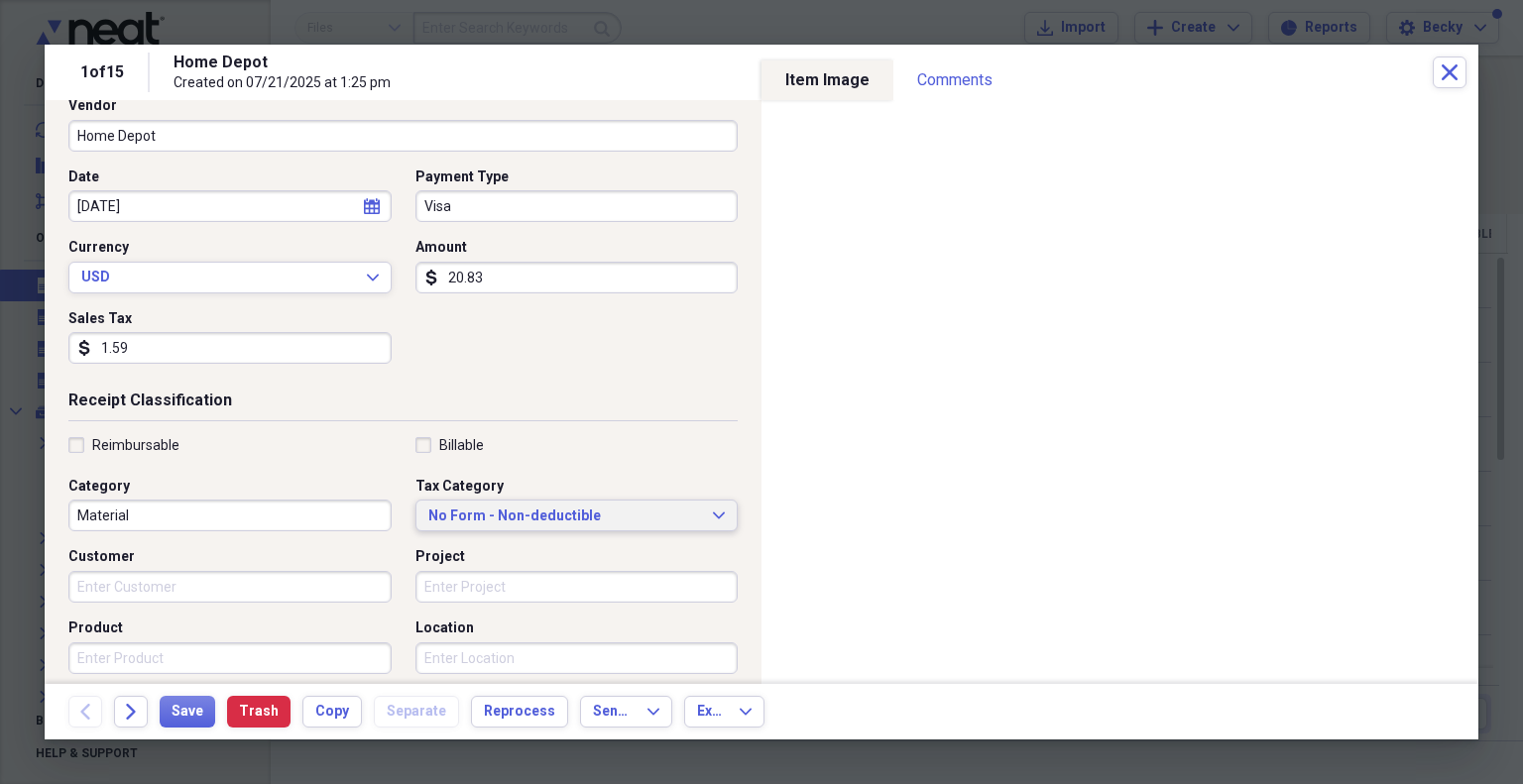click on "No Form - Non-deductible" at bounding box center (565, 516) 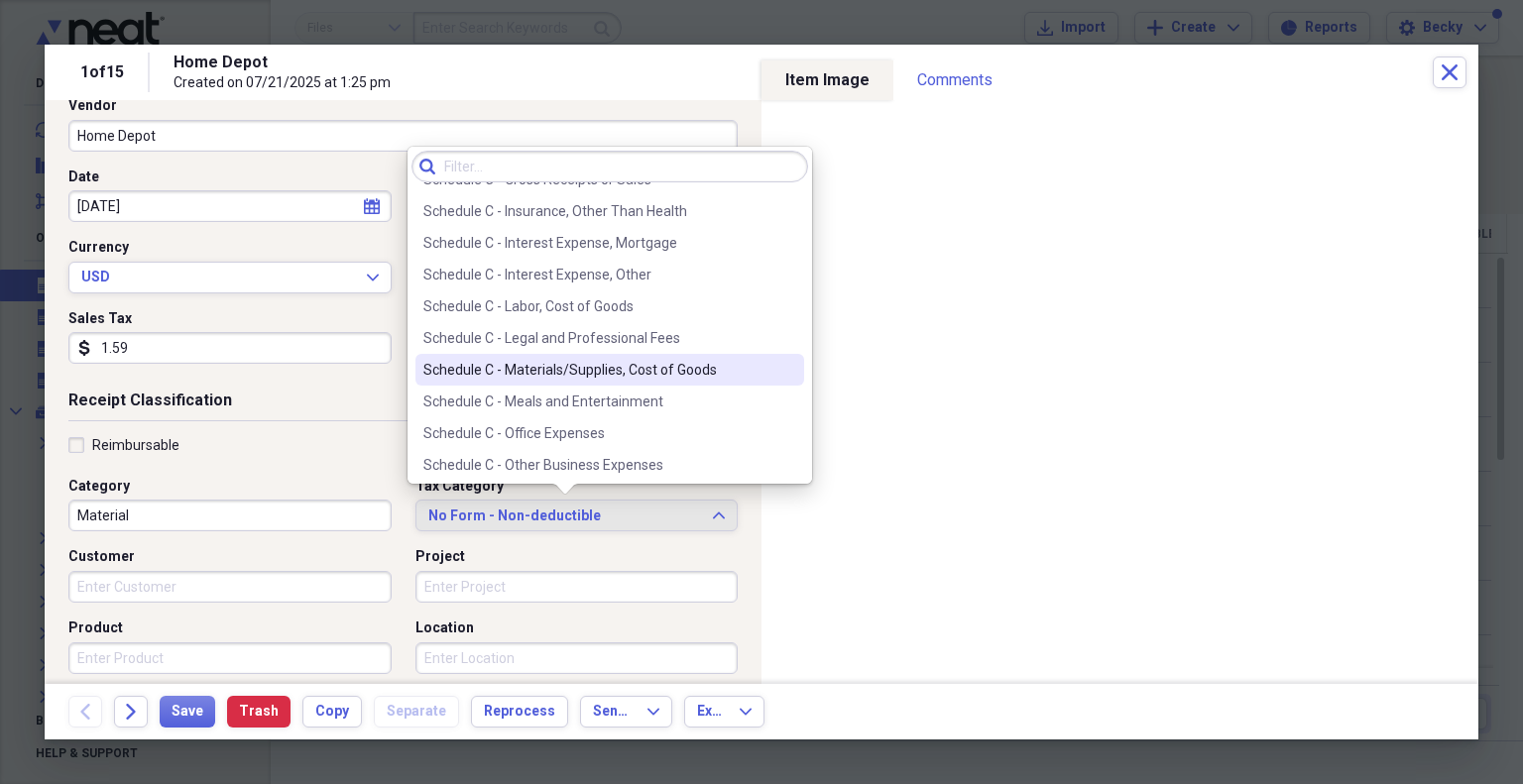 scroll, scrollTop: 3865, scrollLeft: 0, axis: vertical 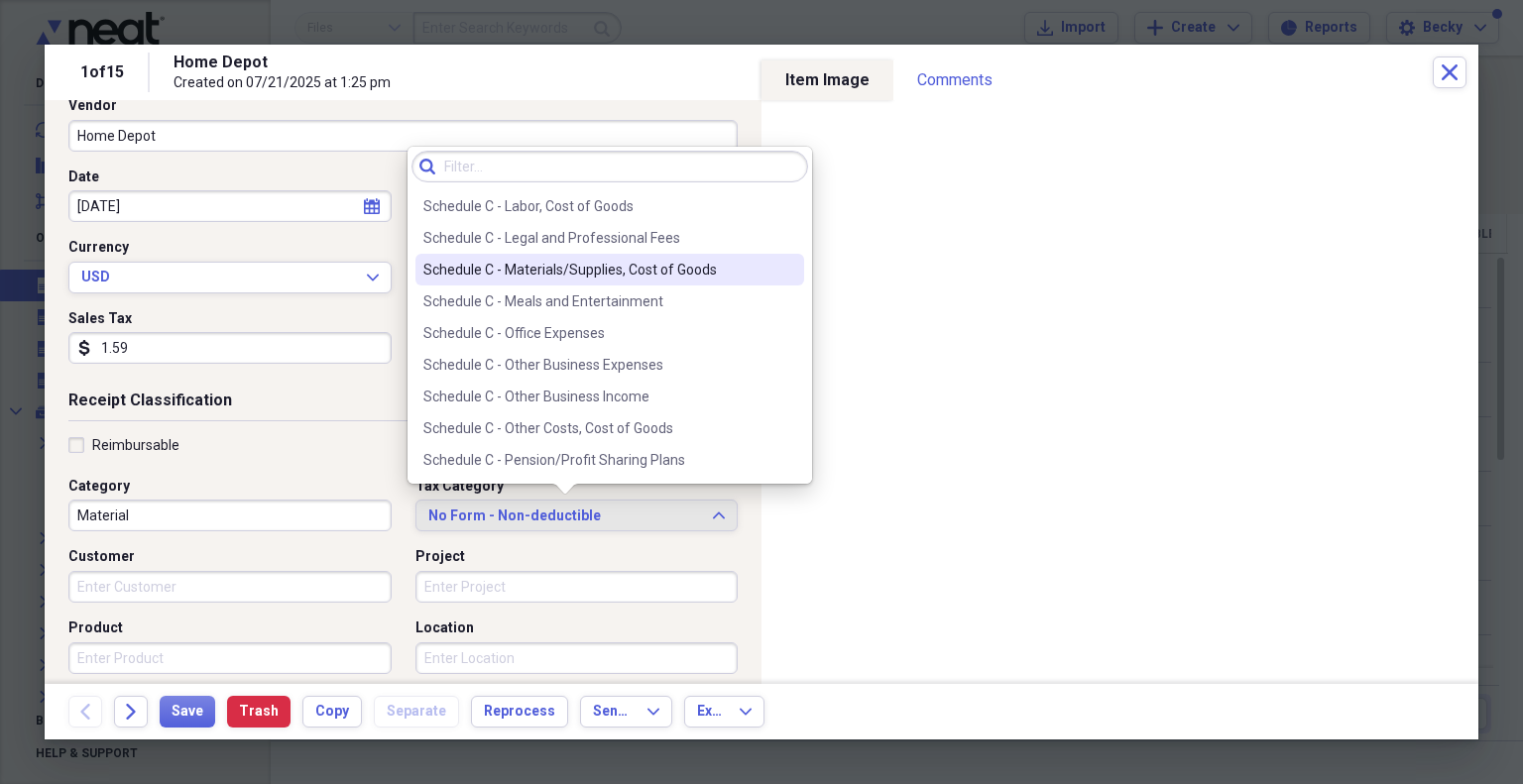 click on "Schedule C - Materials/Supplies, Cost of Goods" at bounding box center [598, 270] 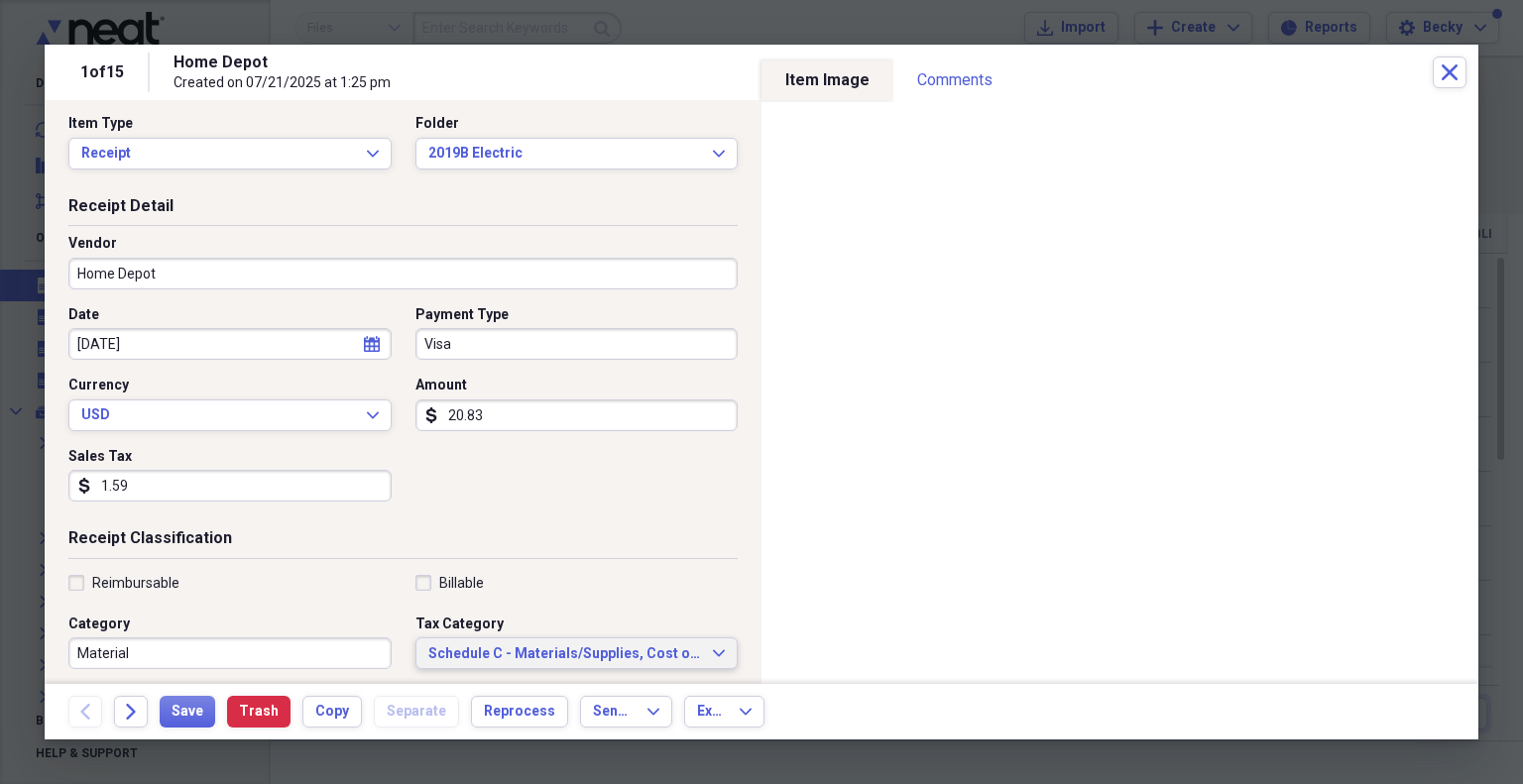 scroll, scrollTop: 0, scrollLeft: 0, axis: both 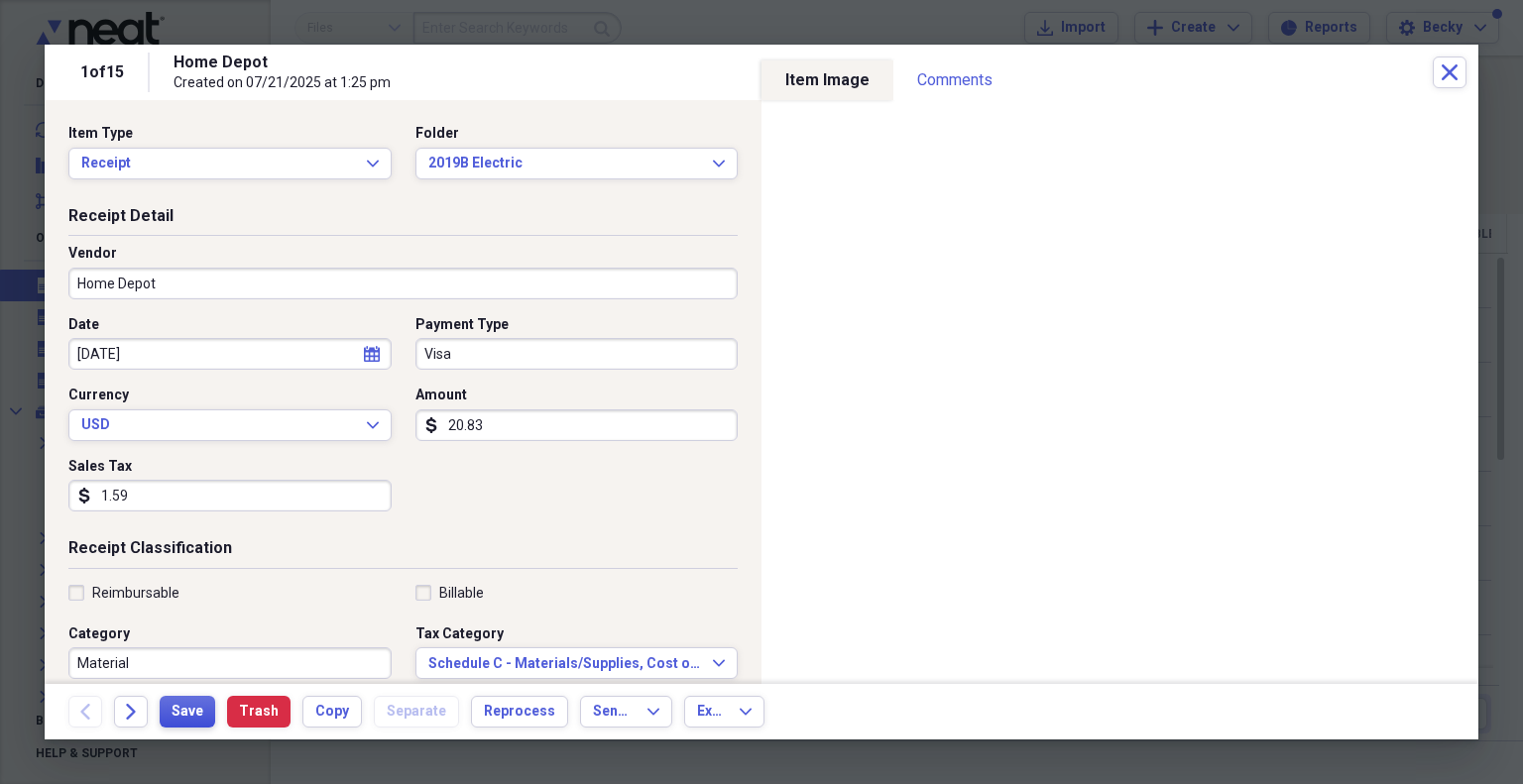 click on "Save" at bounding box center [187, 712] 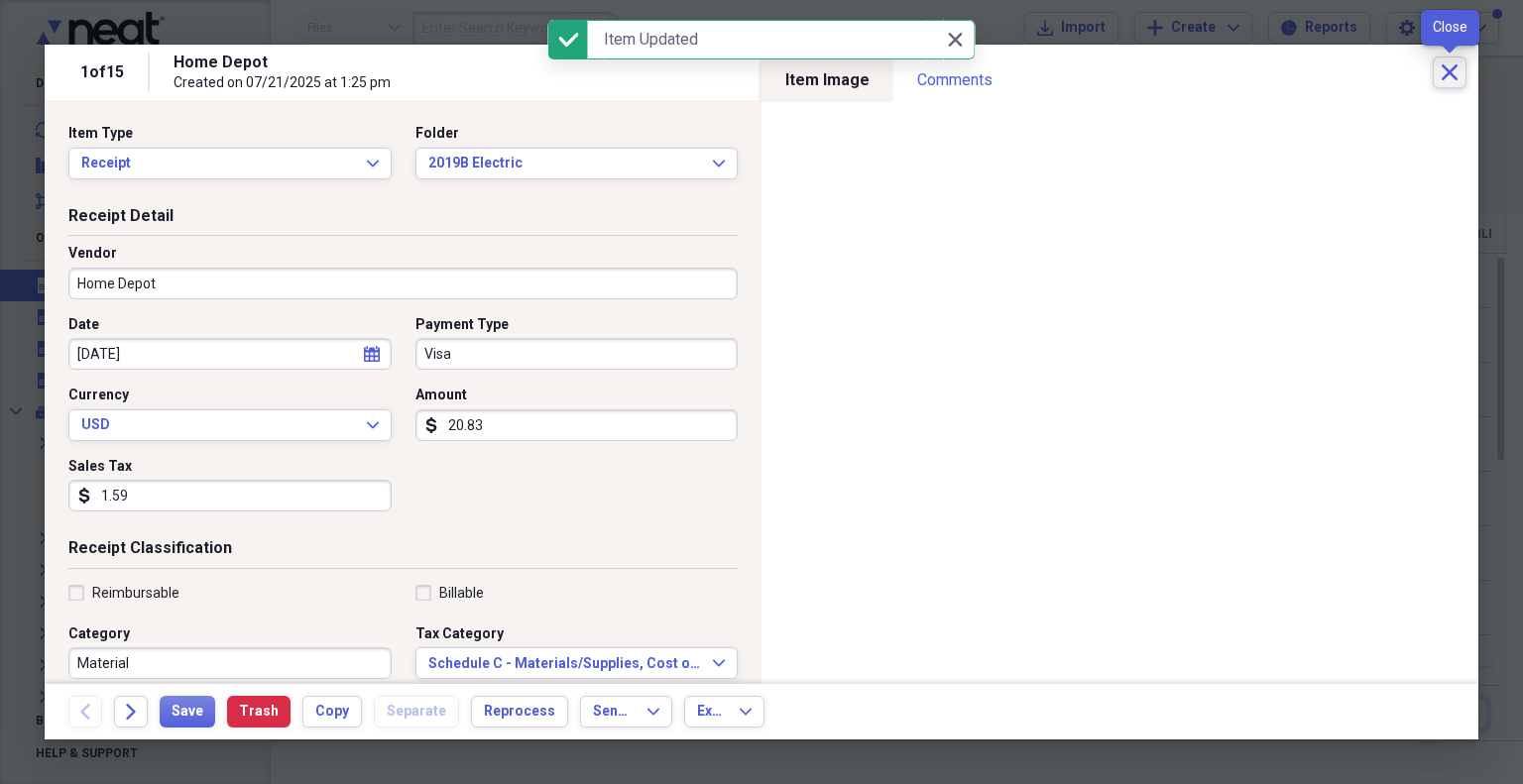 click 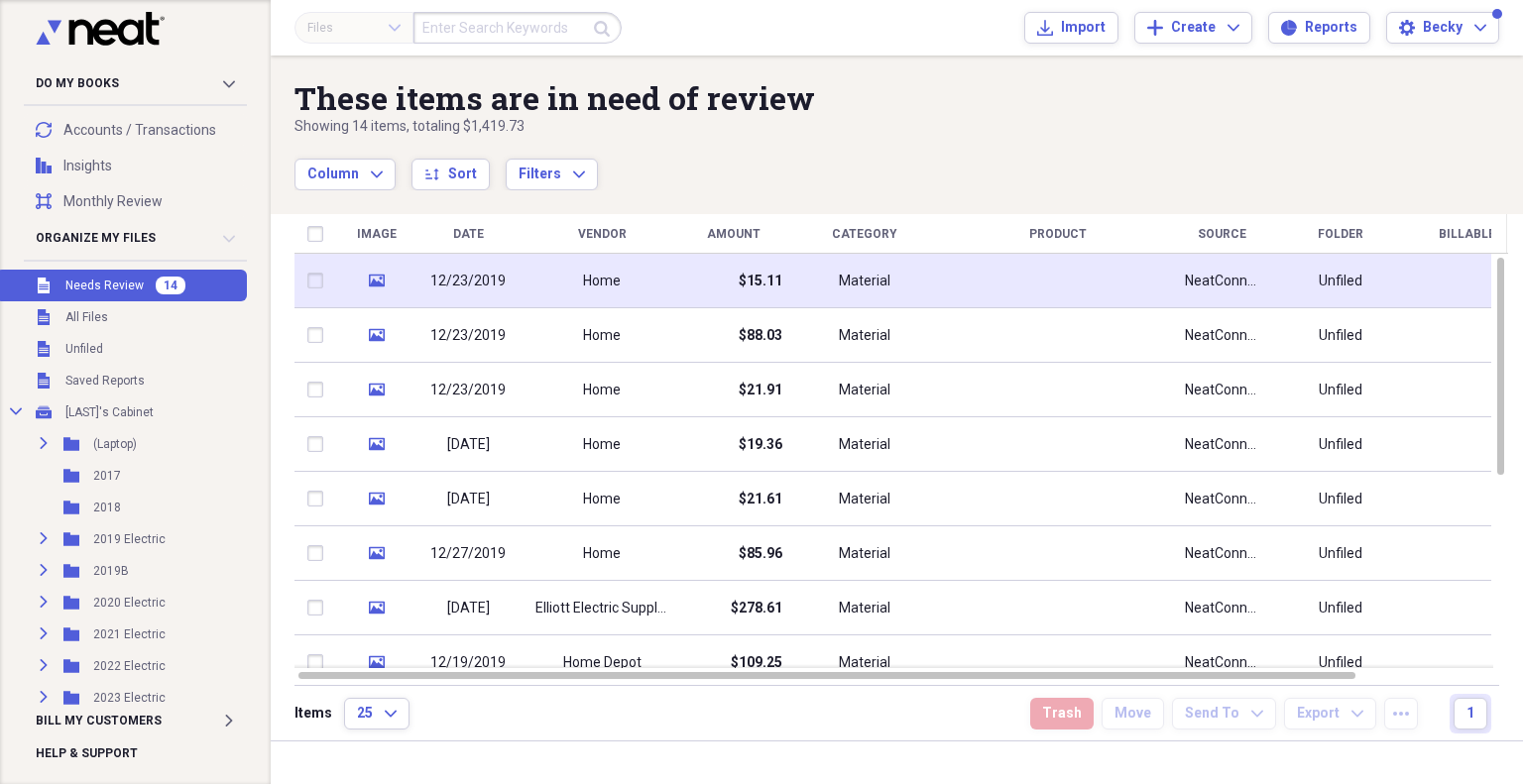 click on "Home" at bounding box center (602, 281) 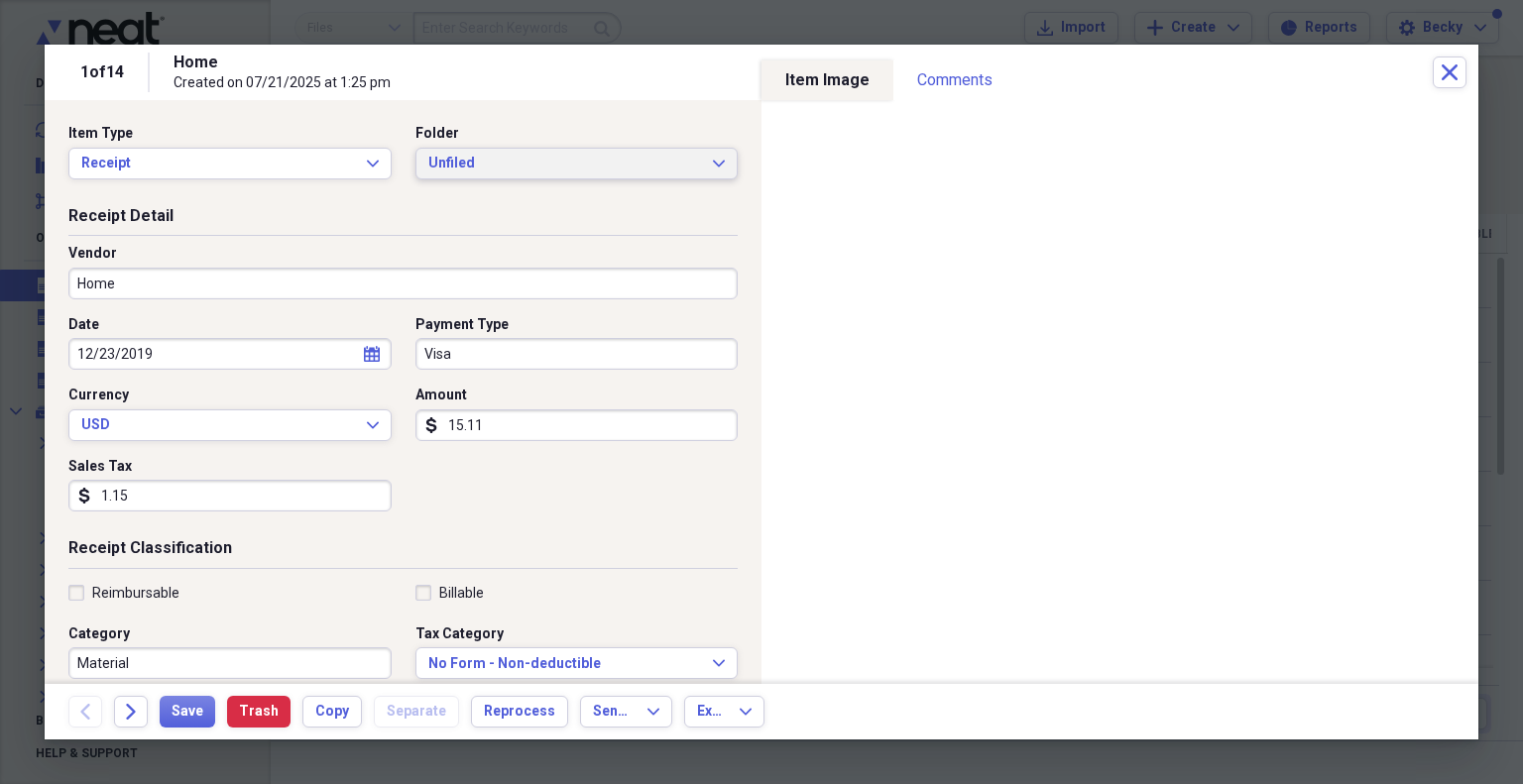 click on "Unfiled" at bounding box center (565, 164) 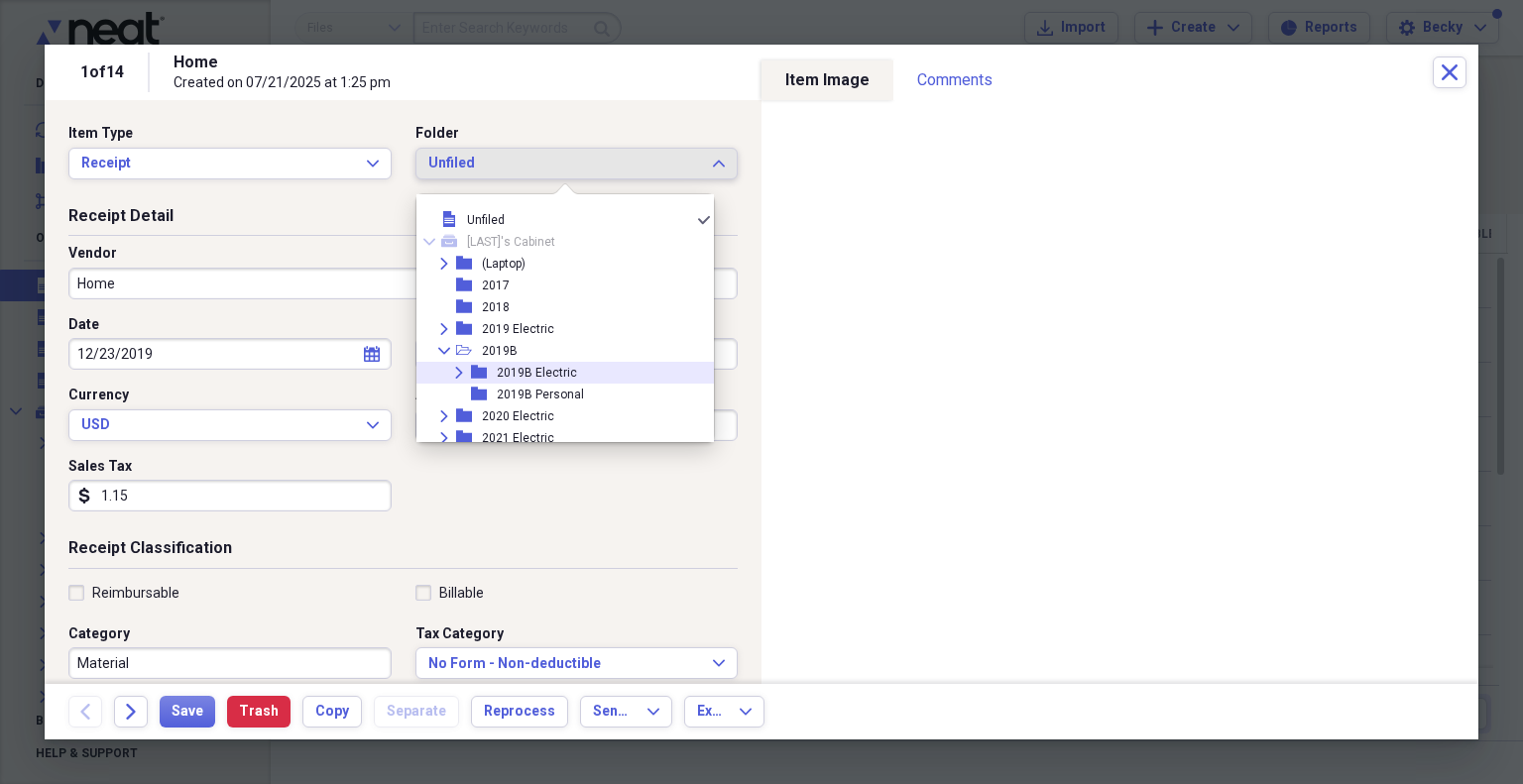 click on "Expand folder 2019B Electric" at bounding box center [557, 373] 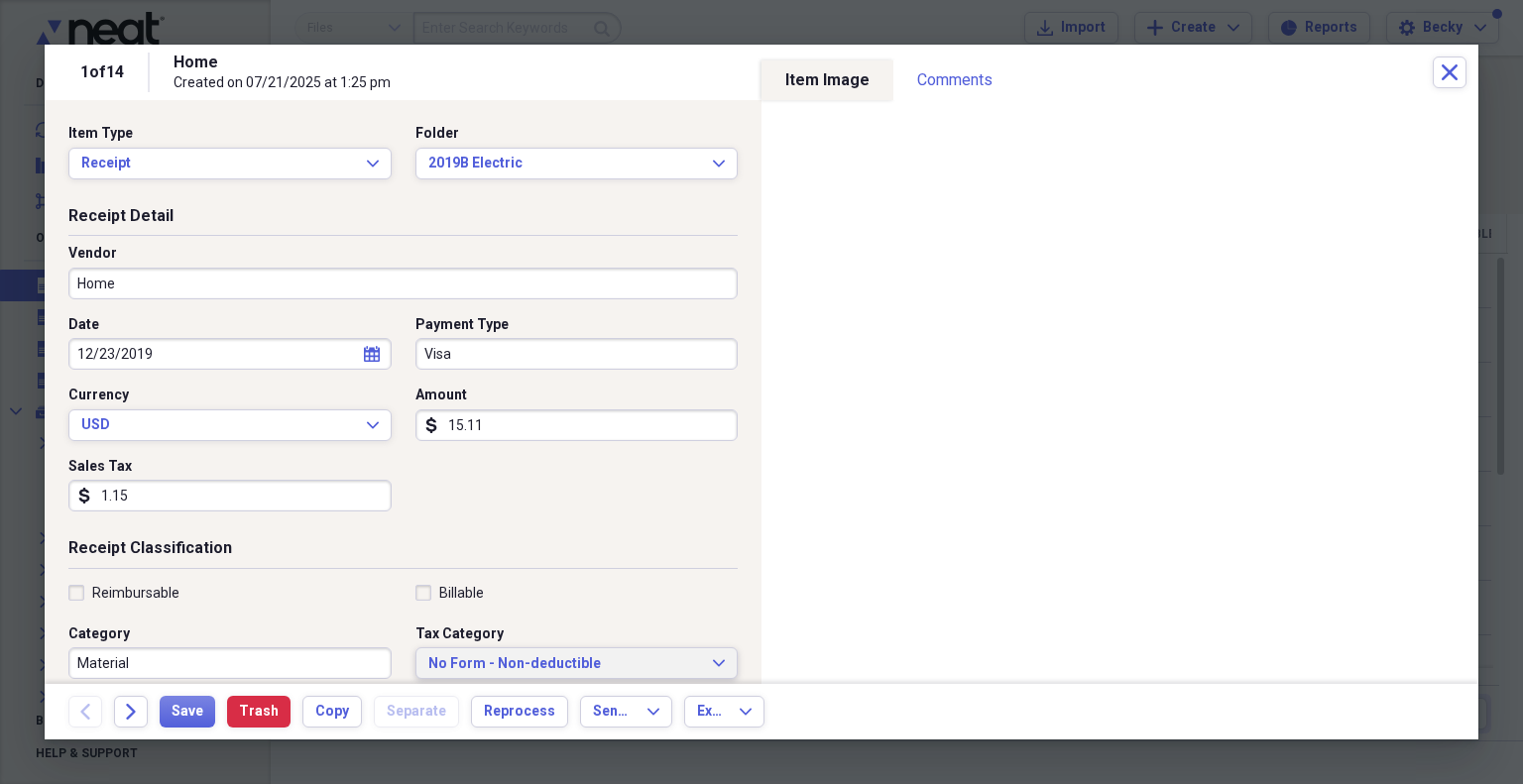 click on "No Form - Non-deductible" at bounding box center [565, 664] 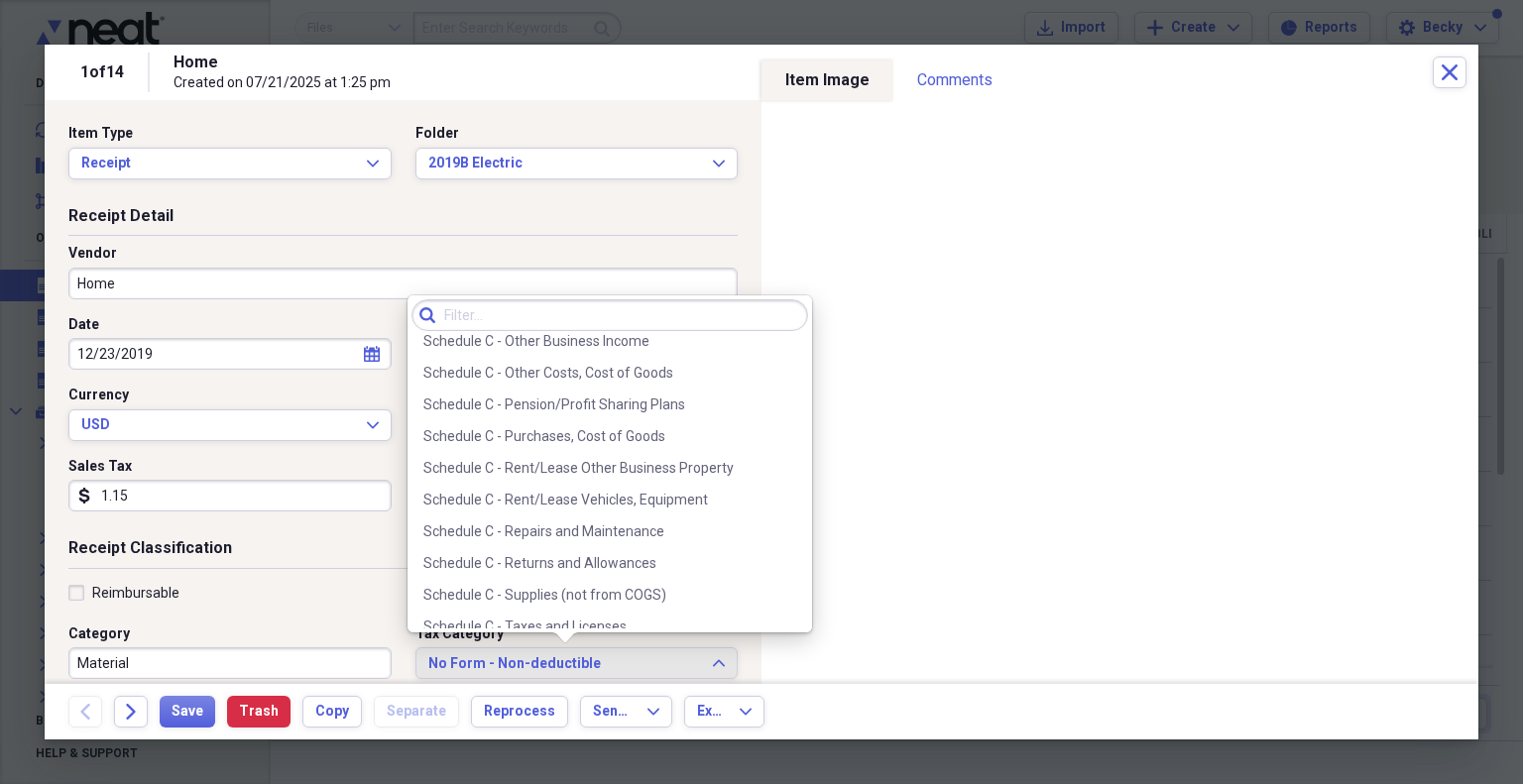 scroll, scrollTop: 3856, scrollLeft: 0, axis: vertical 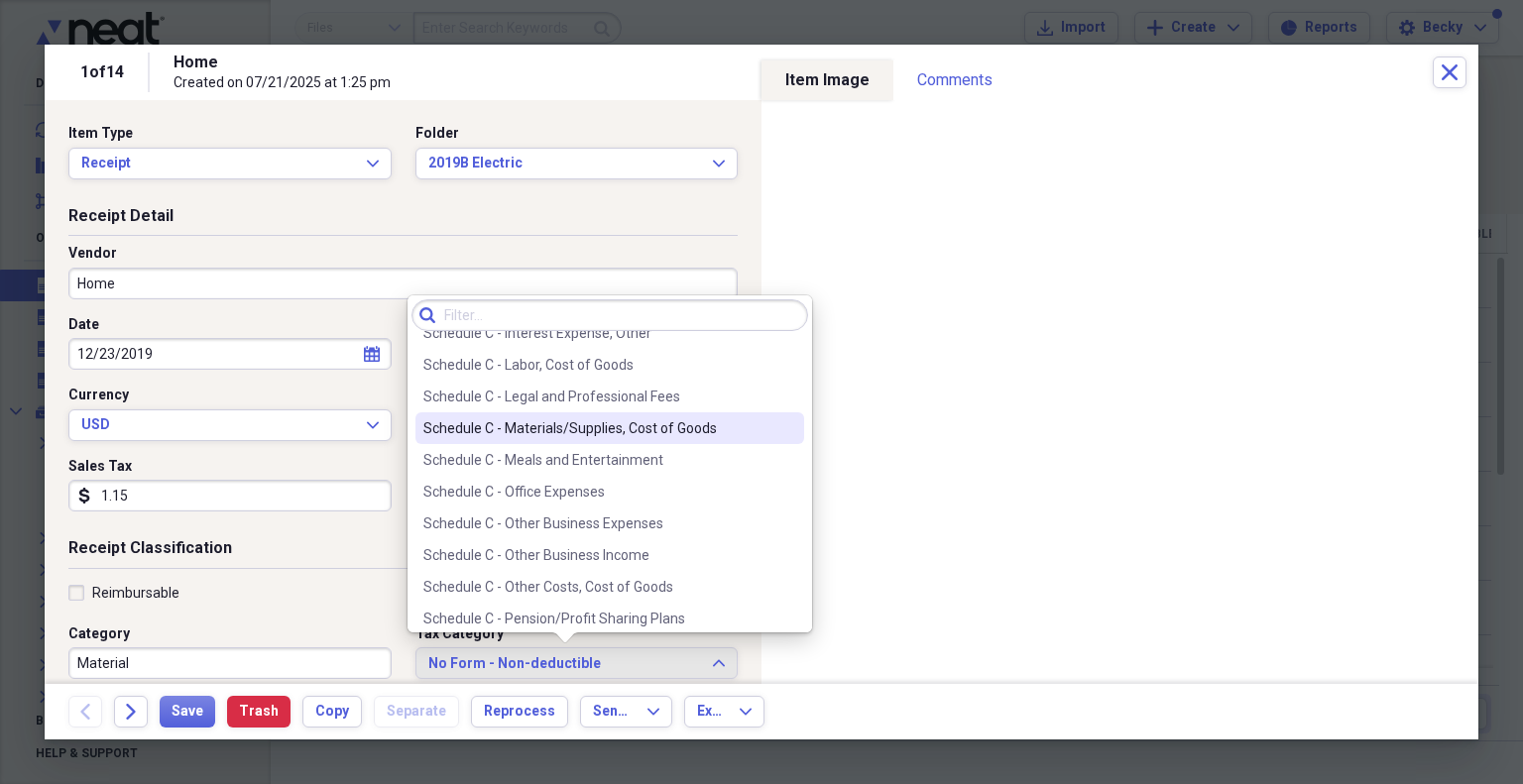 click on "Schedule C - Materials/Supplies, Cost of Goods" at bounding box center [598, 428] 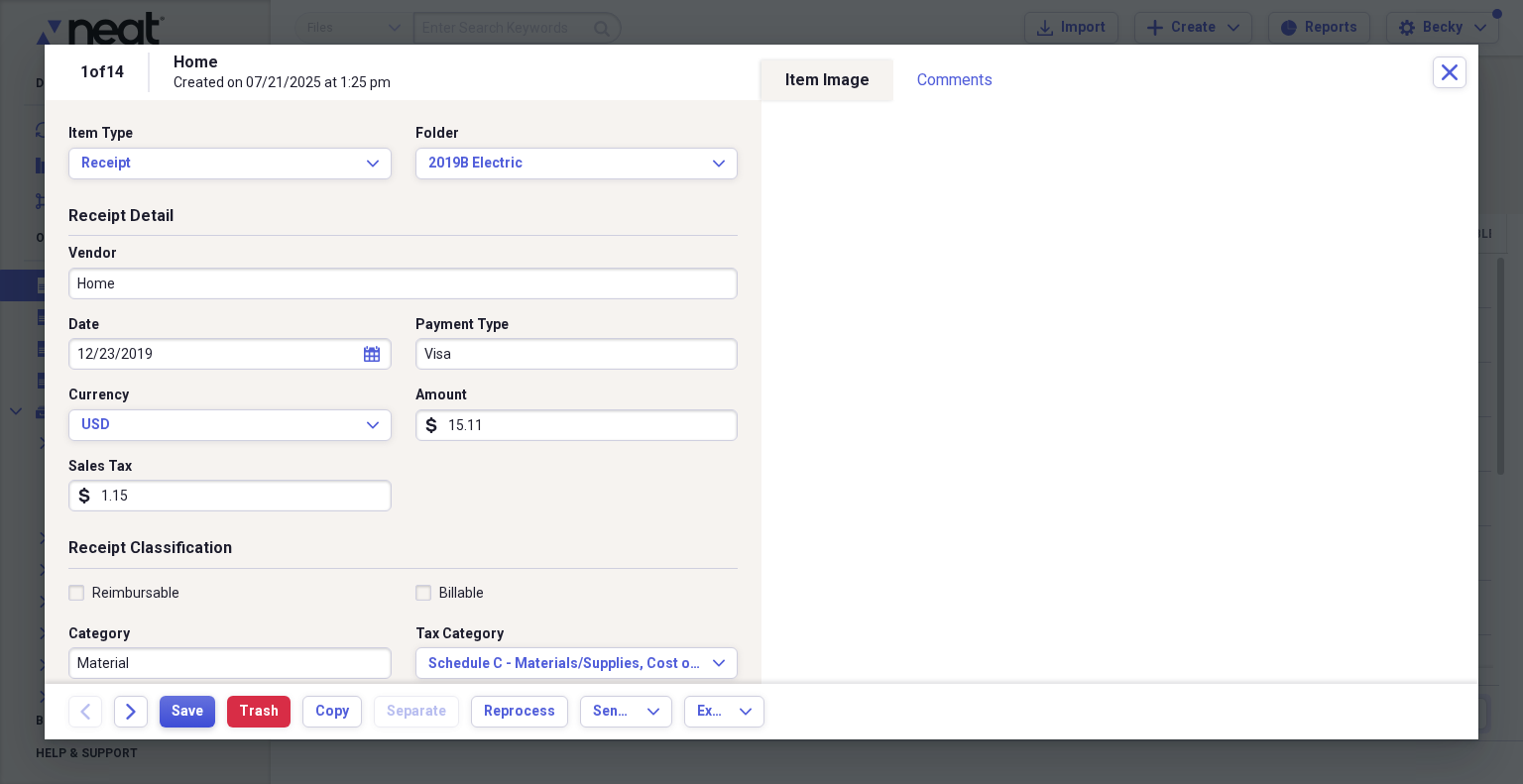 click on "Save" at bounding box center [187, 712] 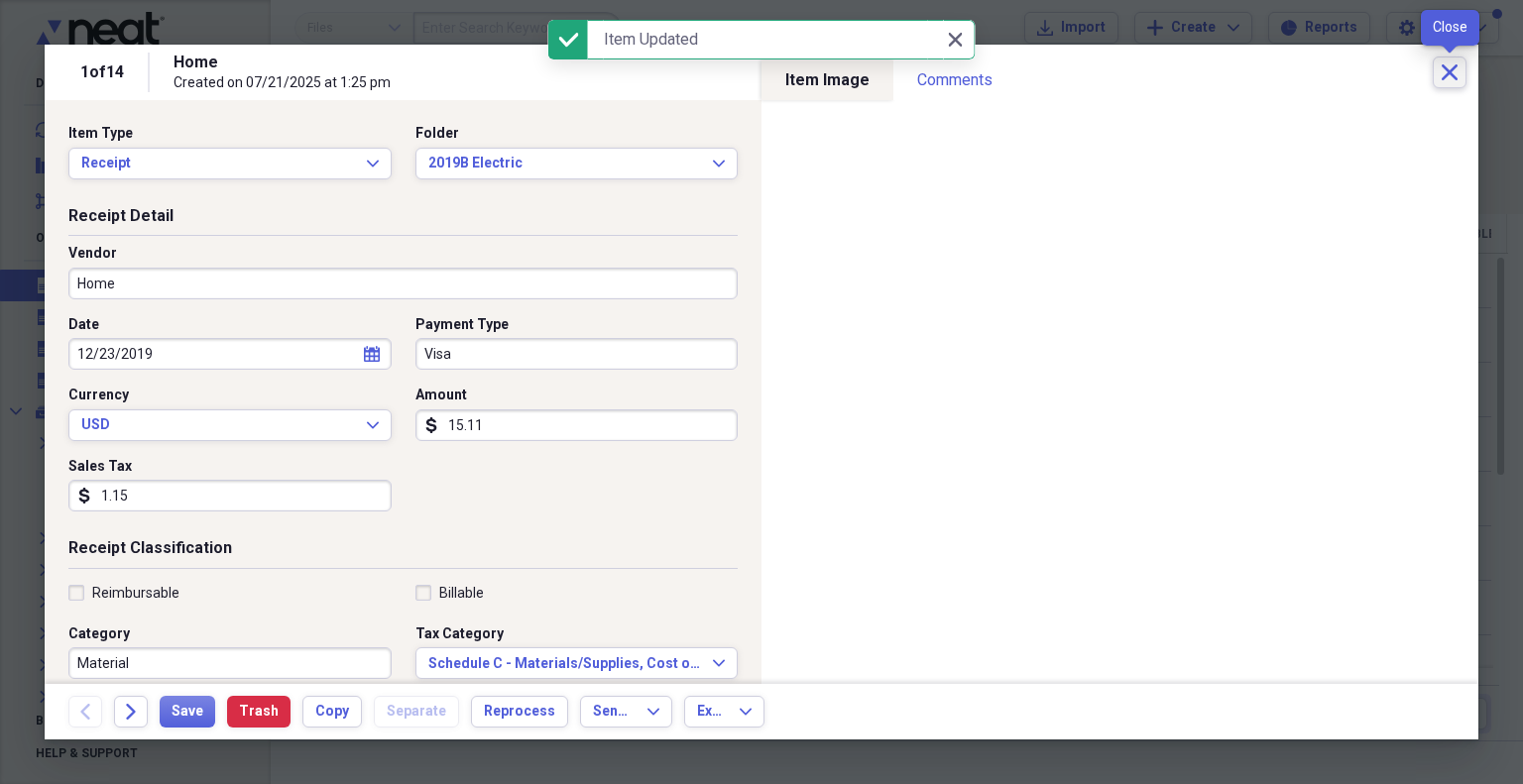 click on "Close" 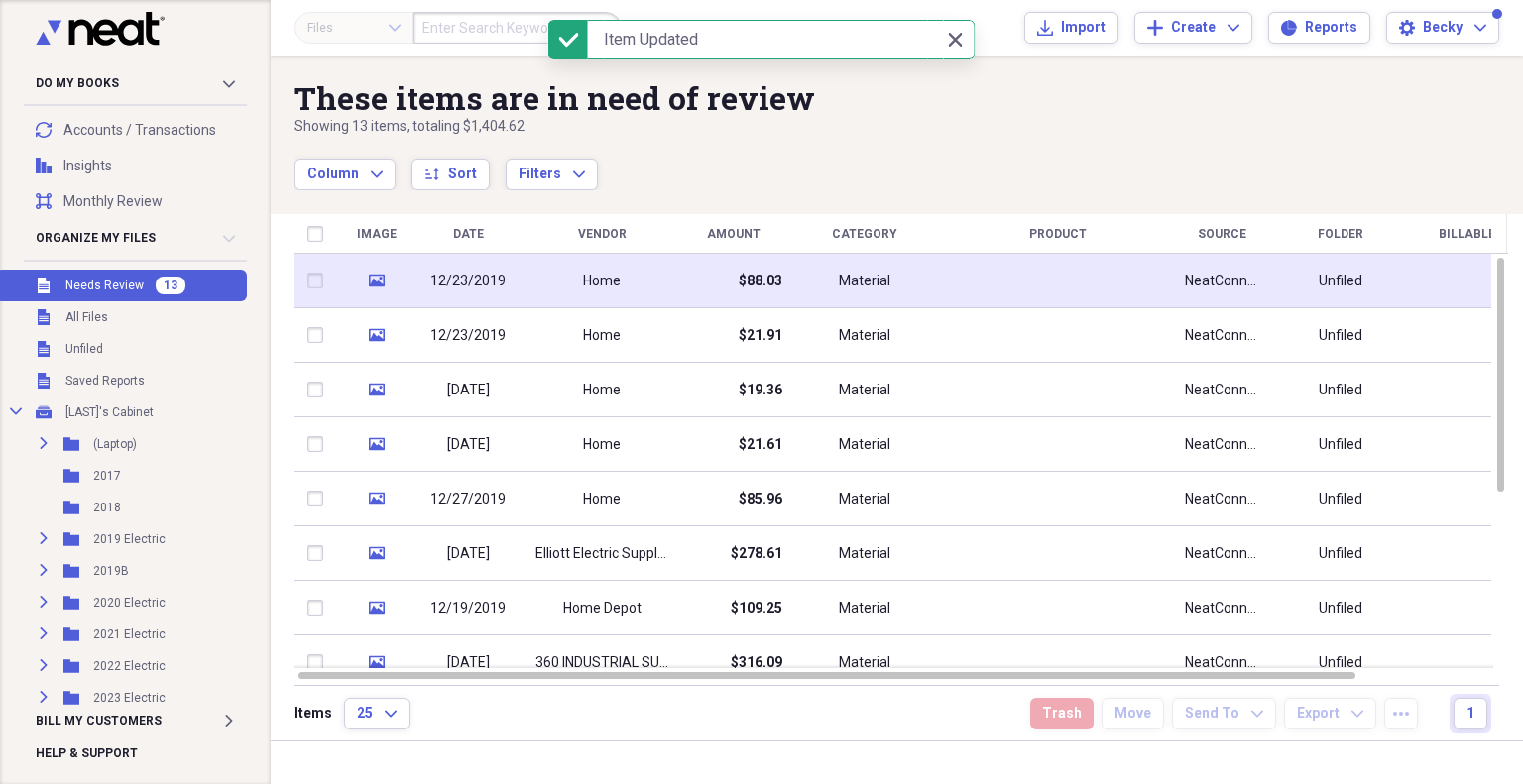 click on "12/23/2019" at bounding box center [468, 281] 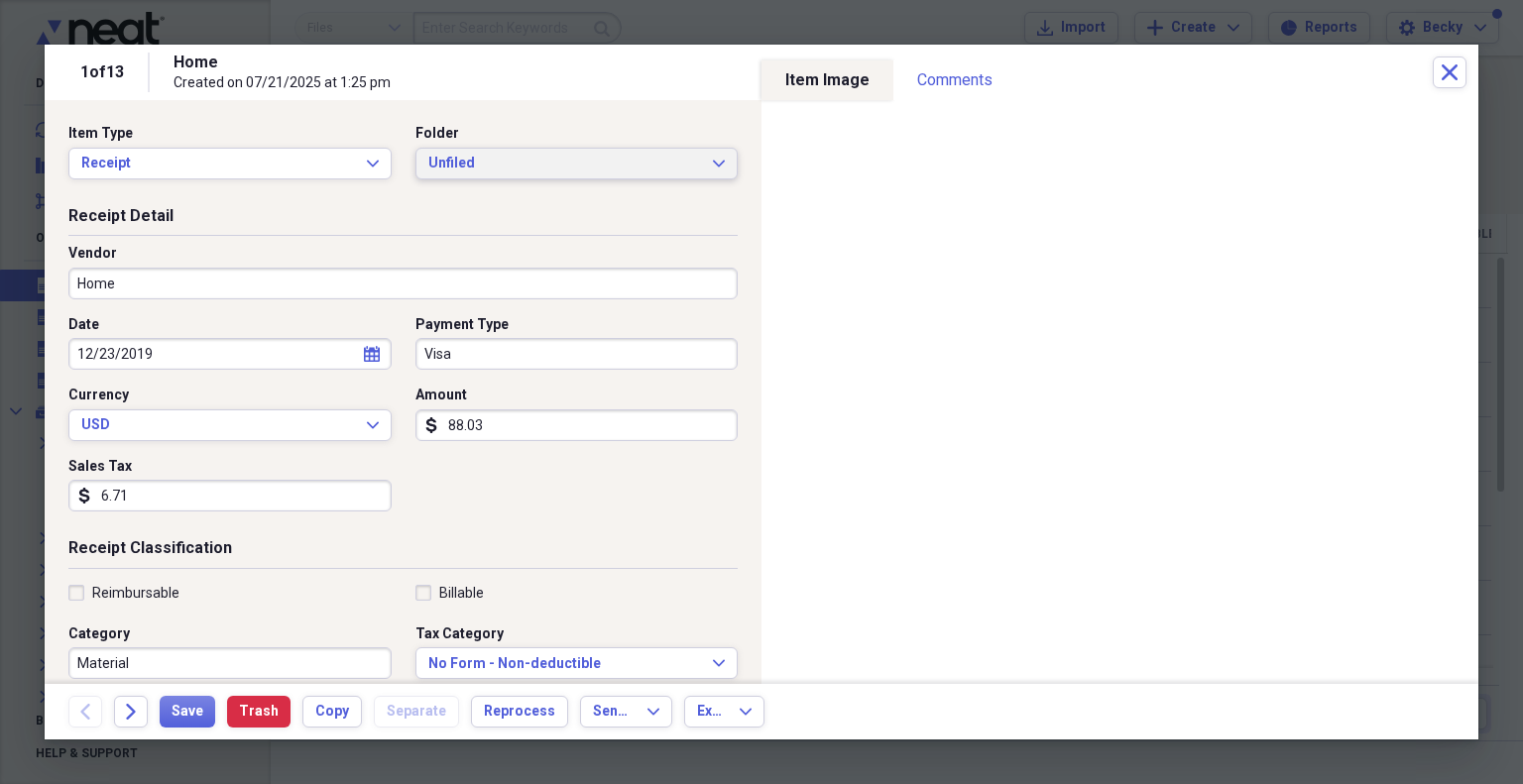 click on "Unfiled" at bounding box center (565, 164) 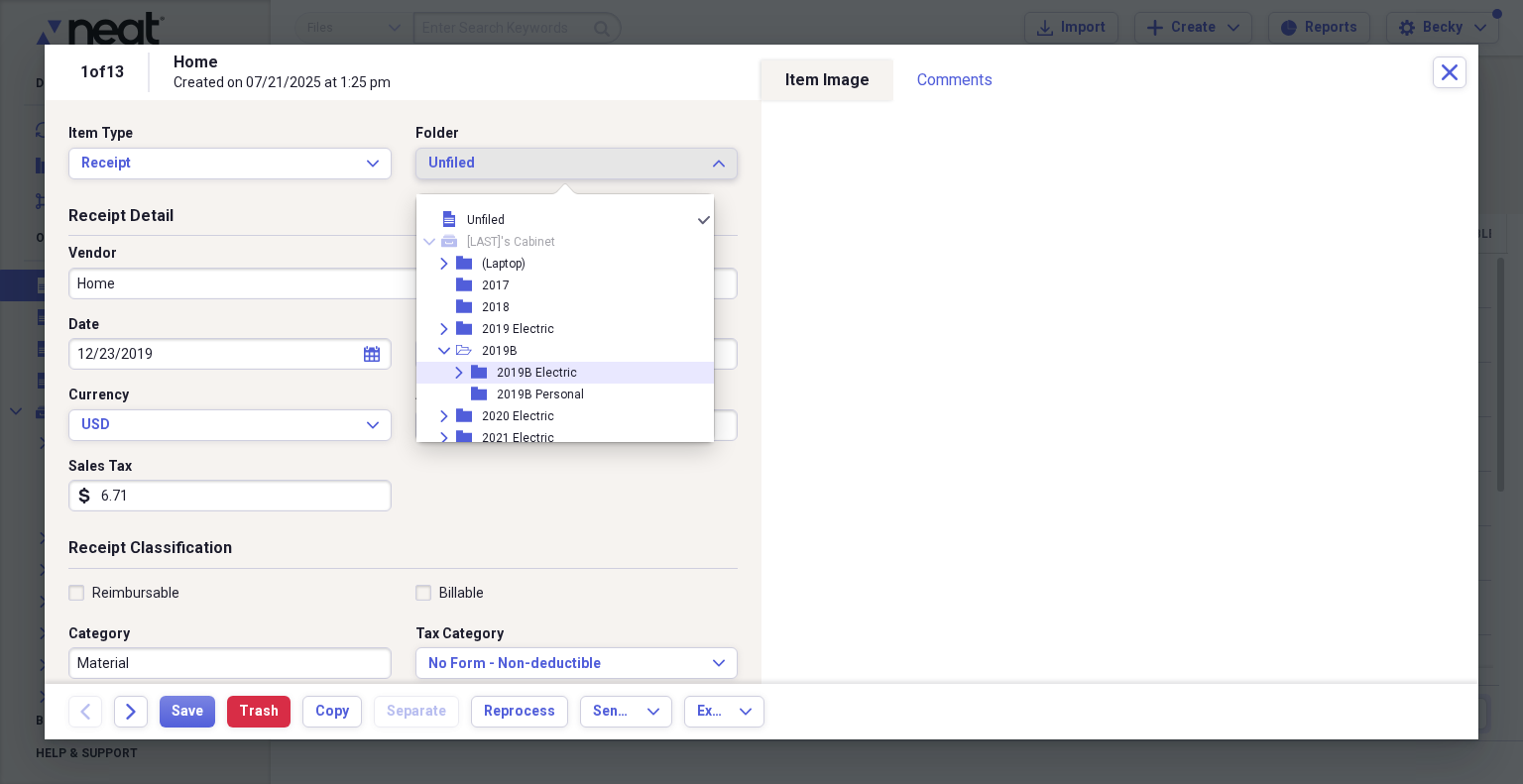 click on "2019B Electric" at bounding box center (536, 373) 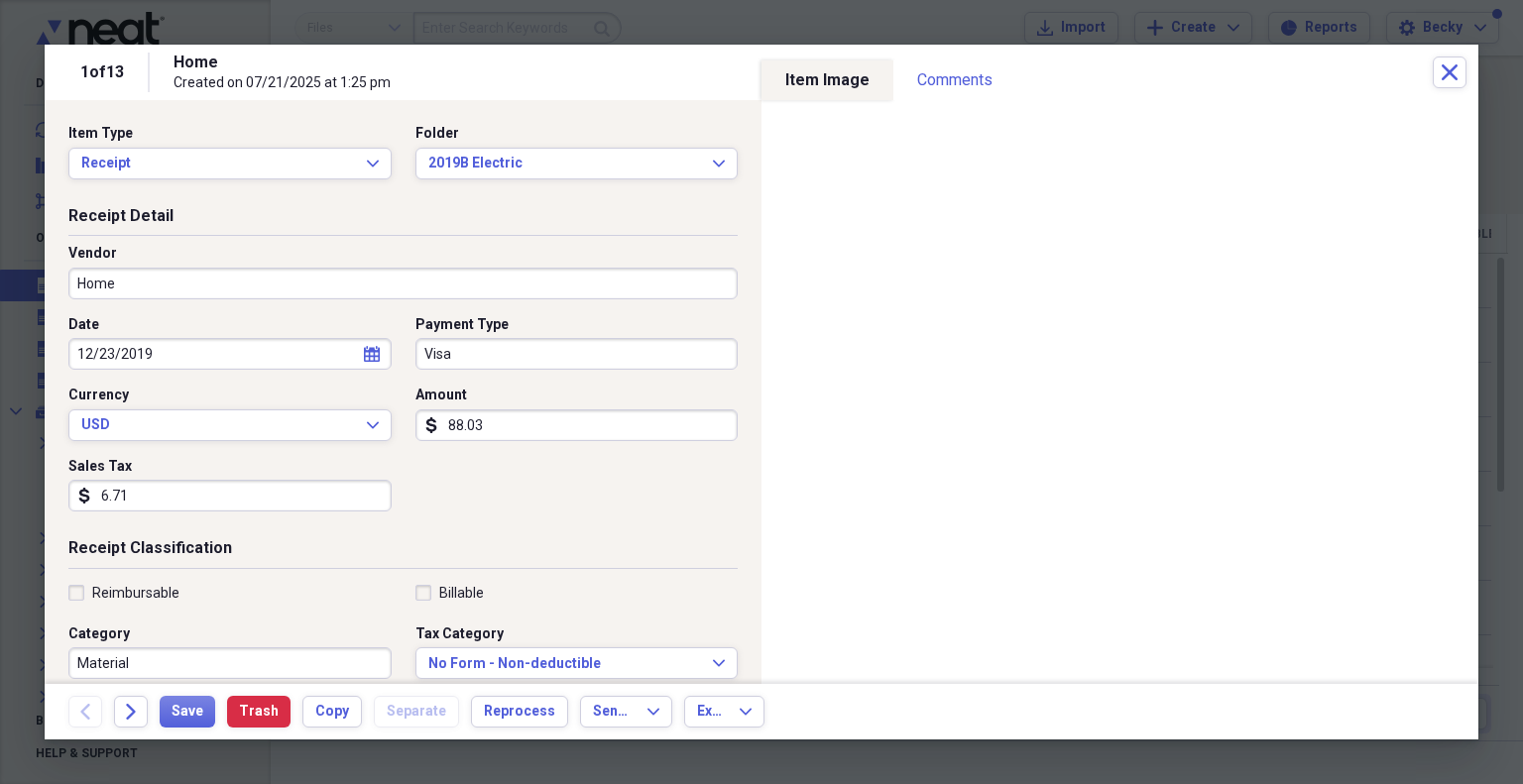 click on "Home" at bounding box center [403, 283] 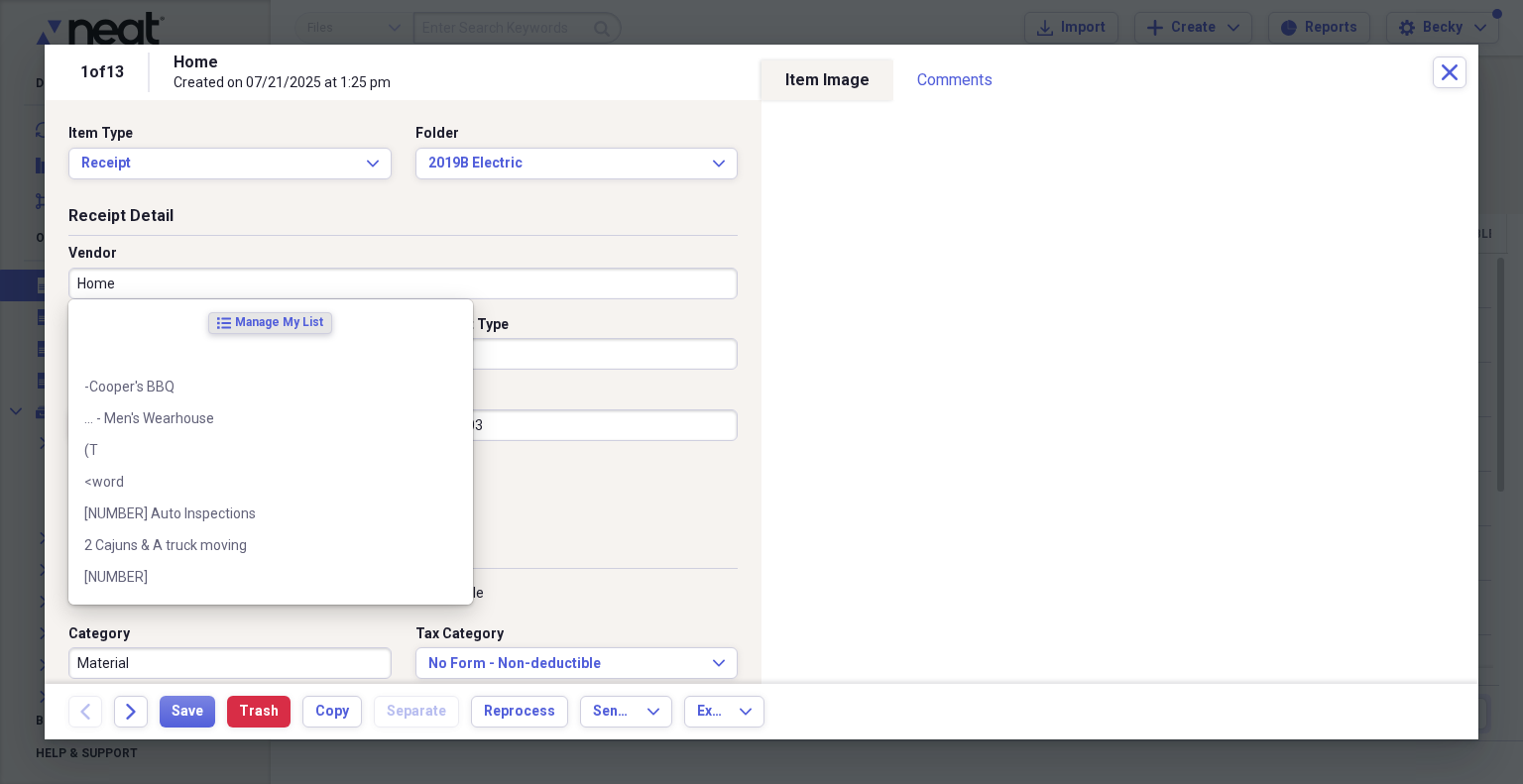 click on "Home" at bounding box center (403, 283) 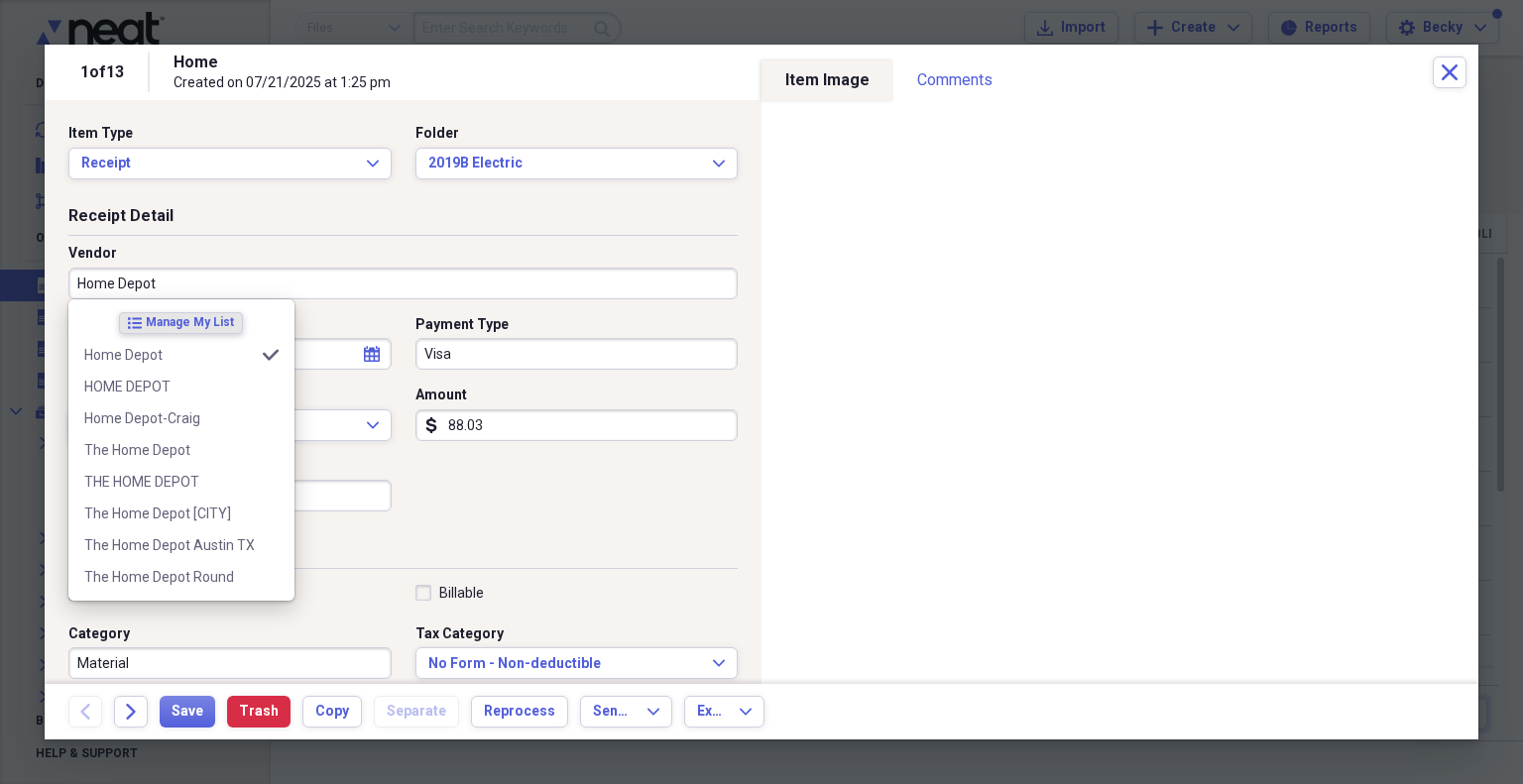 type on "Home Depot" 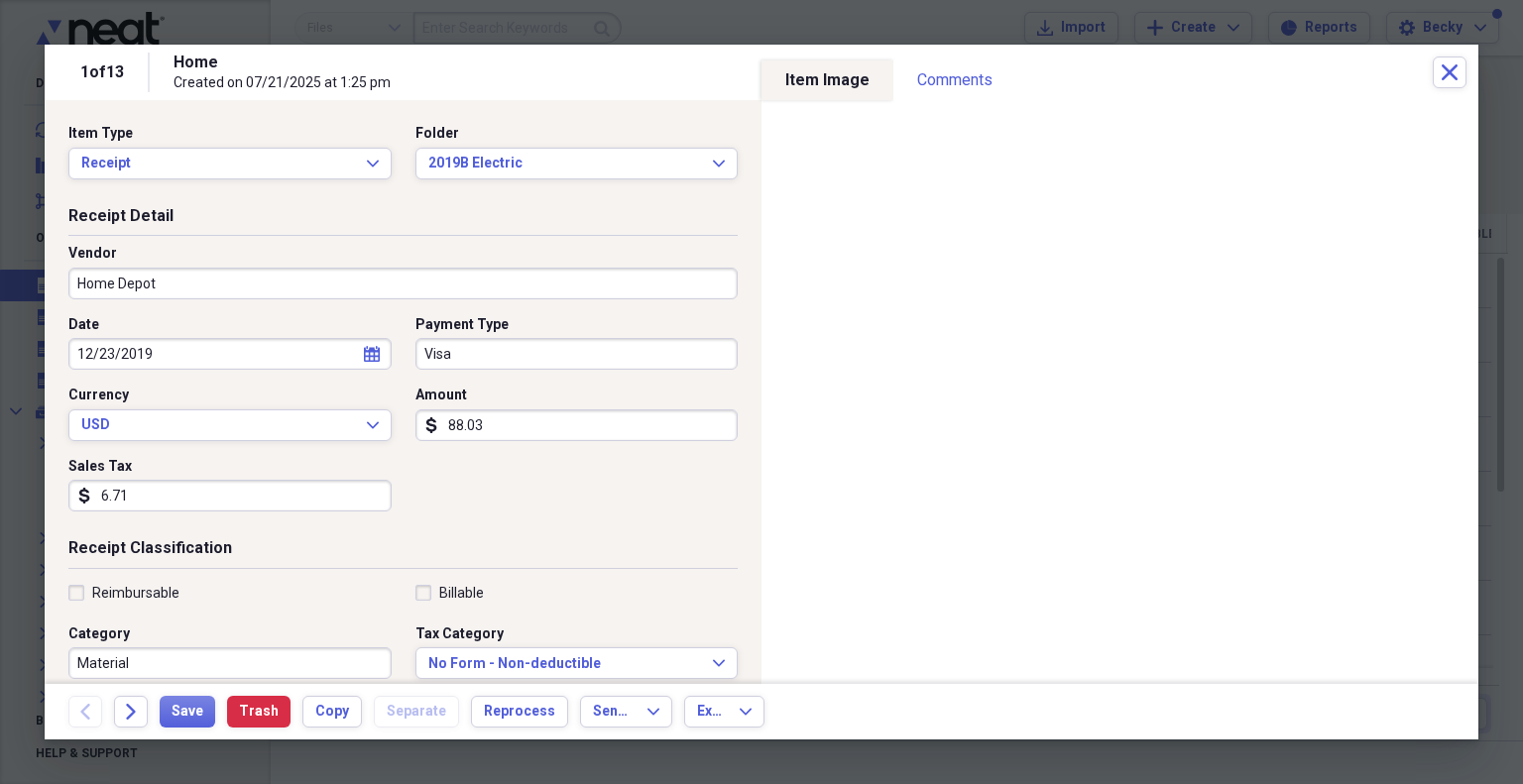 click on "Reimbursable Billable Category Material Tax Category No Form - Non-deductible Expand Customer Project Product Location Class" at bounding box center (403, 742) 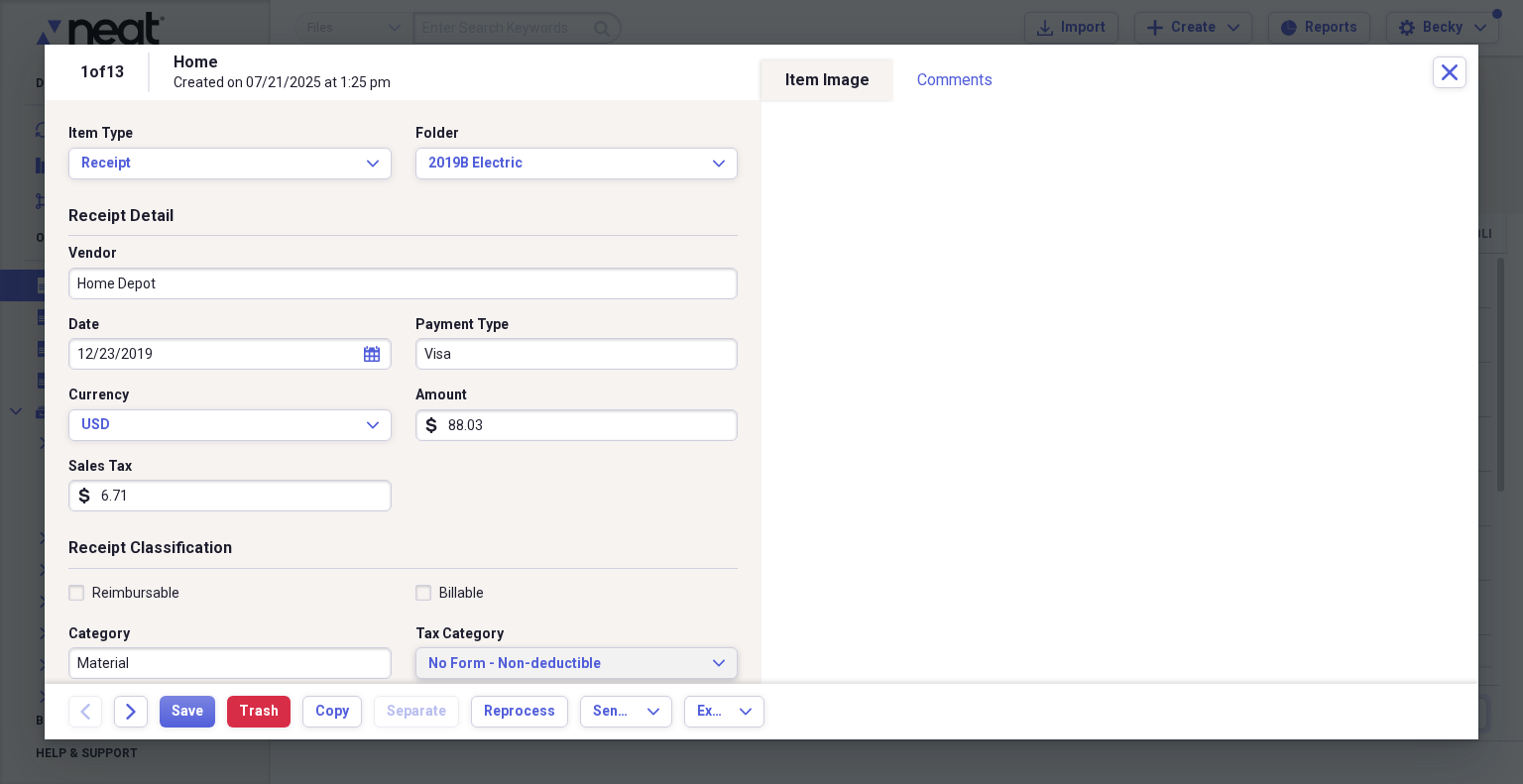 click on "No Form - Non-deductible" at bounding box center (565, 664) 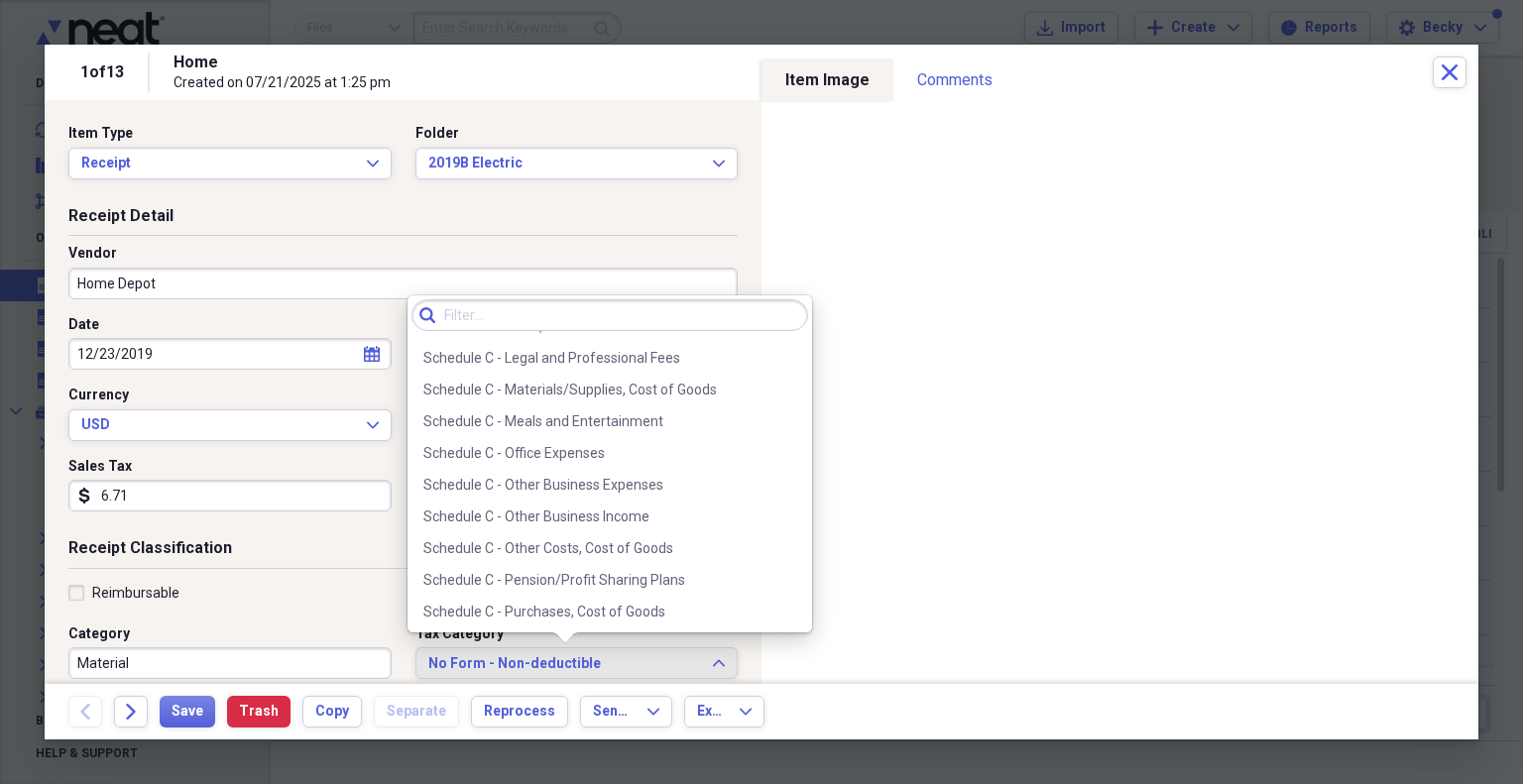 scroll, scrollTop: 3856, scrollLeft: 0, axis: vertical 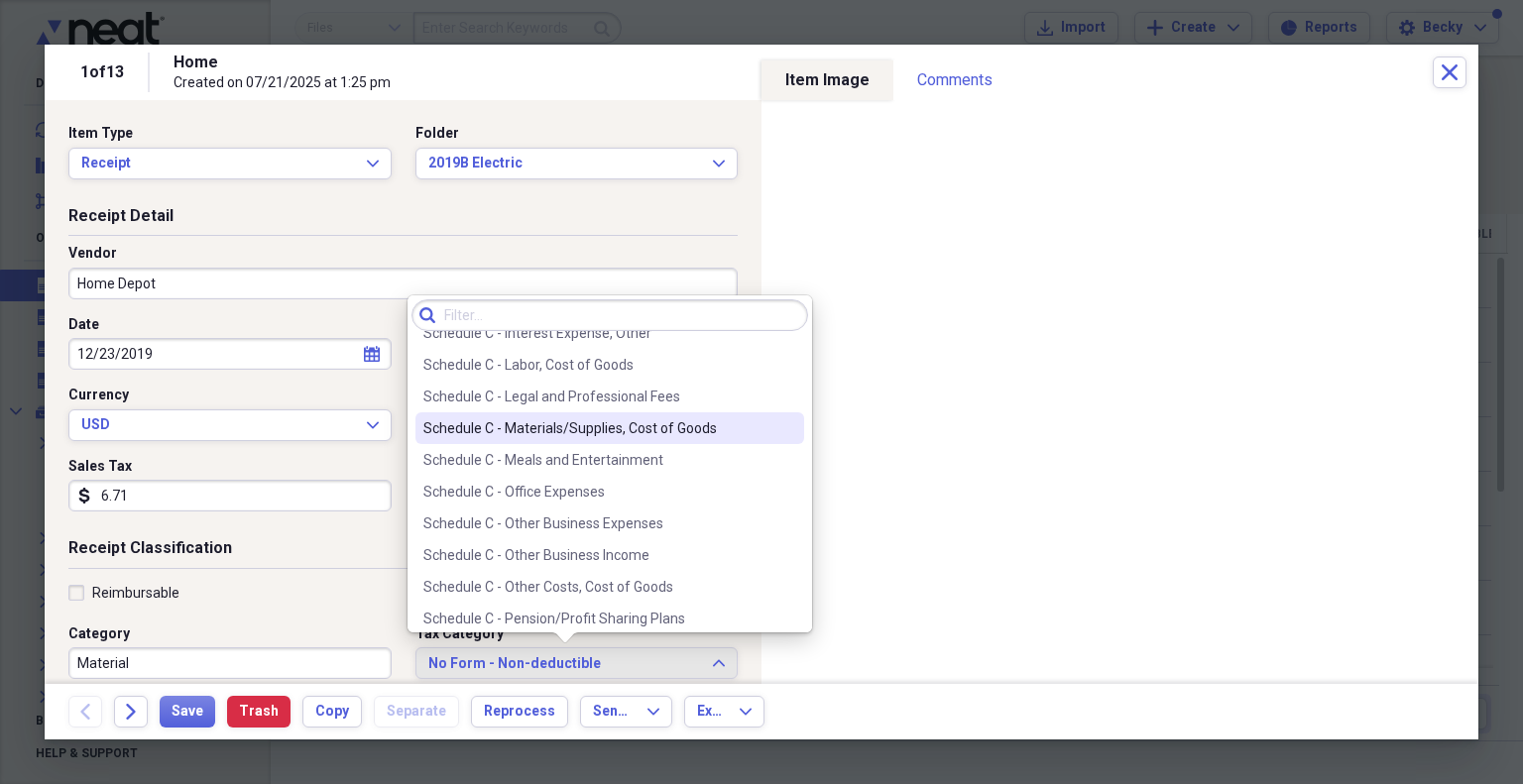 click on "Schedule C - Materials/Supplies, Cost of Goods" at bounding box center [598, 428] 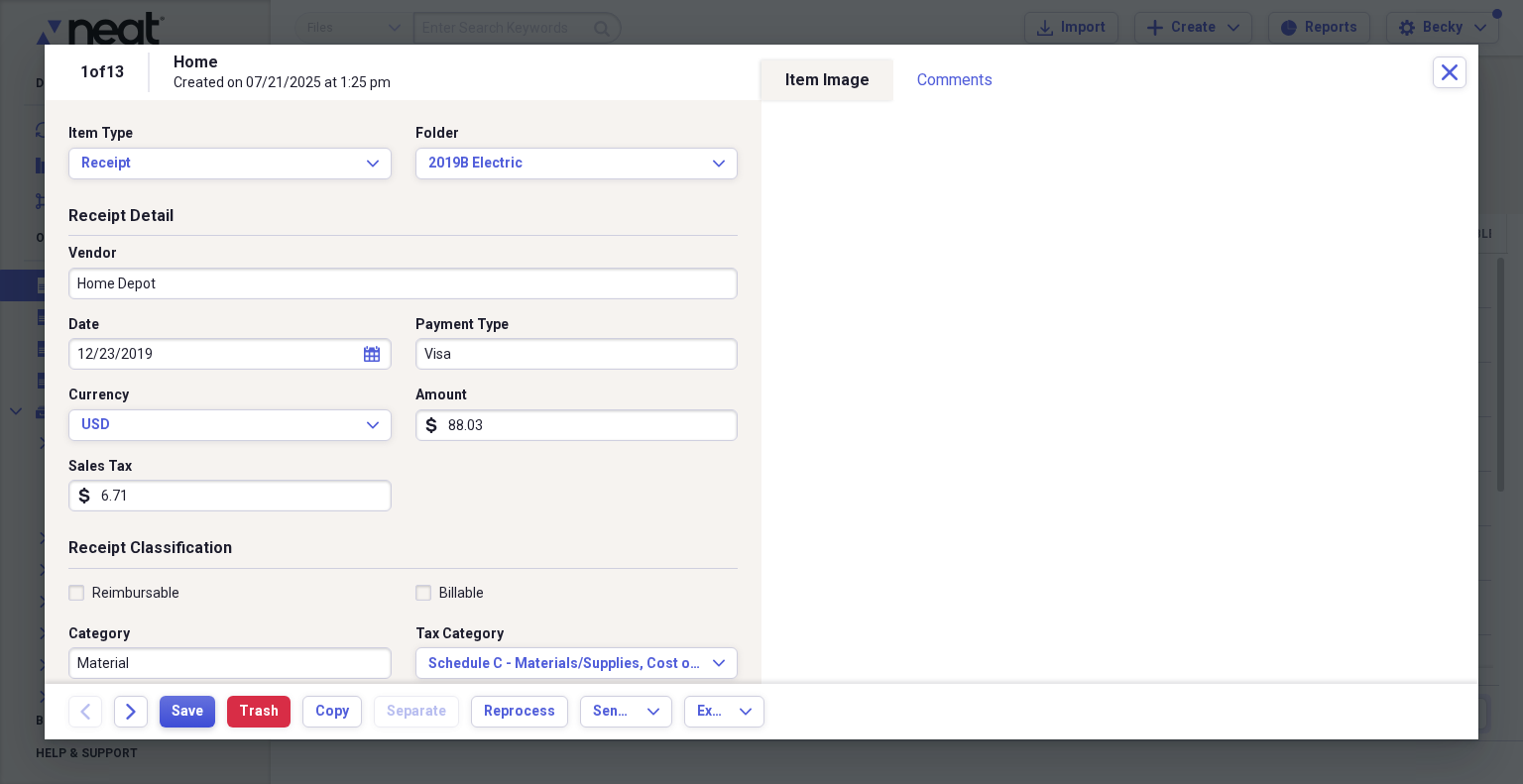 click on "Save" at bounding box center (187, 712) 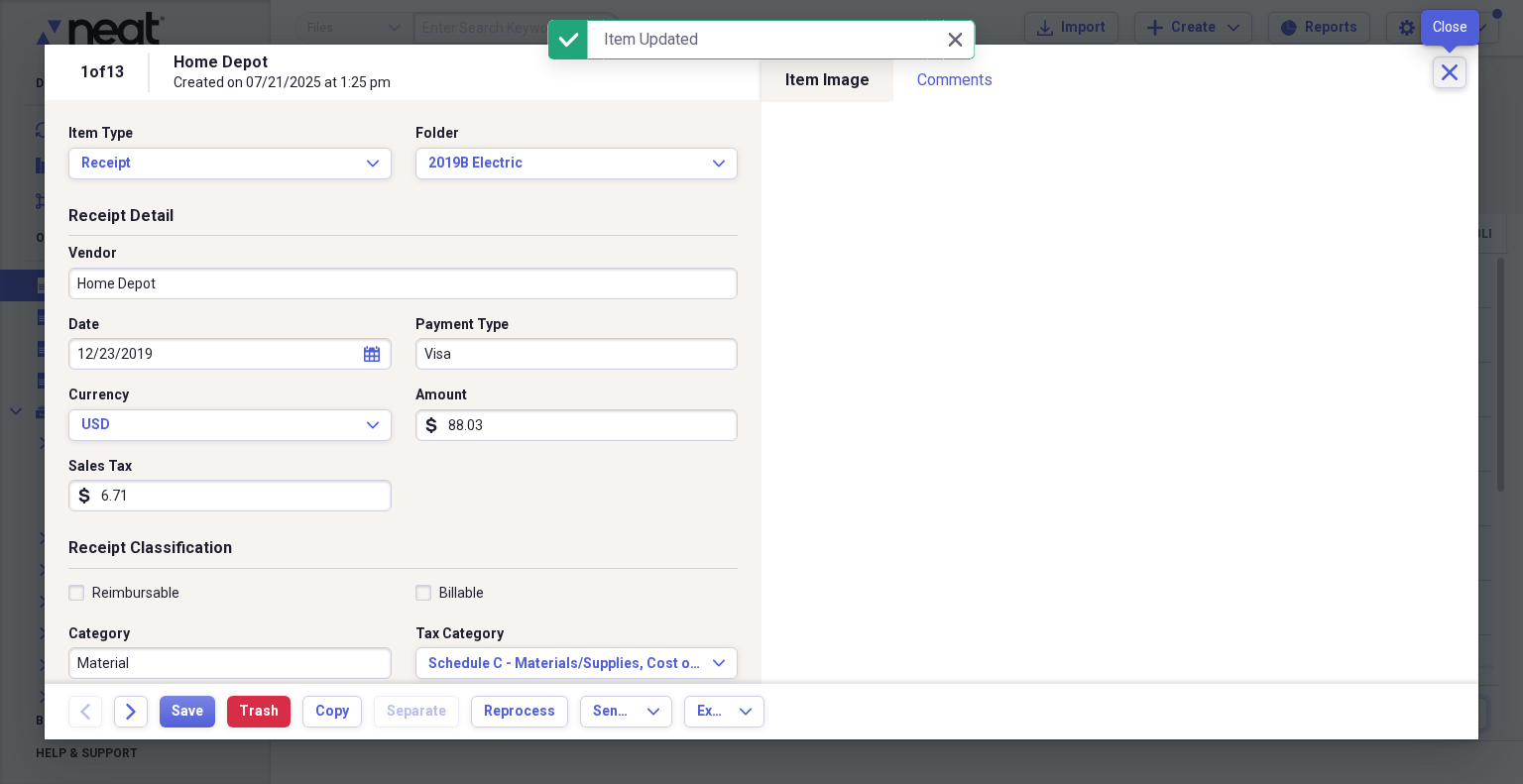click 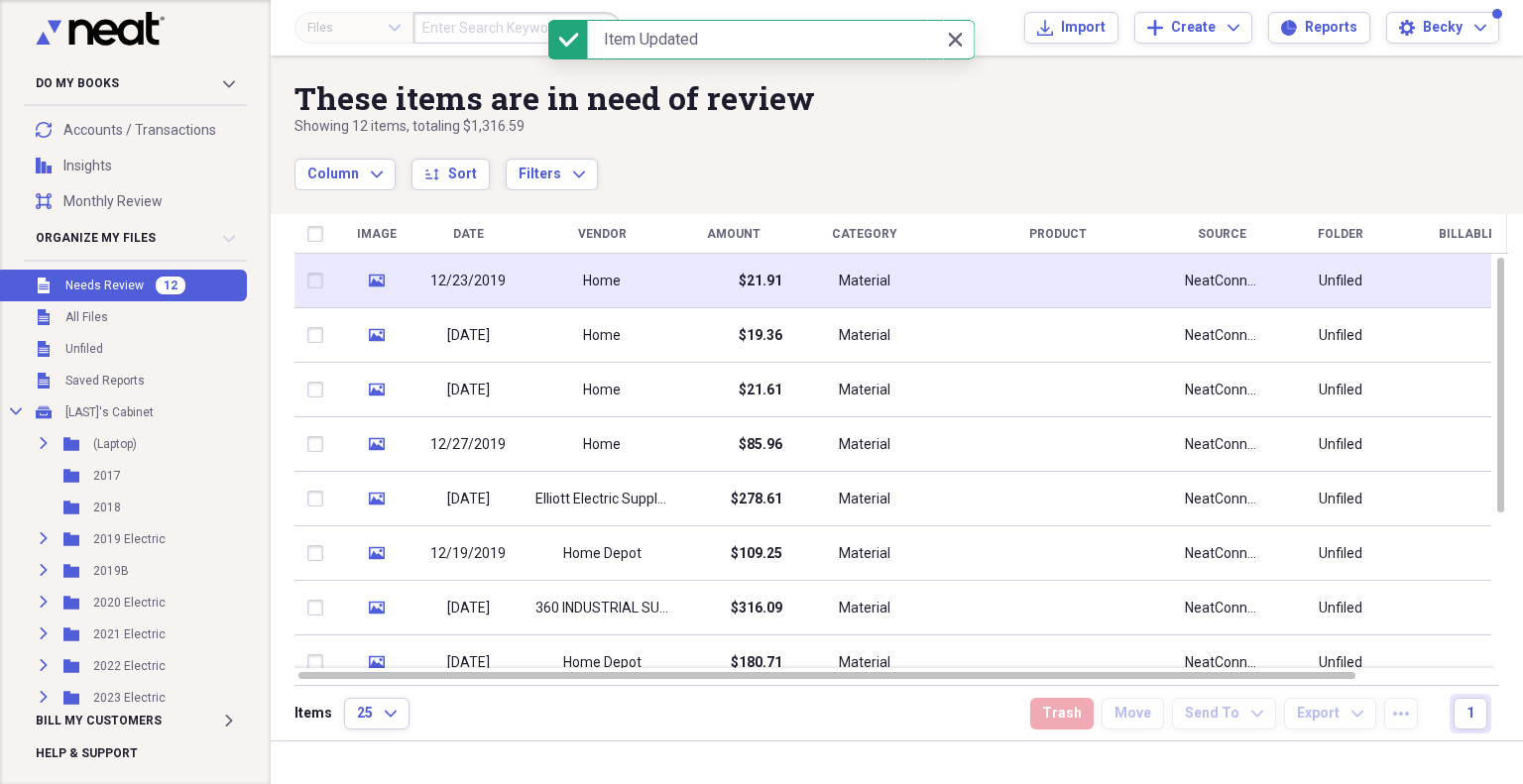 click on "Home" at bounding box center [602, 280] 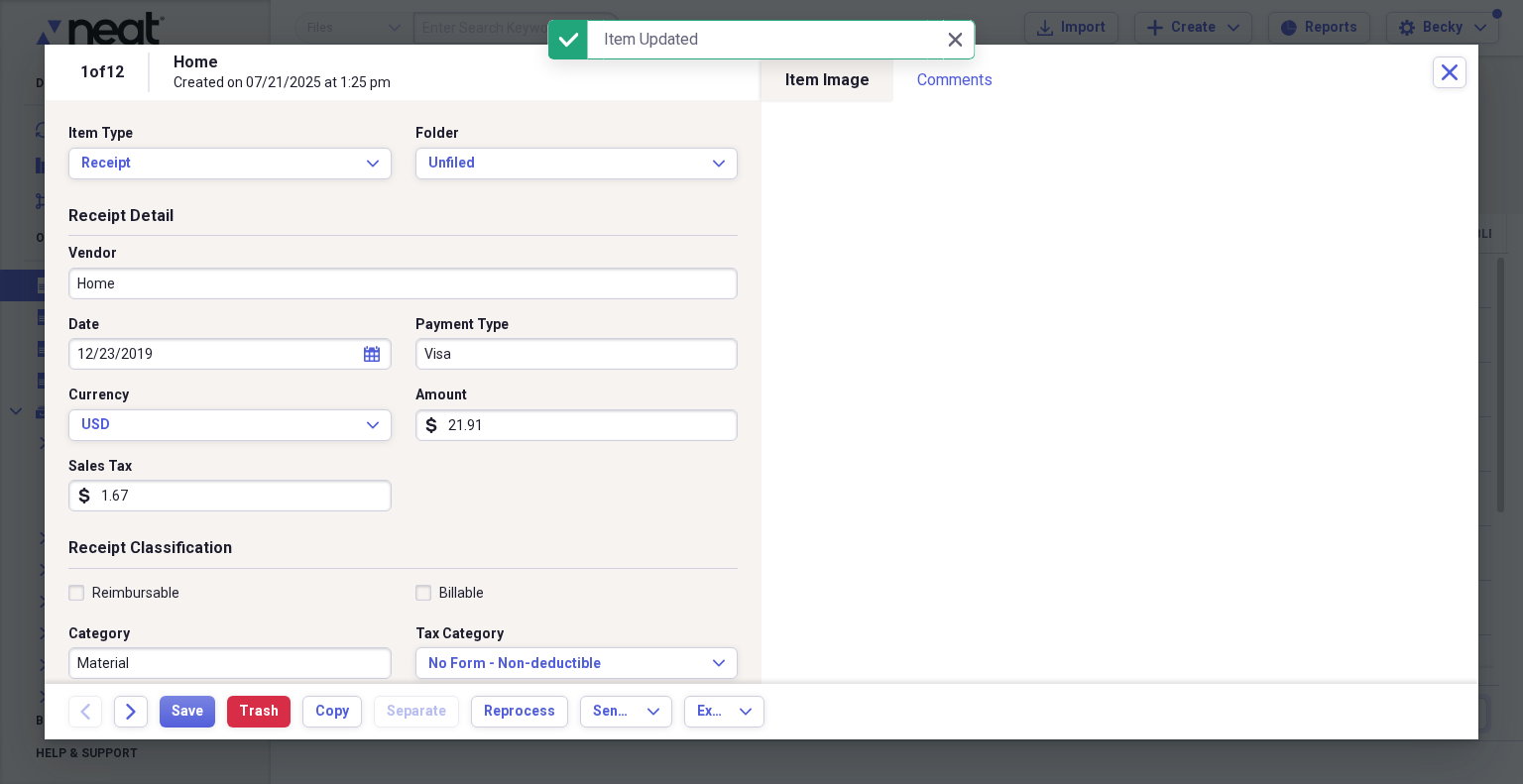 click on "Item Type Receipt Expand Folder Unfiled Expand" at bounding box center (403, 165) 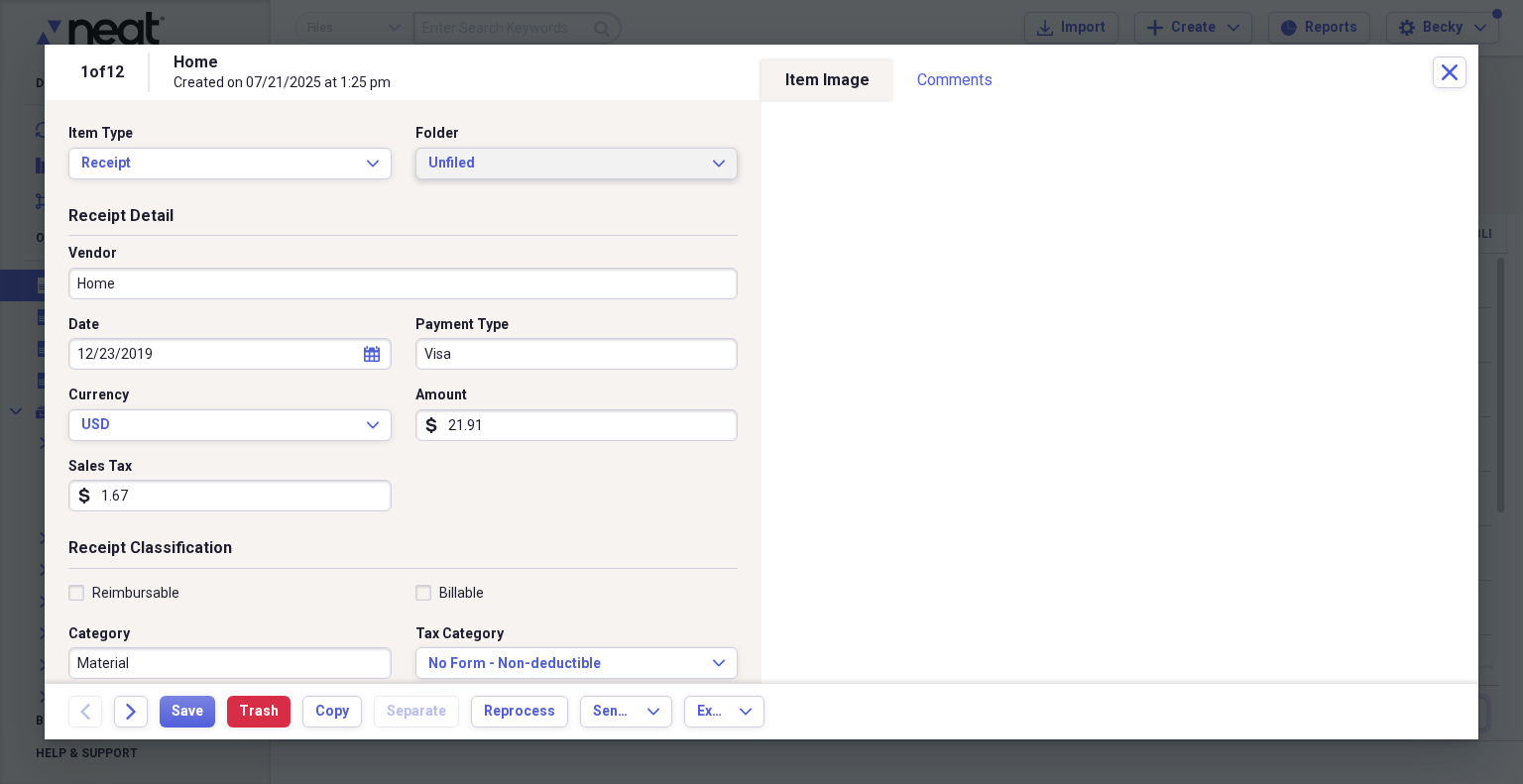 click on "Folder Unfiled Expand" at bounding box center [571, 152] 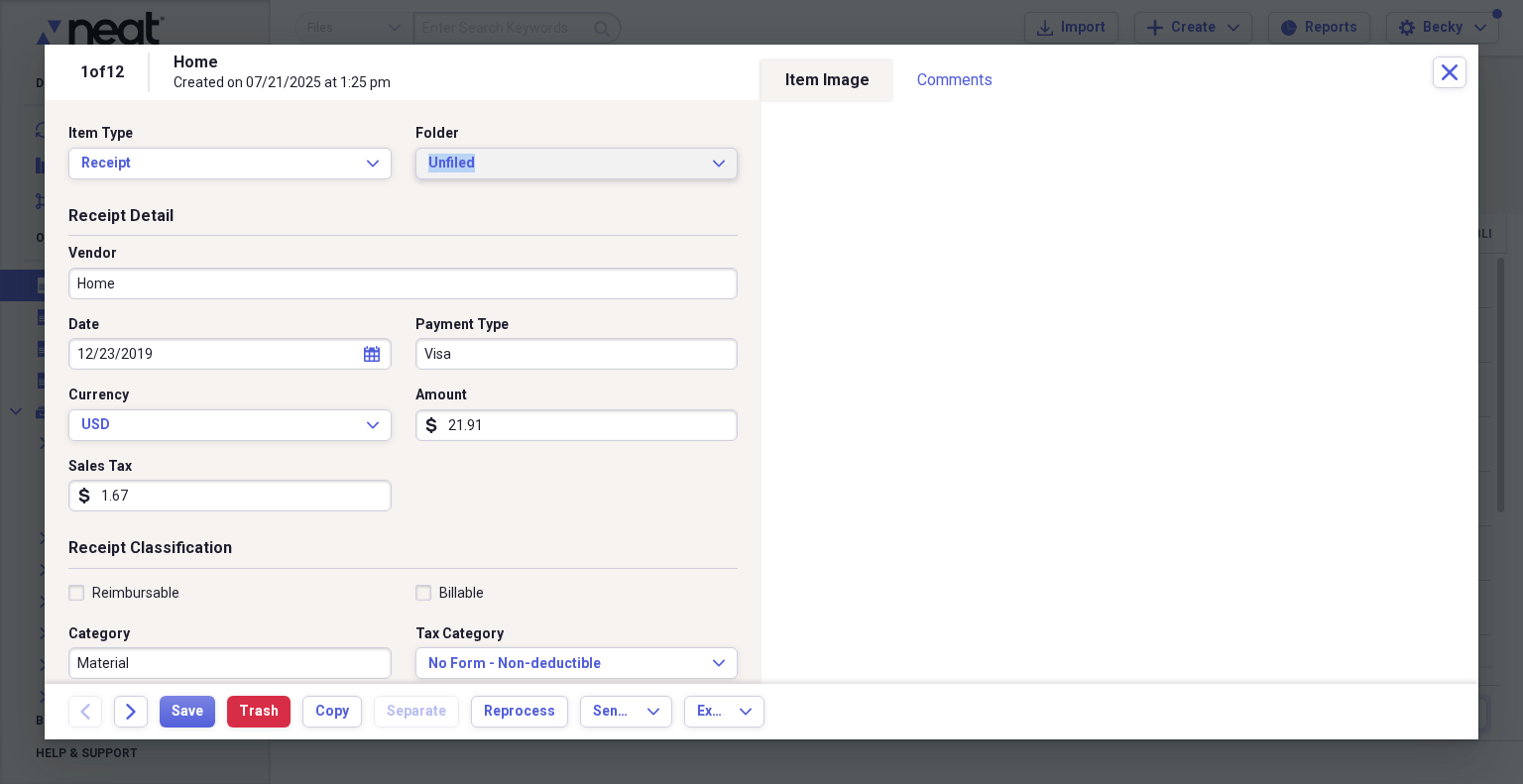 click on "Unfiled" at bounding box center (565, 164) 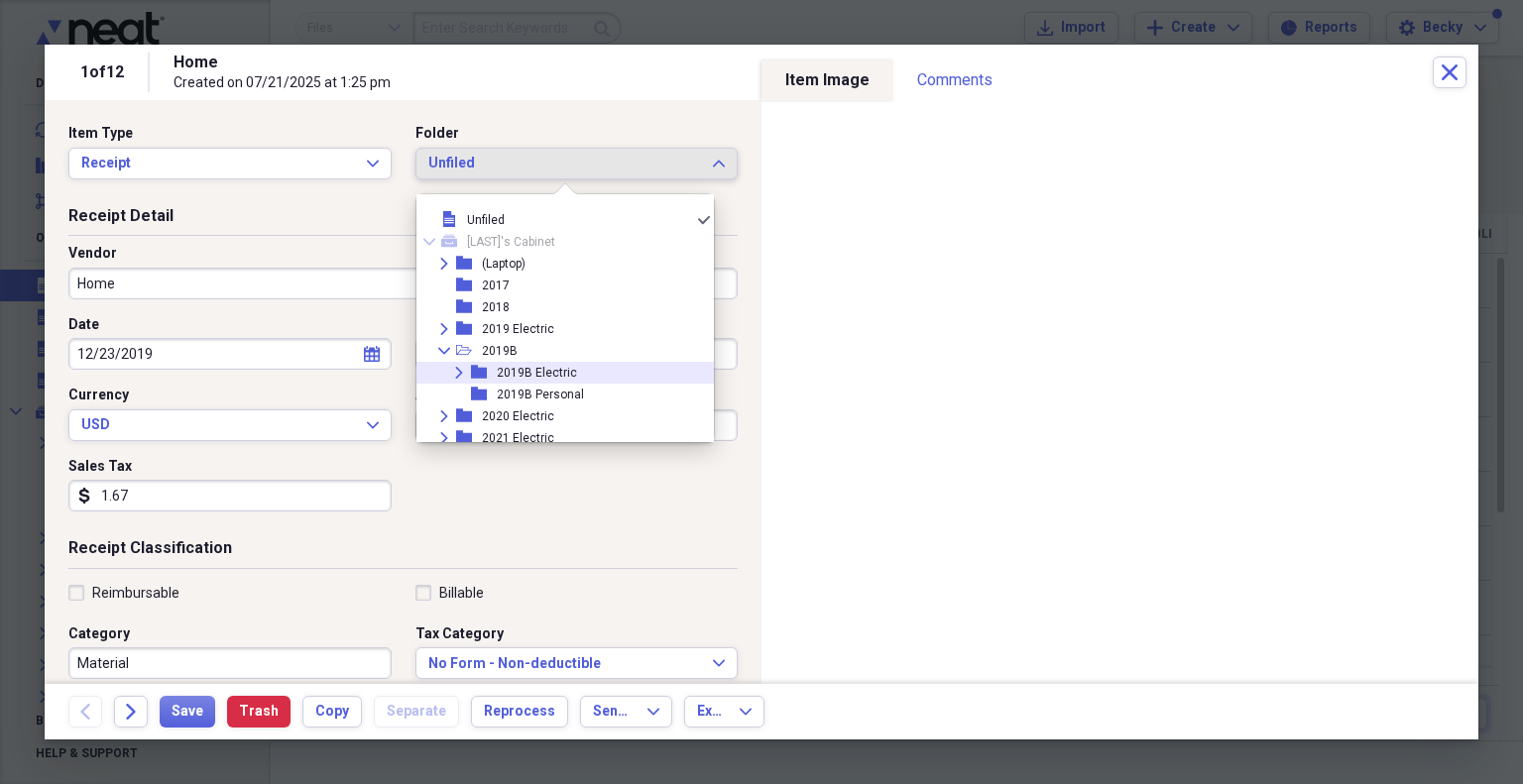 click on "2019B Electric" at bounding box center [536, 373] 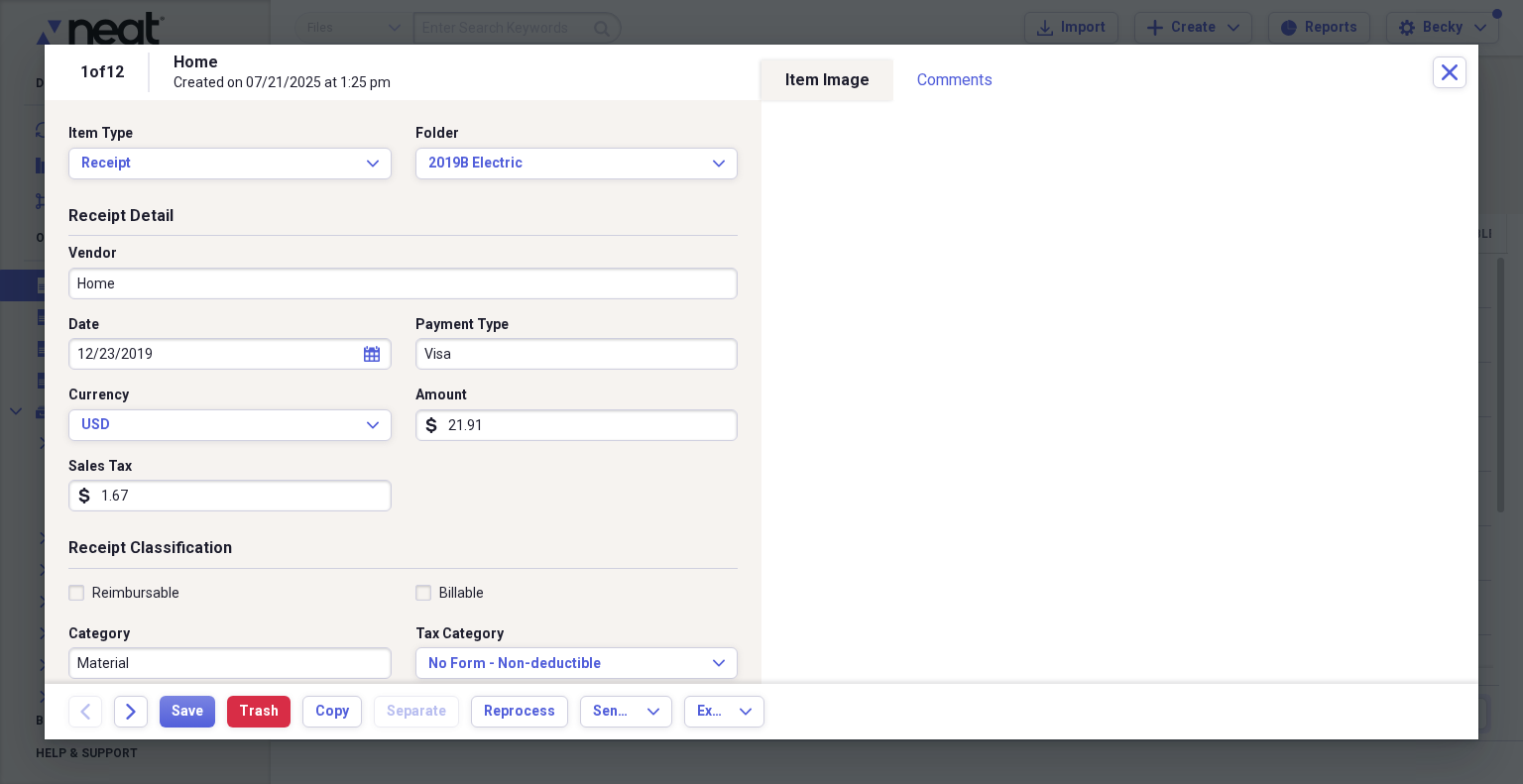 click on "Home" at bounding box center (403, 283) 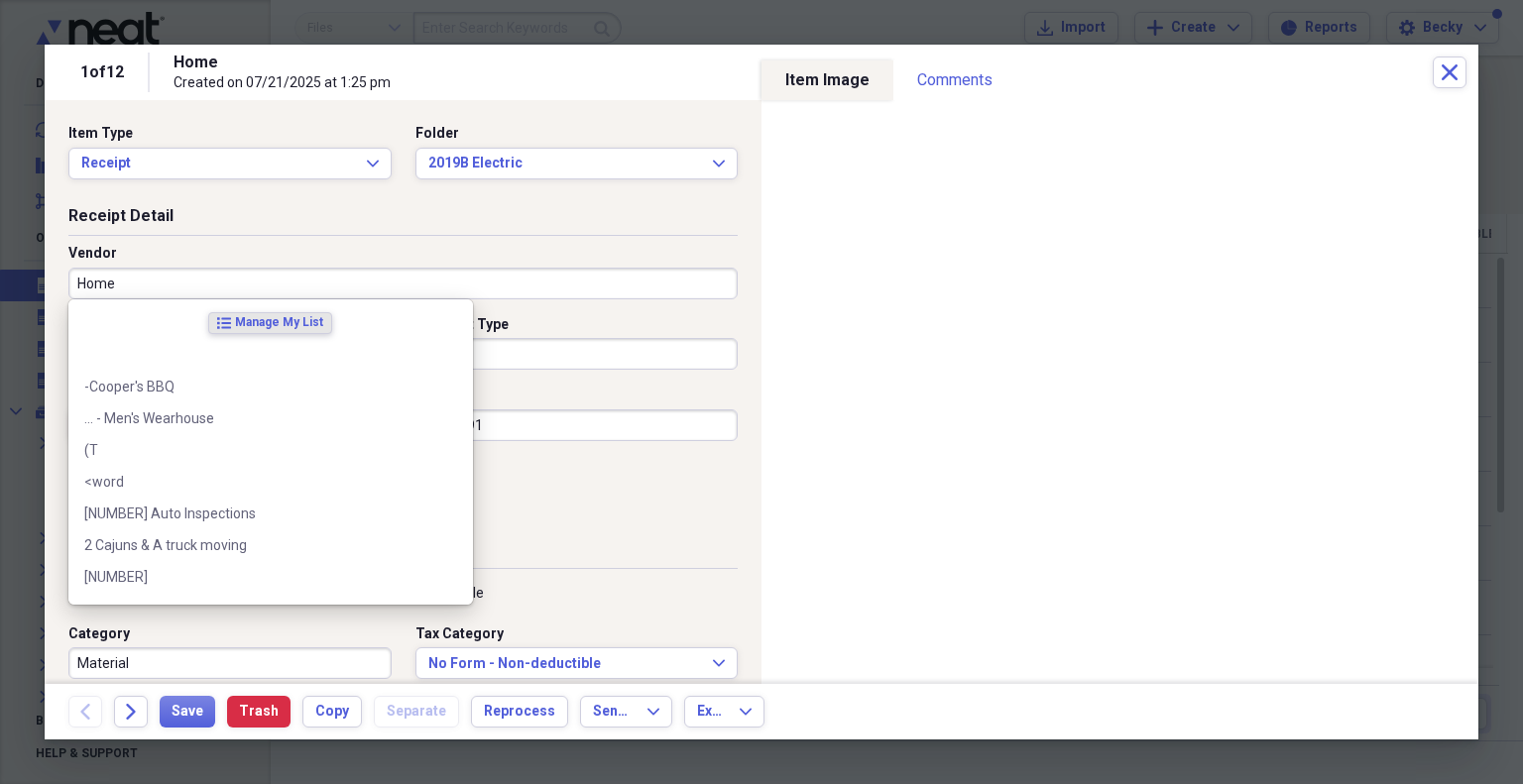 click on "Home" at bounding box center [403, 283] 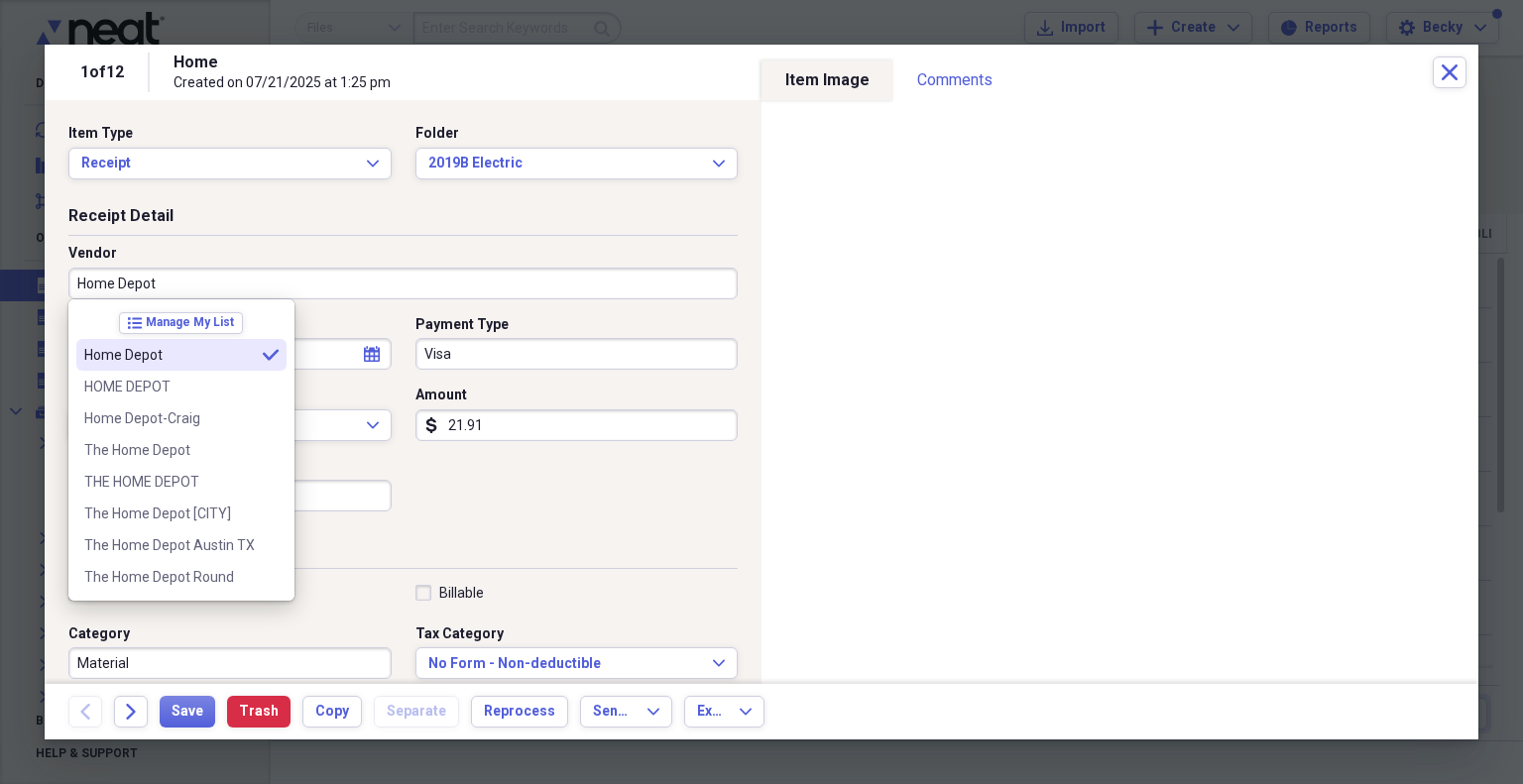 type on "Home Depot" 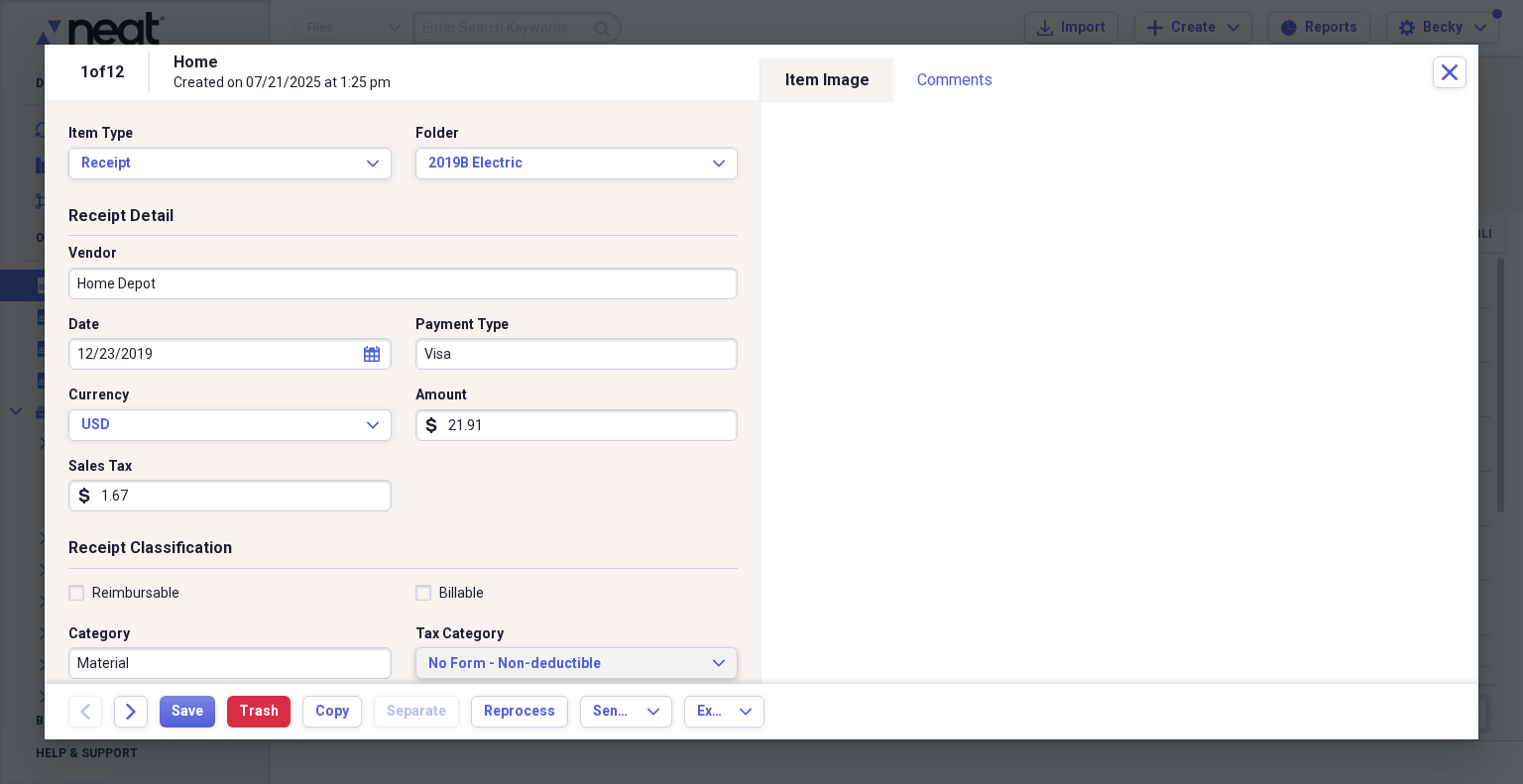 click on "No Form - Non-deductible" at bounding box center (565, 664) 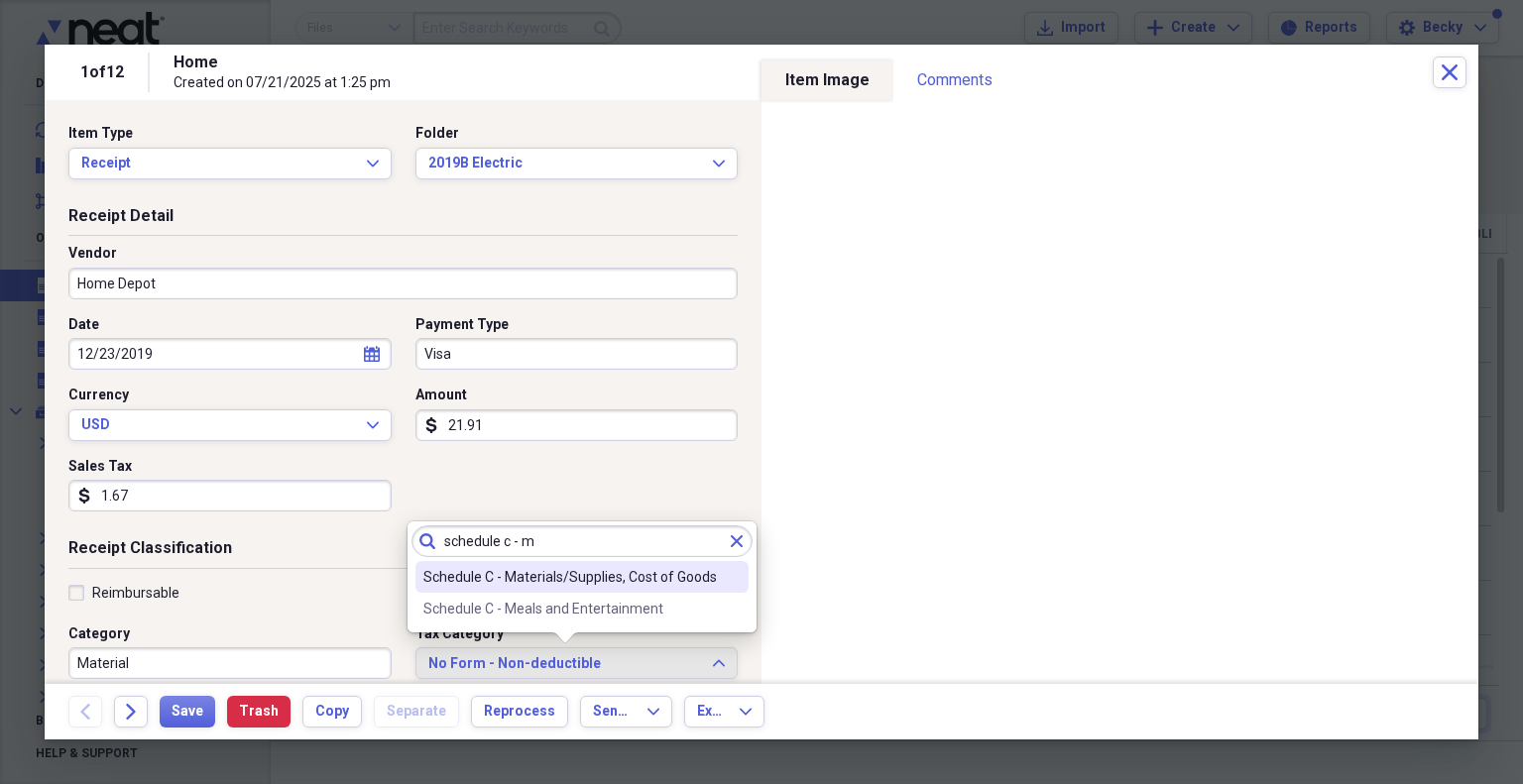 type on "schedule c - m" 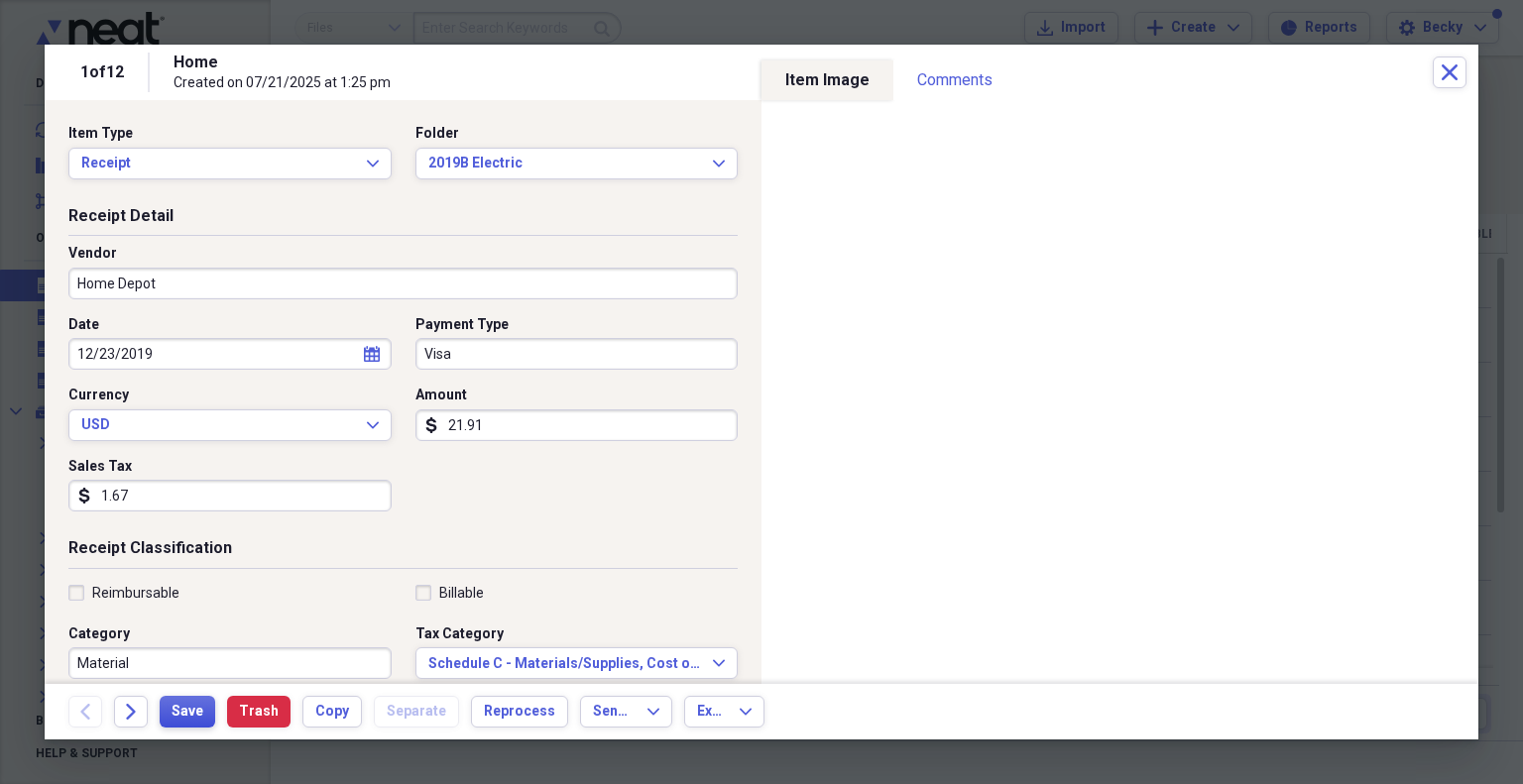 click on "Save" at bounding box center (187, 712) 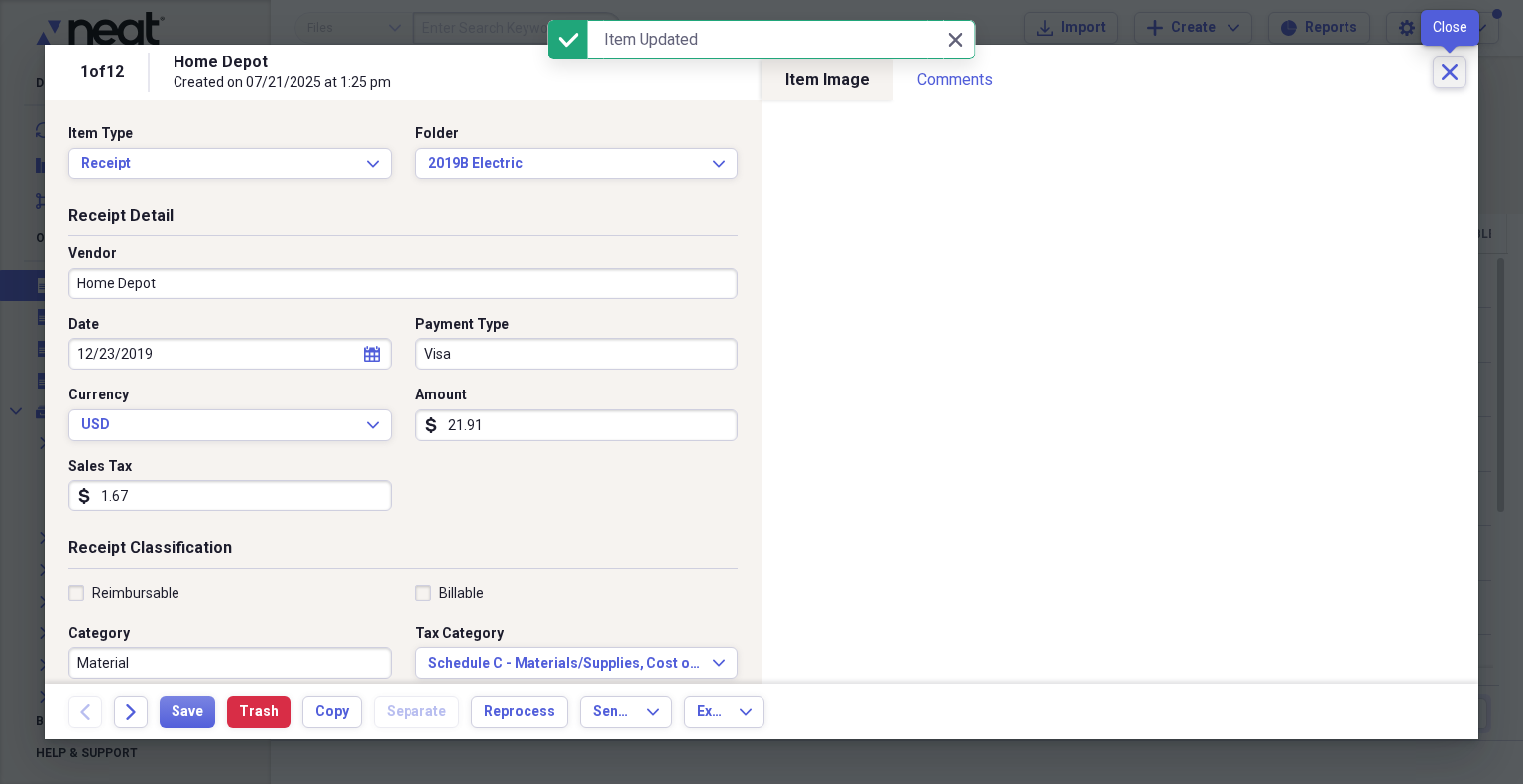 click on "Close" 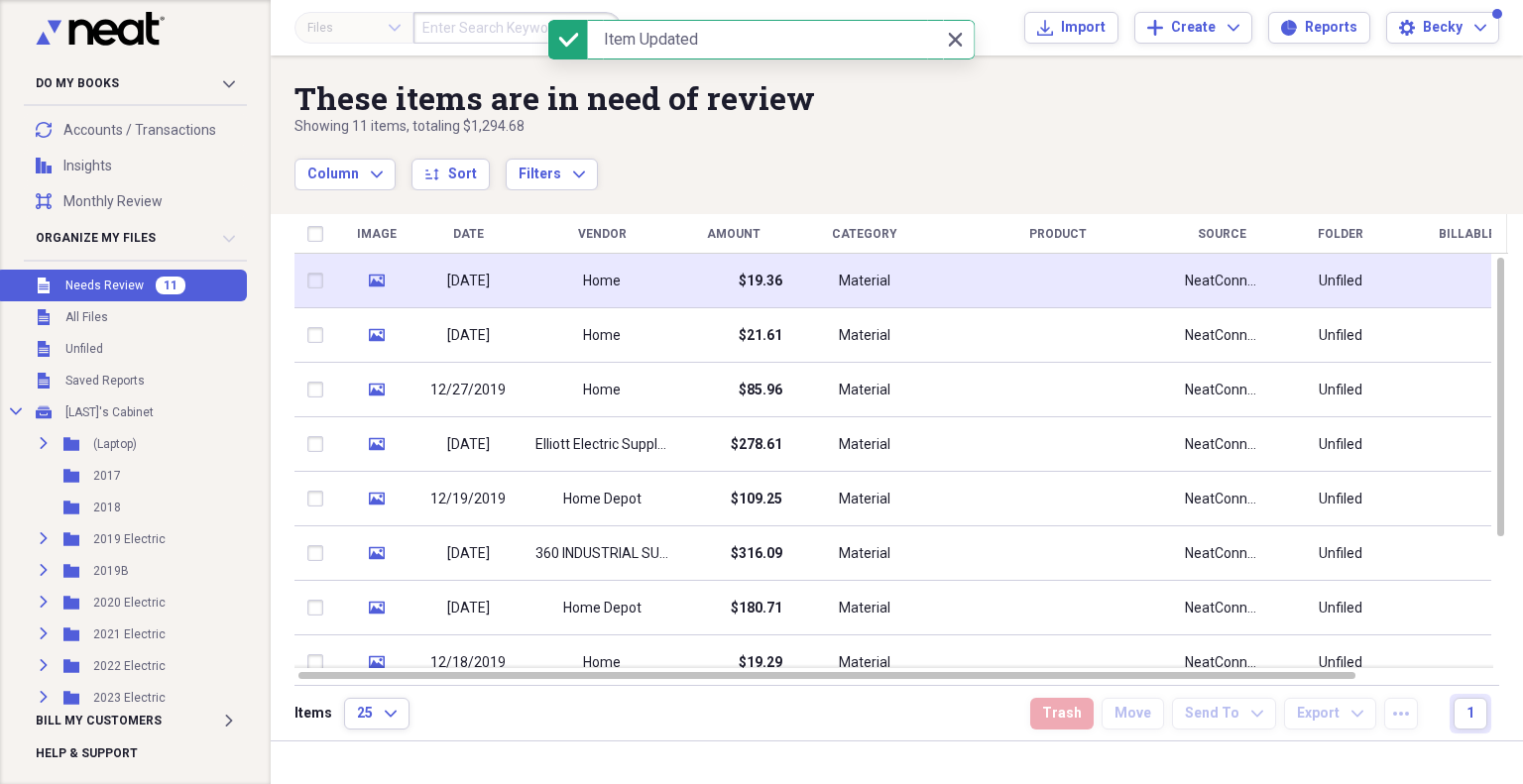 click on "[DATE]" at bounding box center [468, 281] 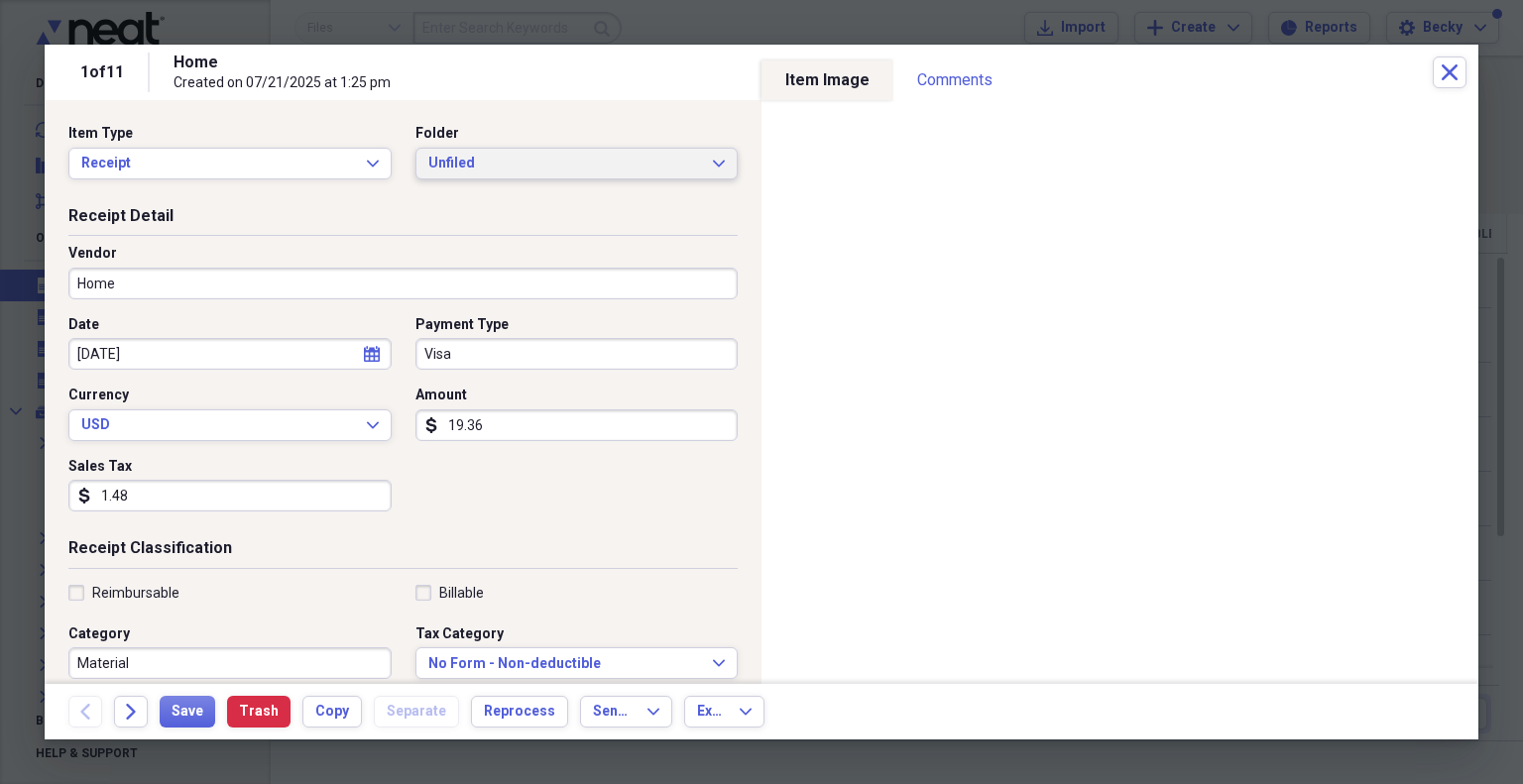 click on "Unfiled" at bounding box center [565, 164] 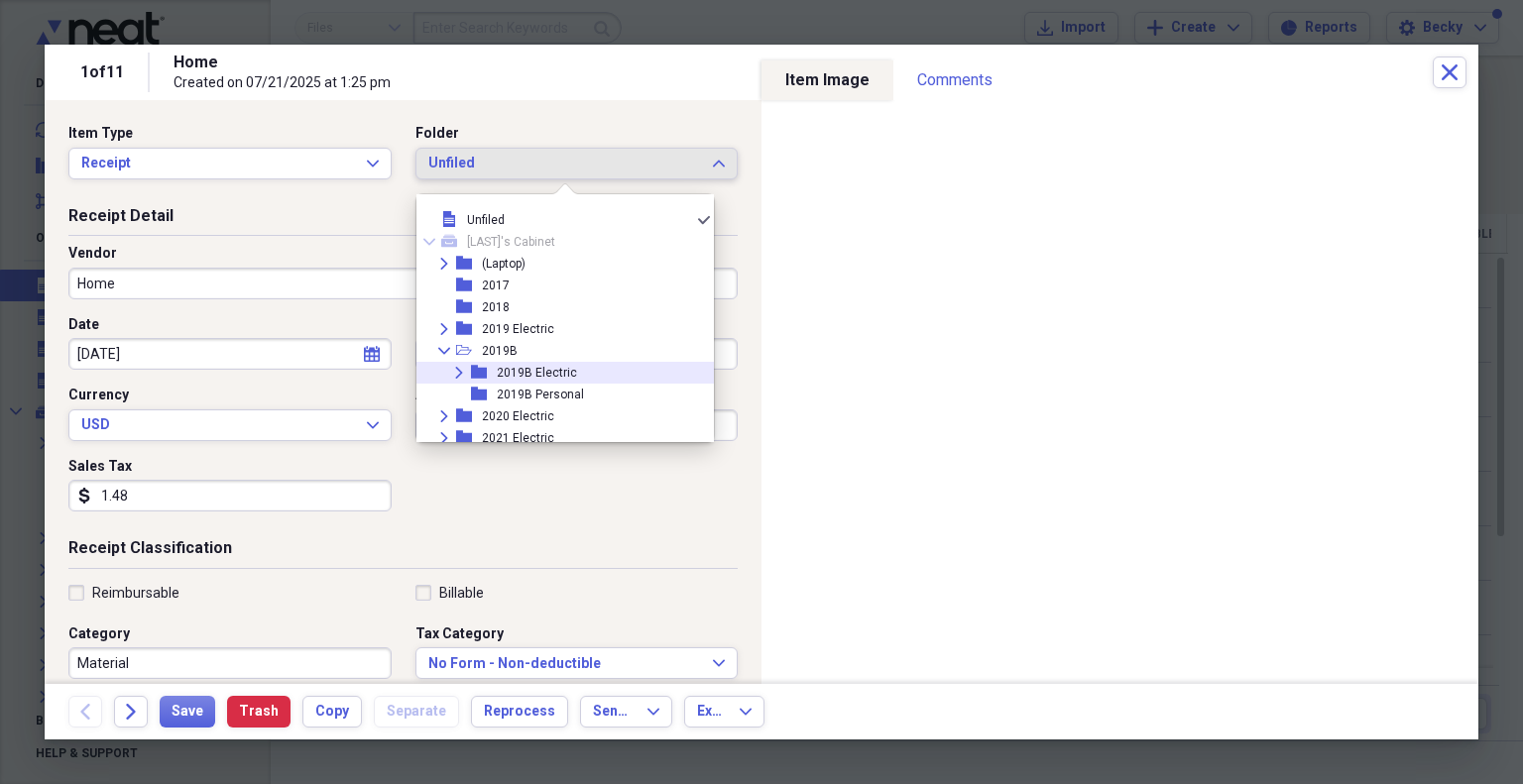 click on "2019B Electric" at bounding box center (536, 373) 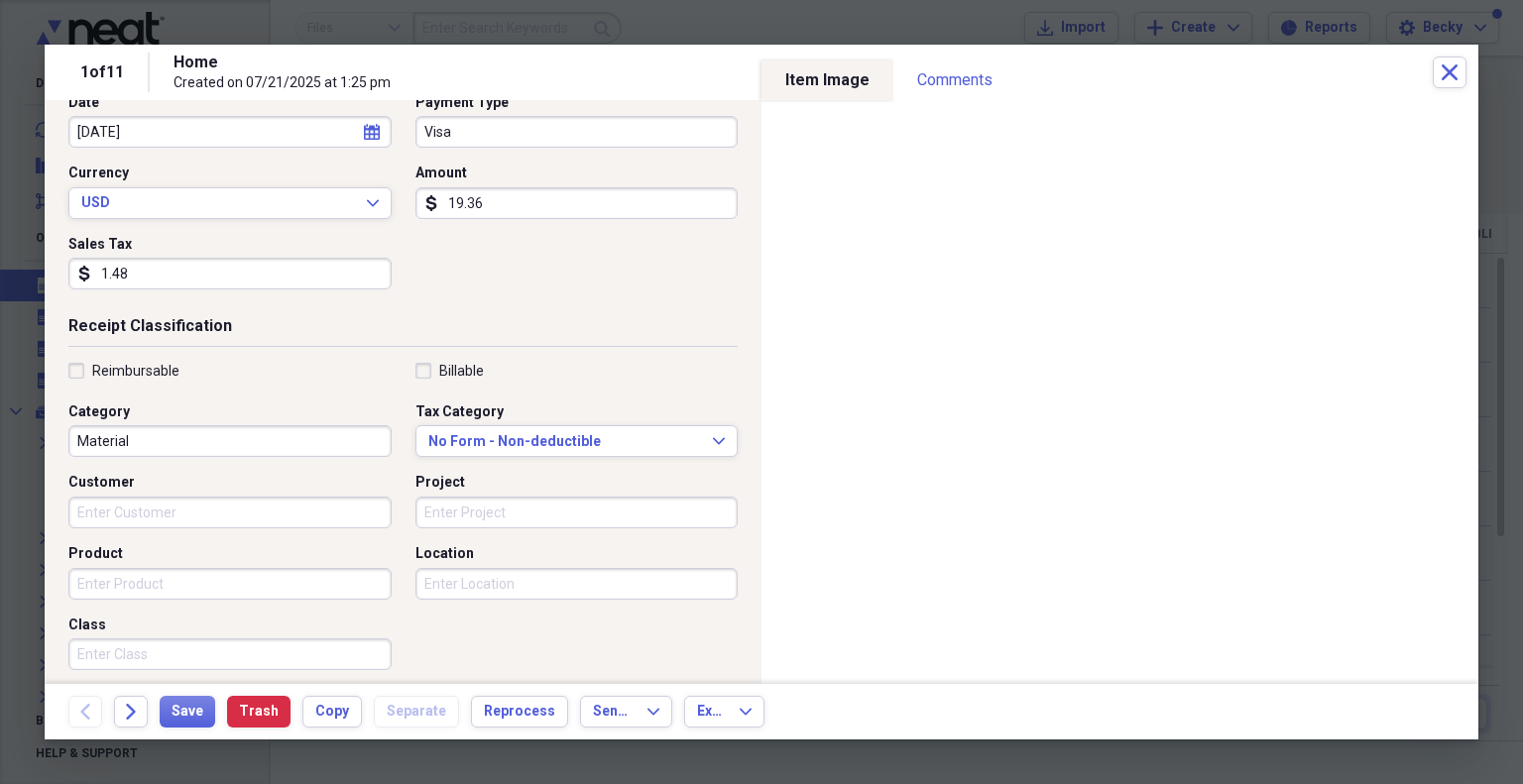 scroll, scrollTop: 283, scrollLeft: 0, axis: vertical 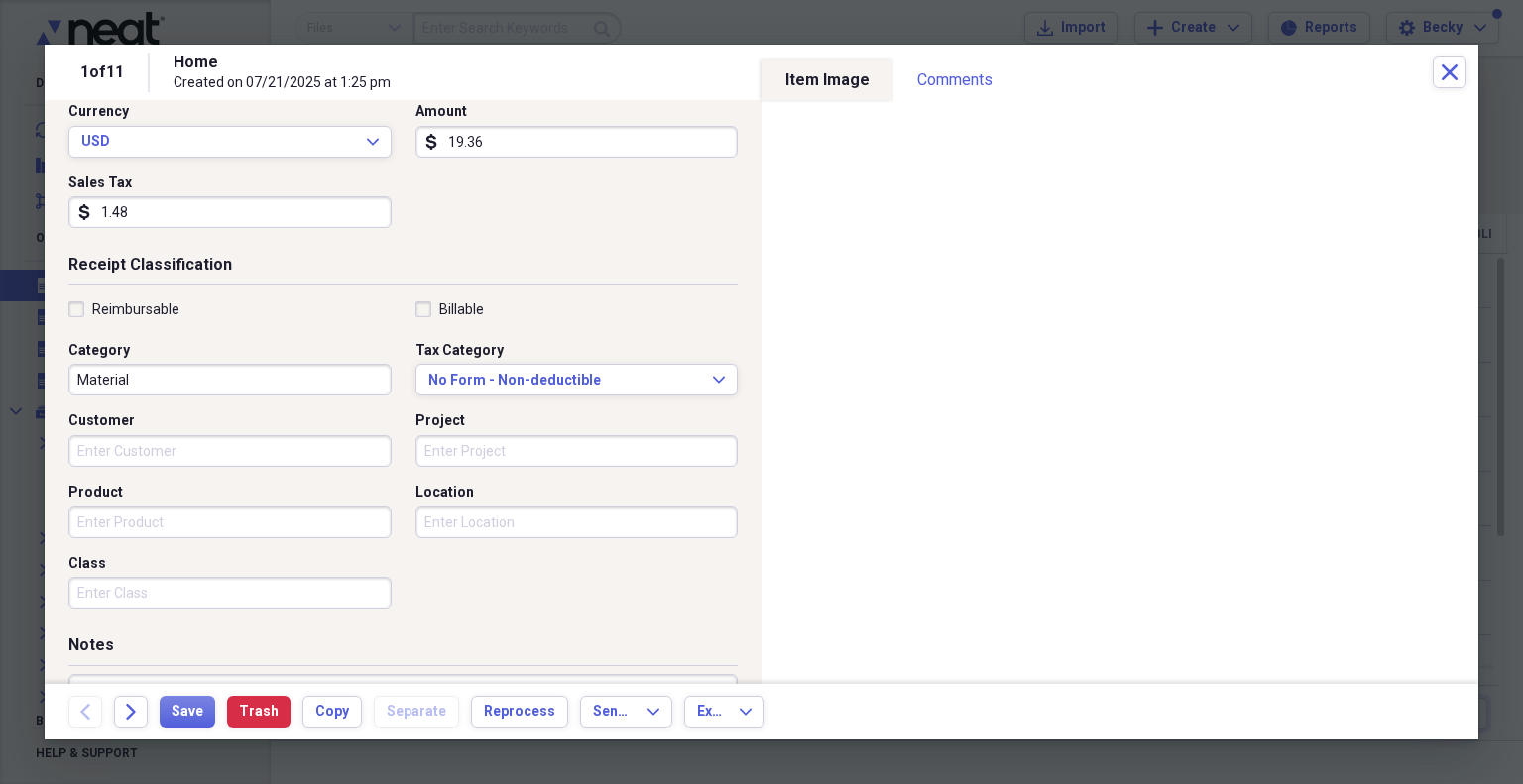 click on "Tax Category" at bounding box center [577, 351] 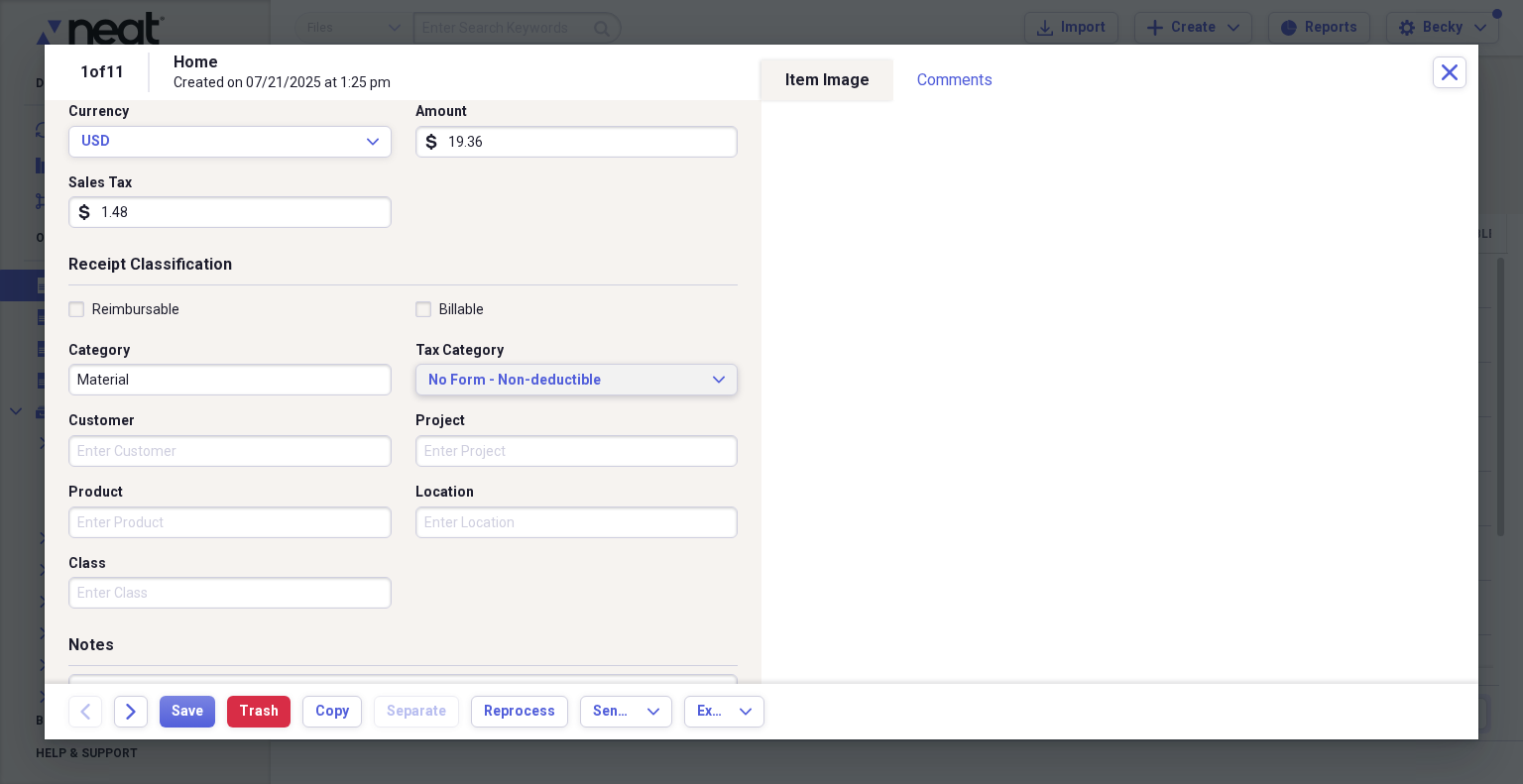 click on "No Form - Non-deductible" at bounding box center [565, 381] 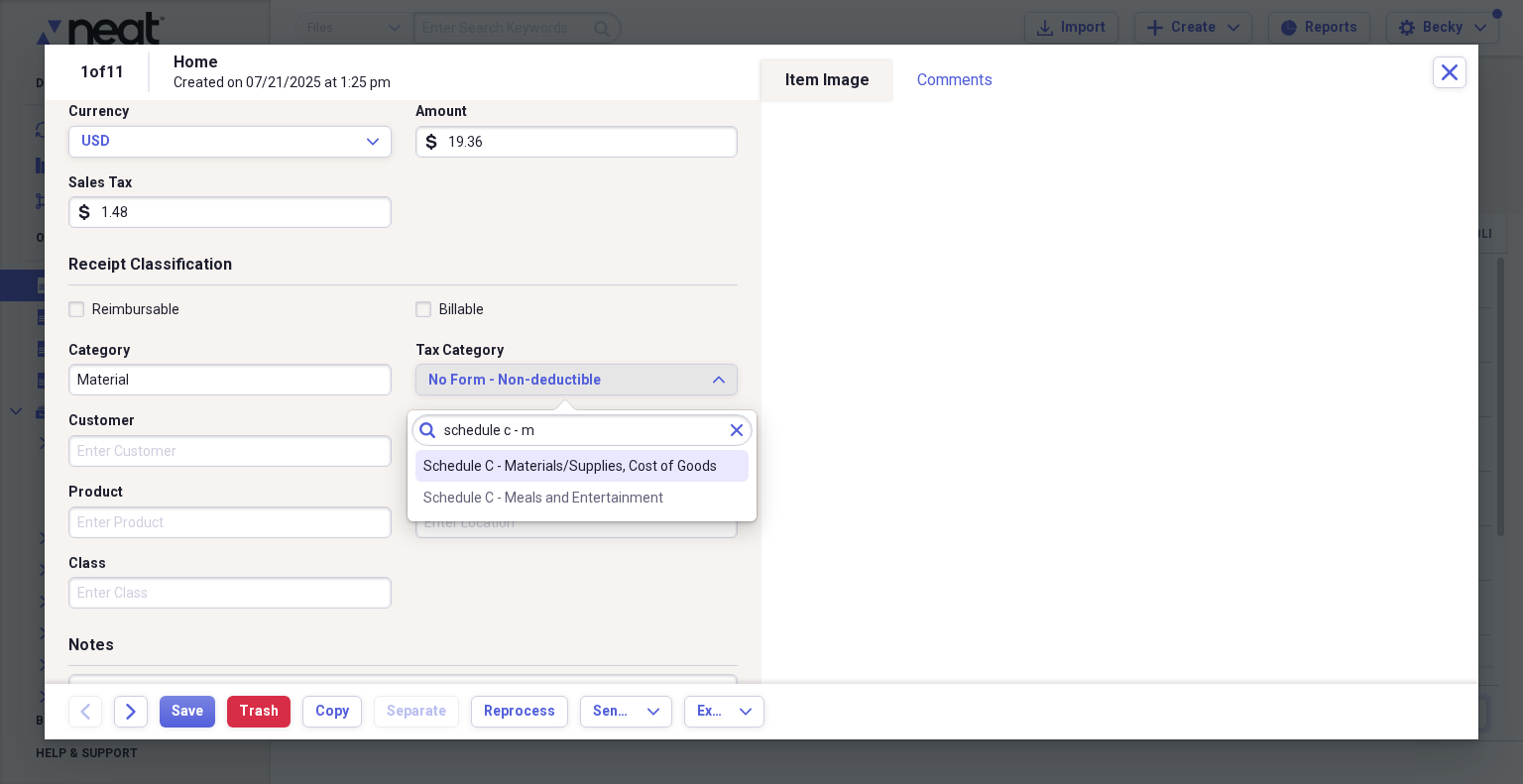 type on "schedule c - m" 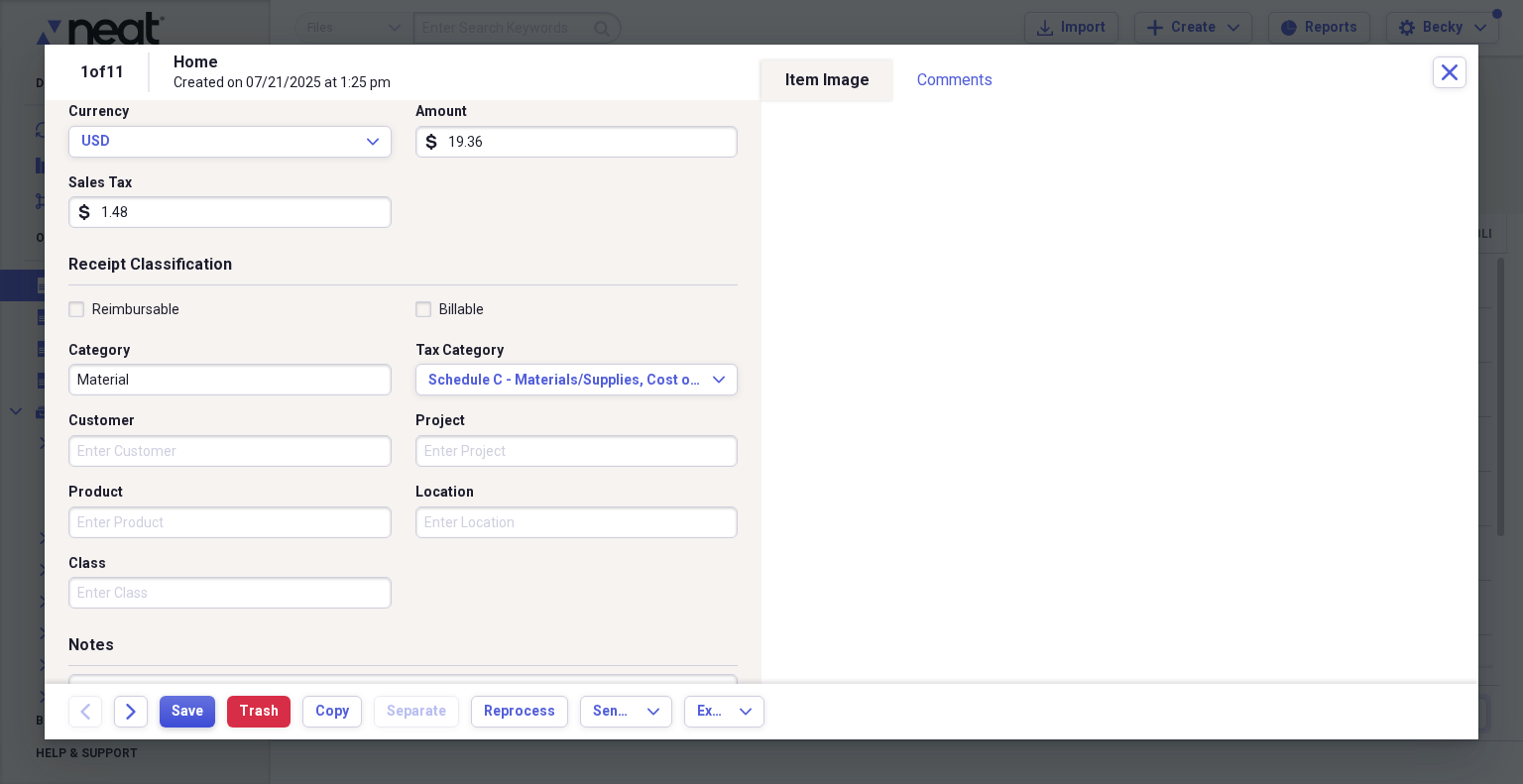 click on "Save" at bounding box center (187, 712) 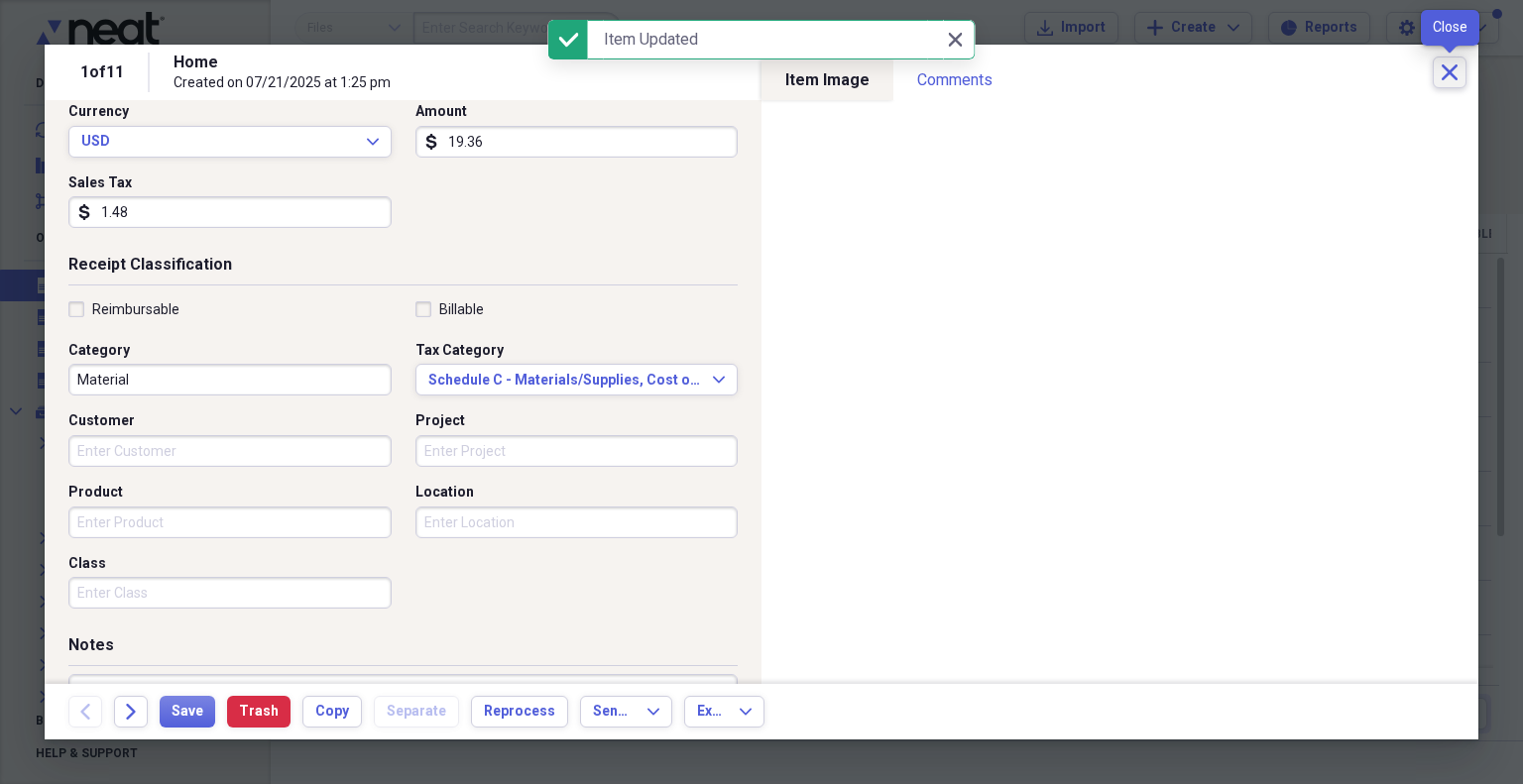 click 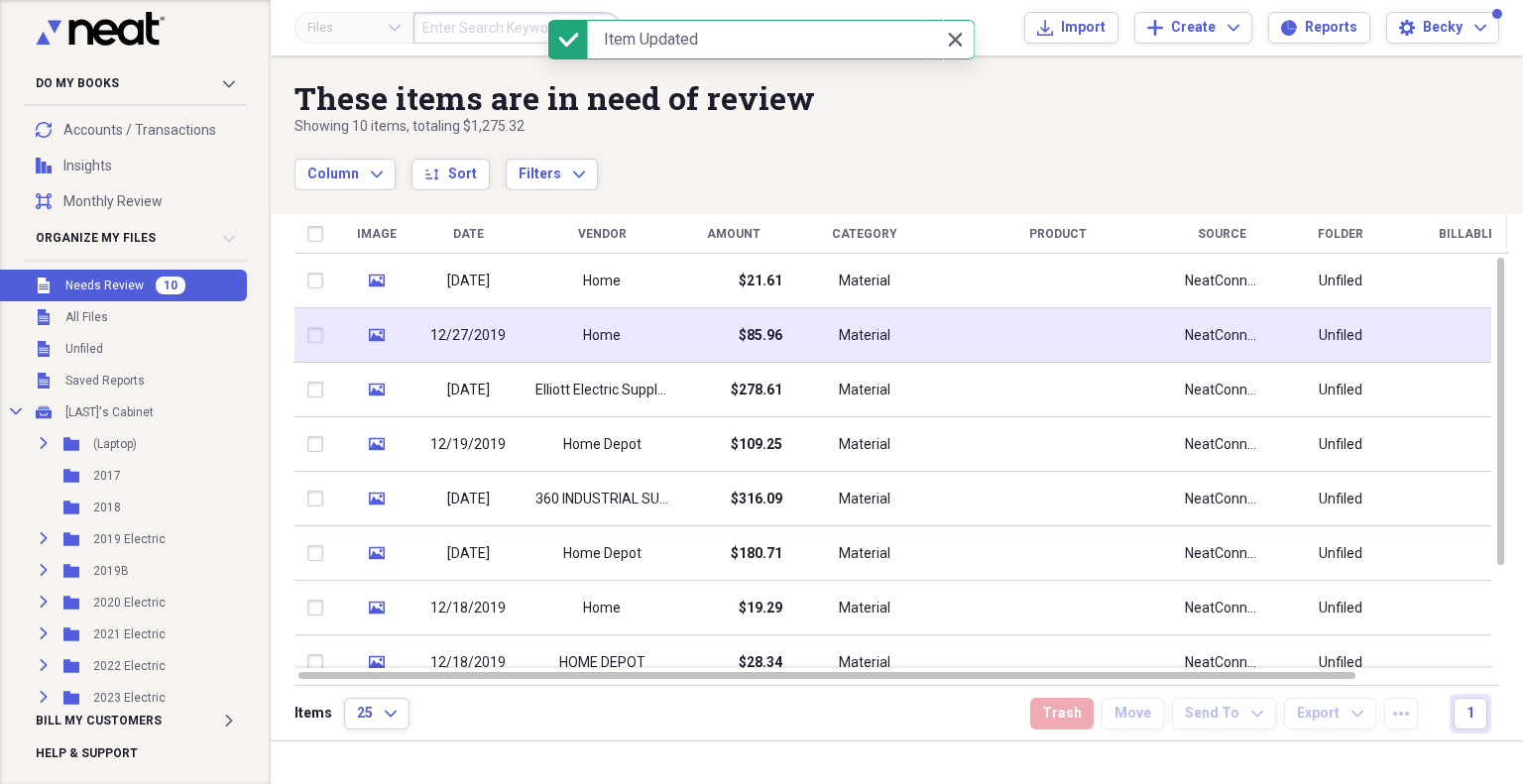 click on "$85.96" at bounding box center [733, 335] 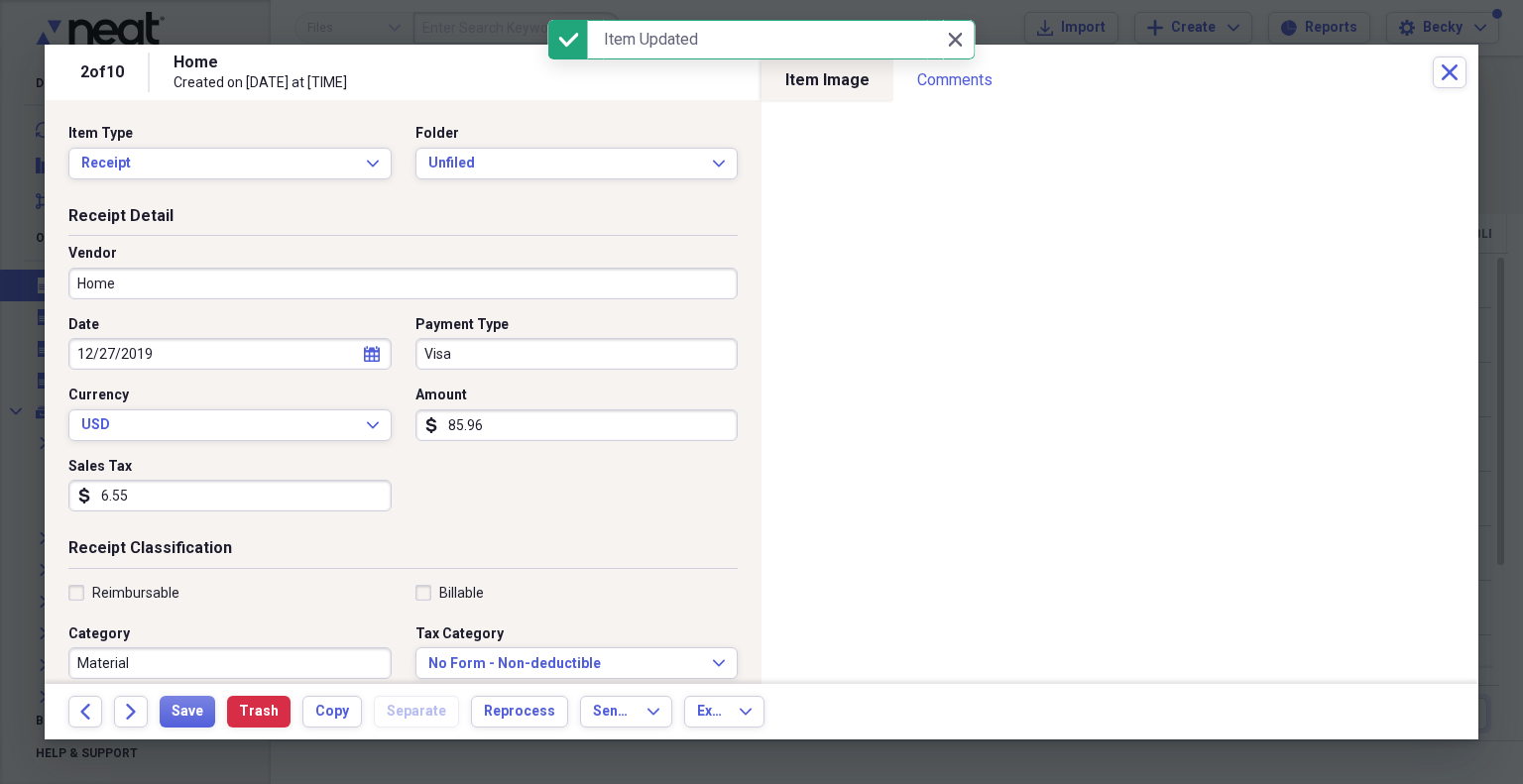click on "Home" at bounding box center [403, 283] 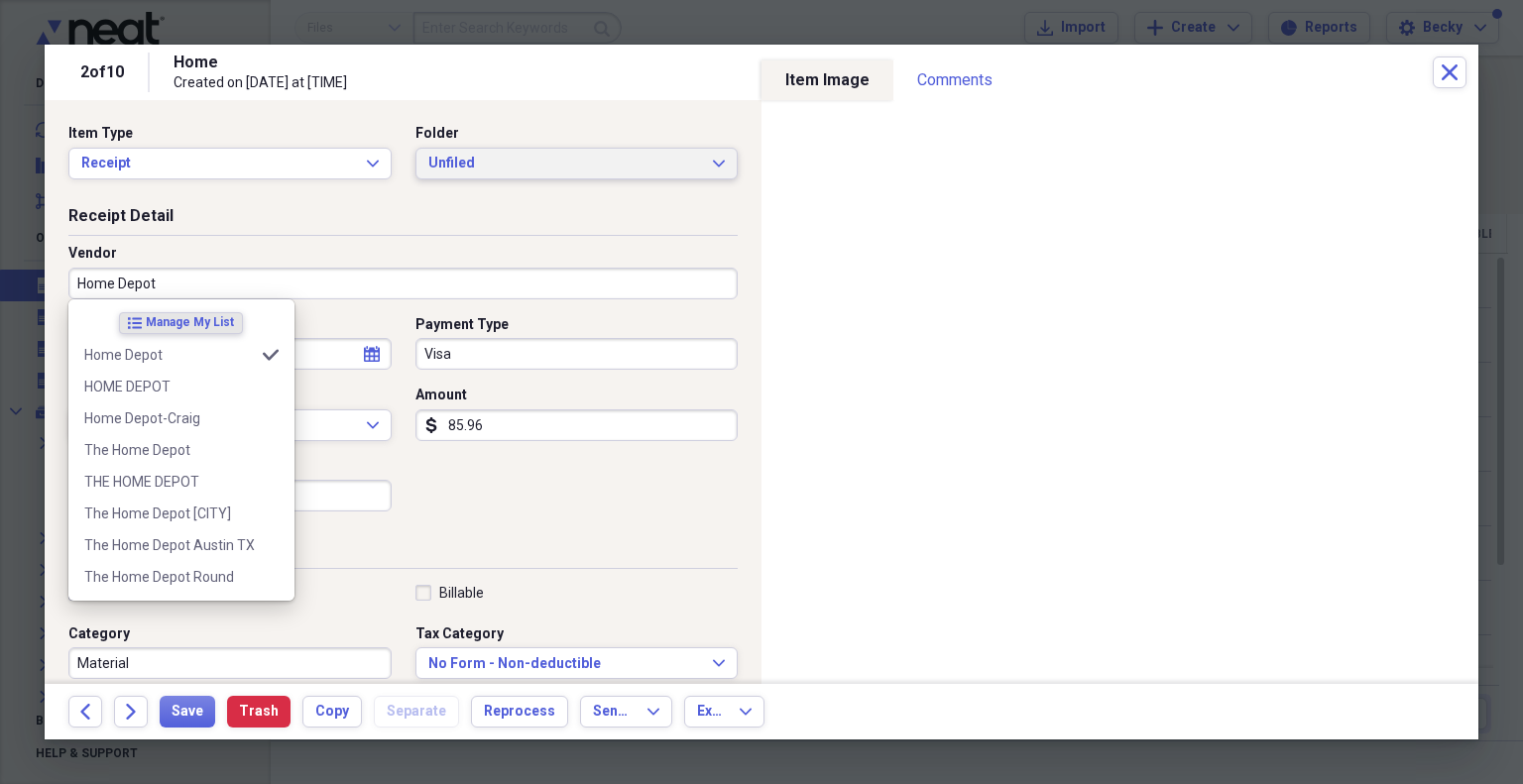 type on "Home Depot" 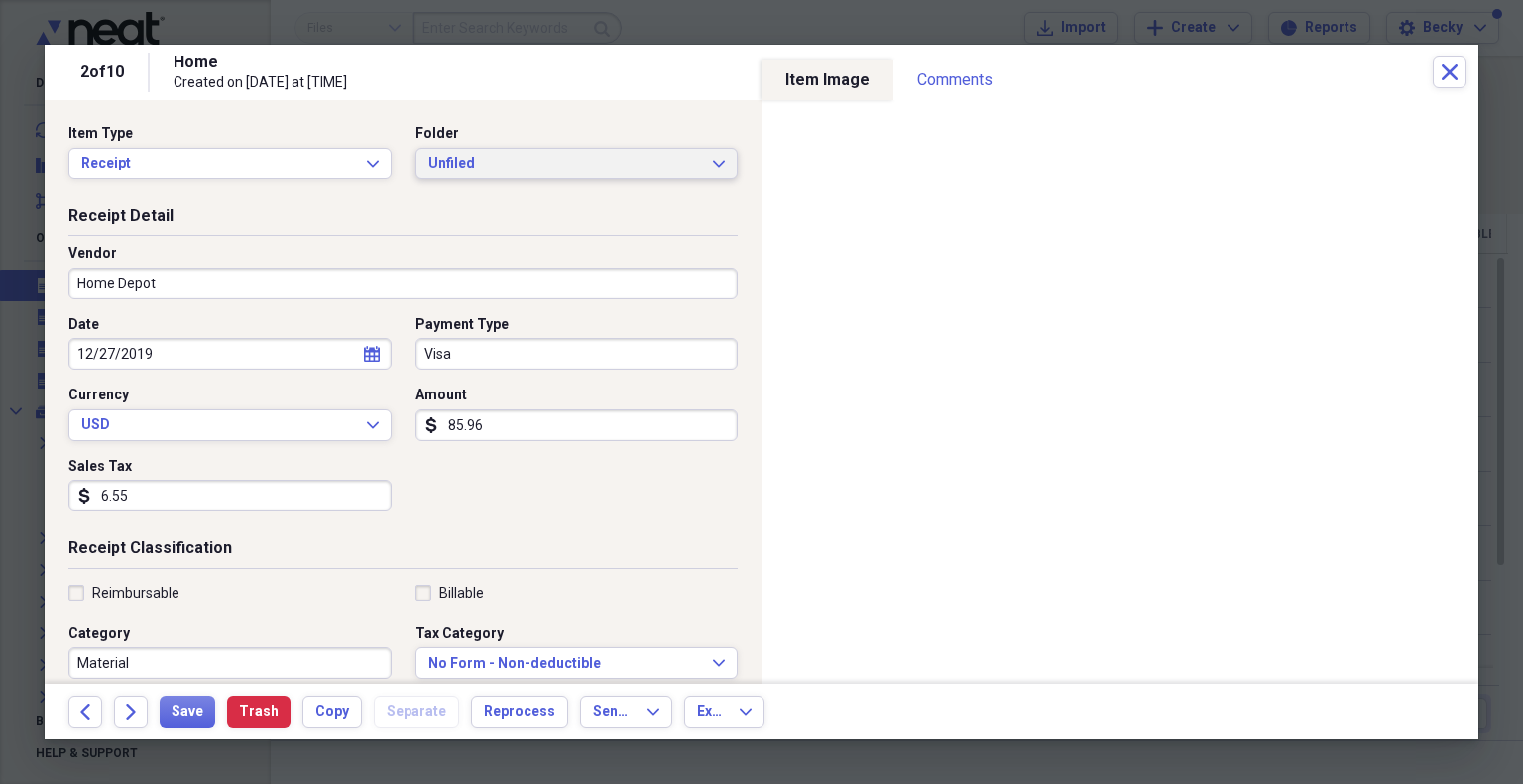 click on "Unfiled" at bounding box center (565, 164) 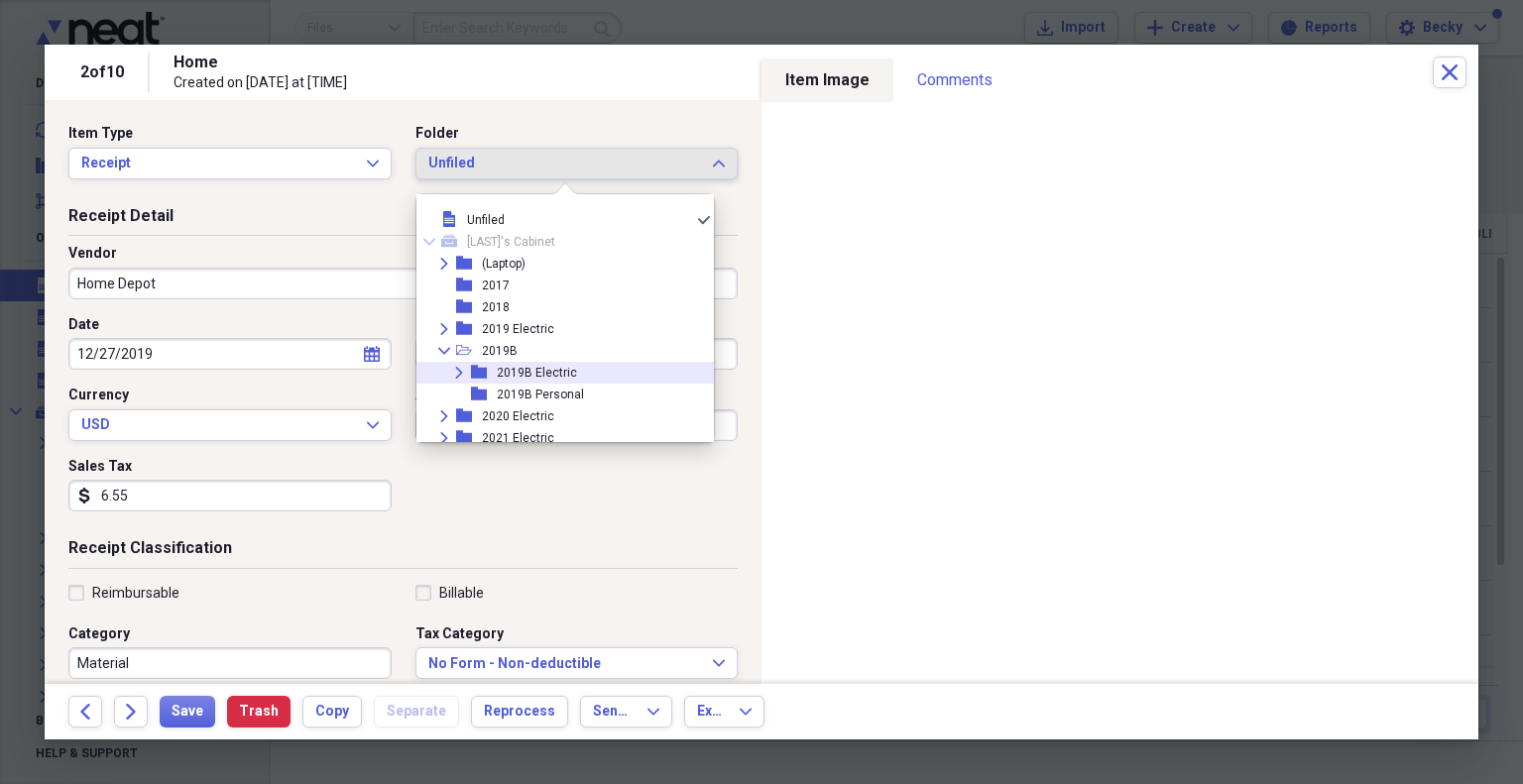 click on "Expand folder 2019B Electric" at bounding box center (557, 373) 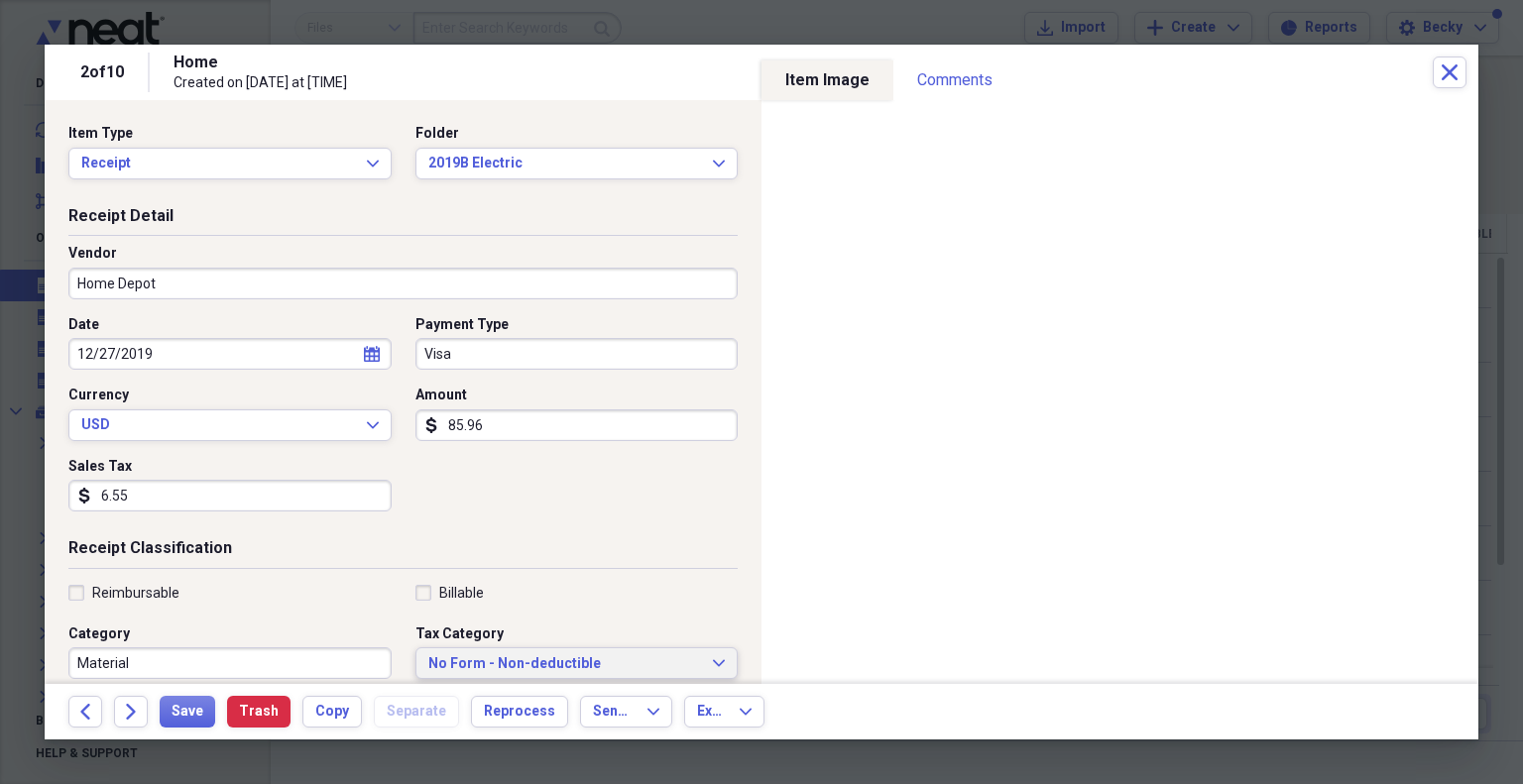 click on "No Form - Non-deductible Expand" at bounding box center (577, 663) 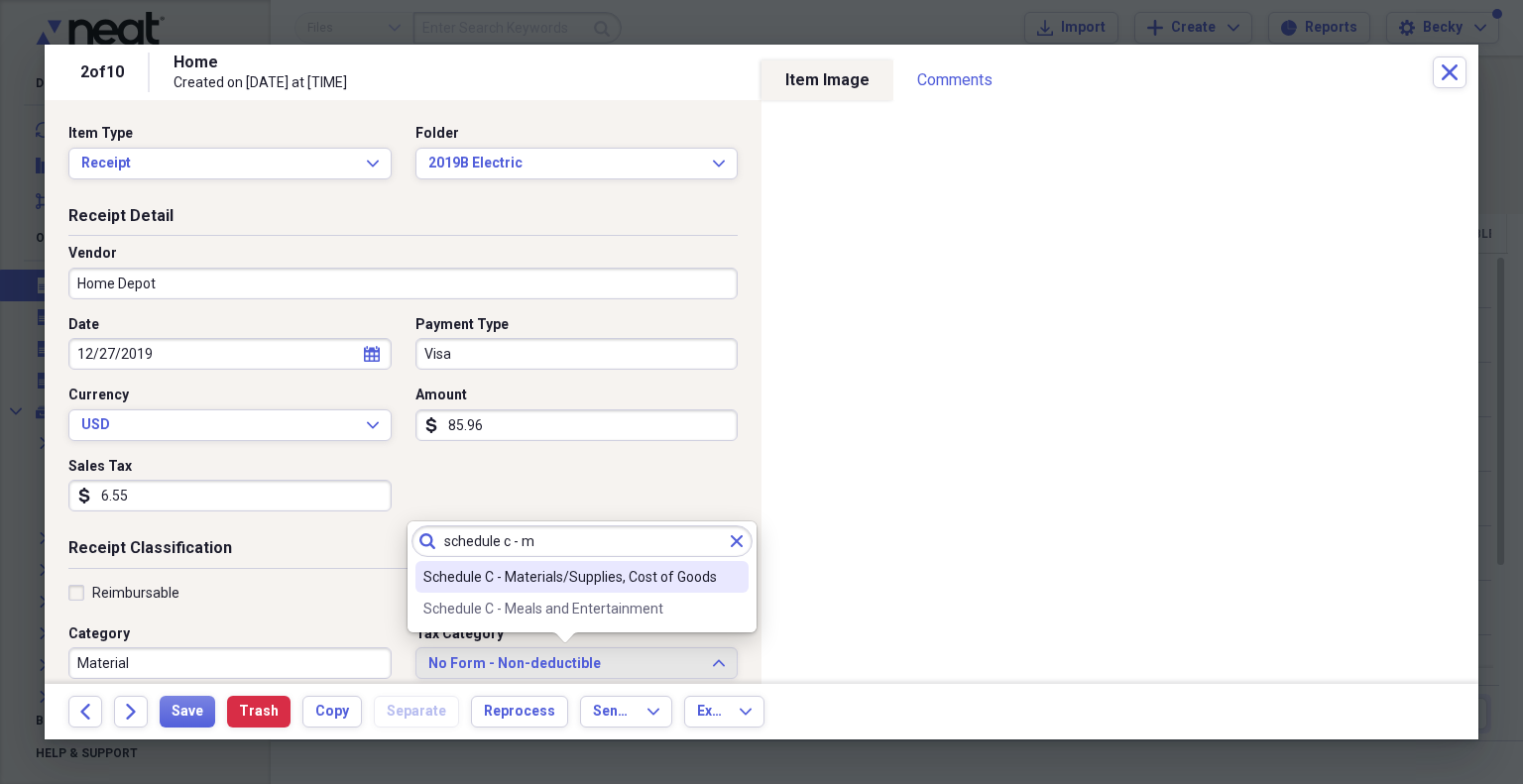 type on "schedule c - m" 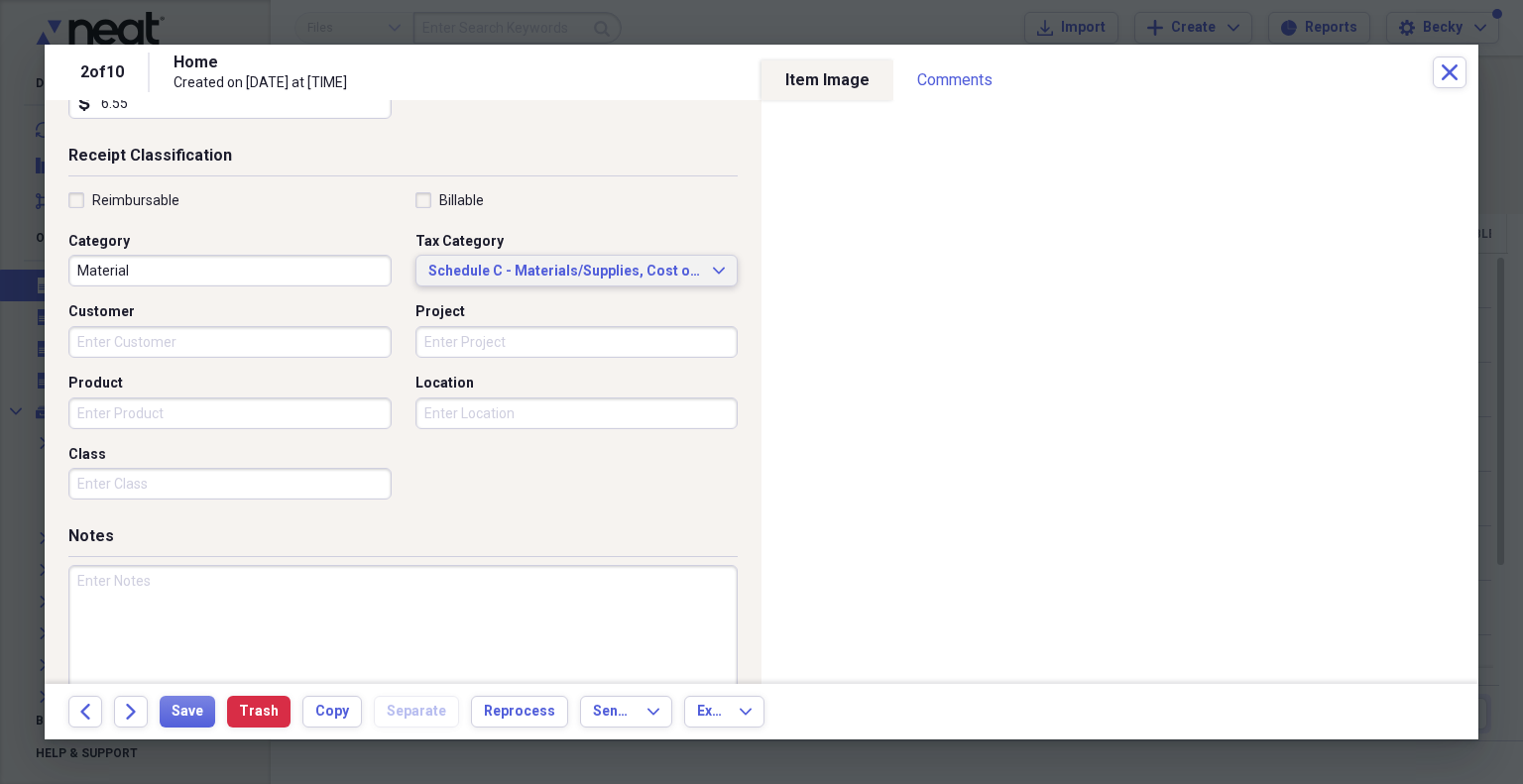 scroll, scrollTop: 426, scrollLeft: 0, axis: vertical 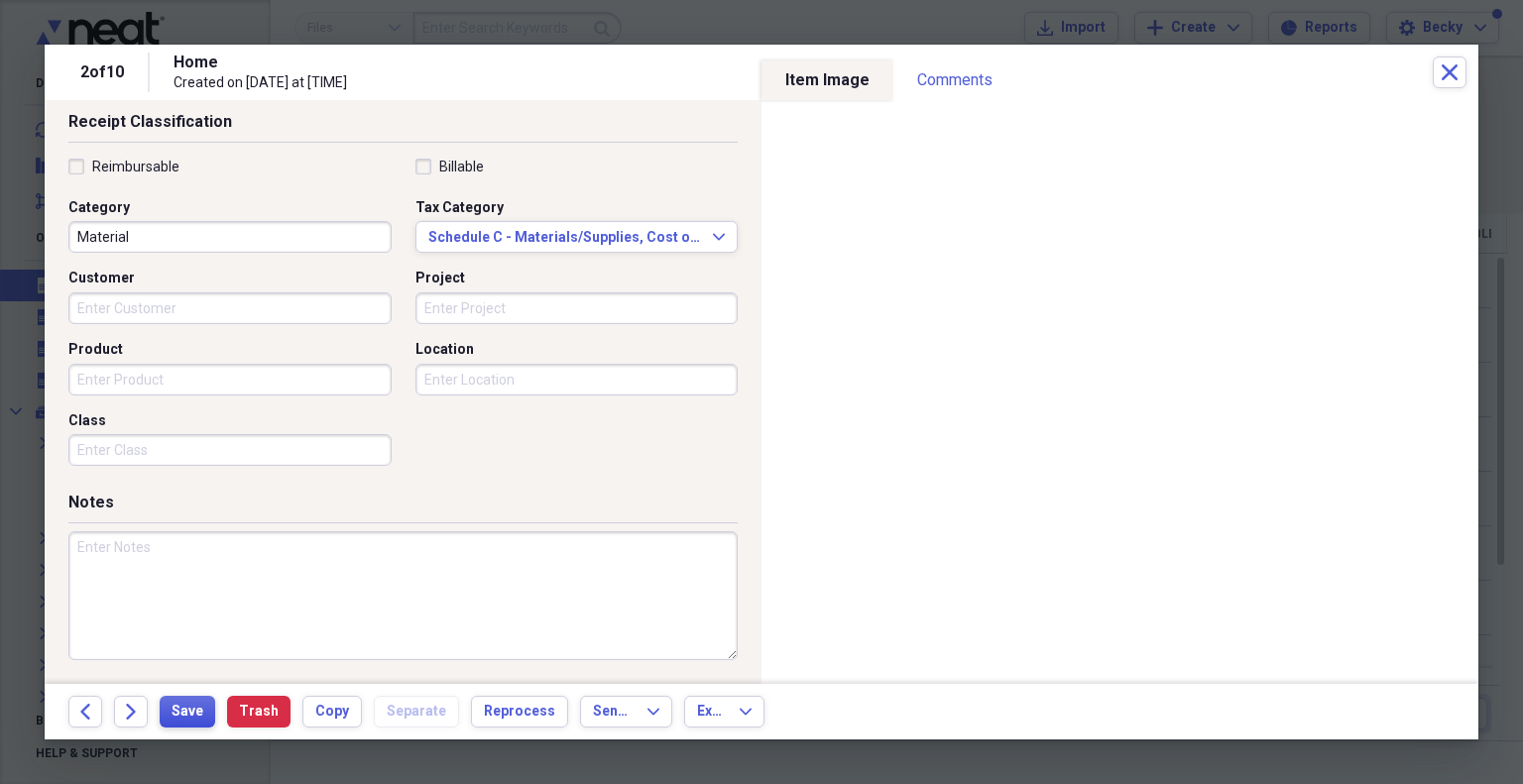click on "Save" at bounding box center (187, 712) 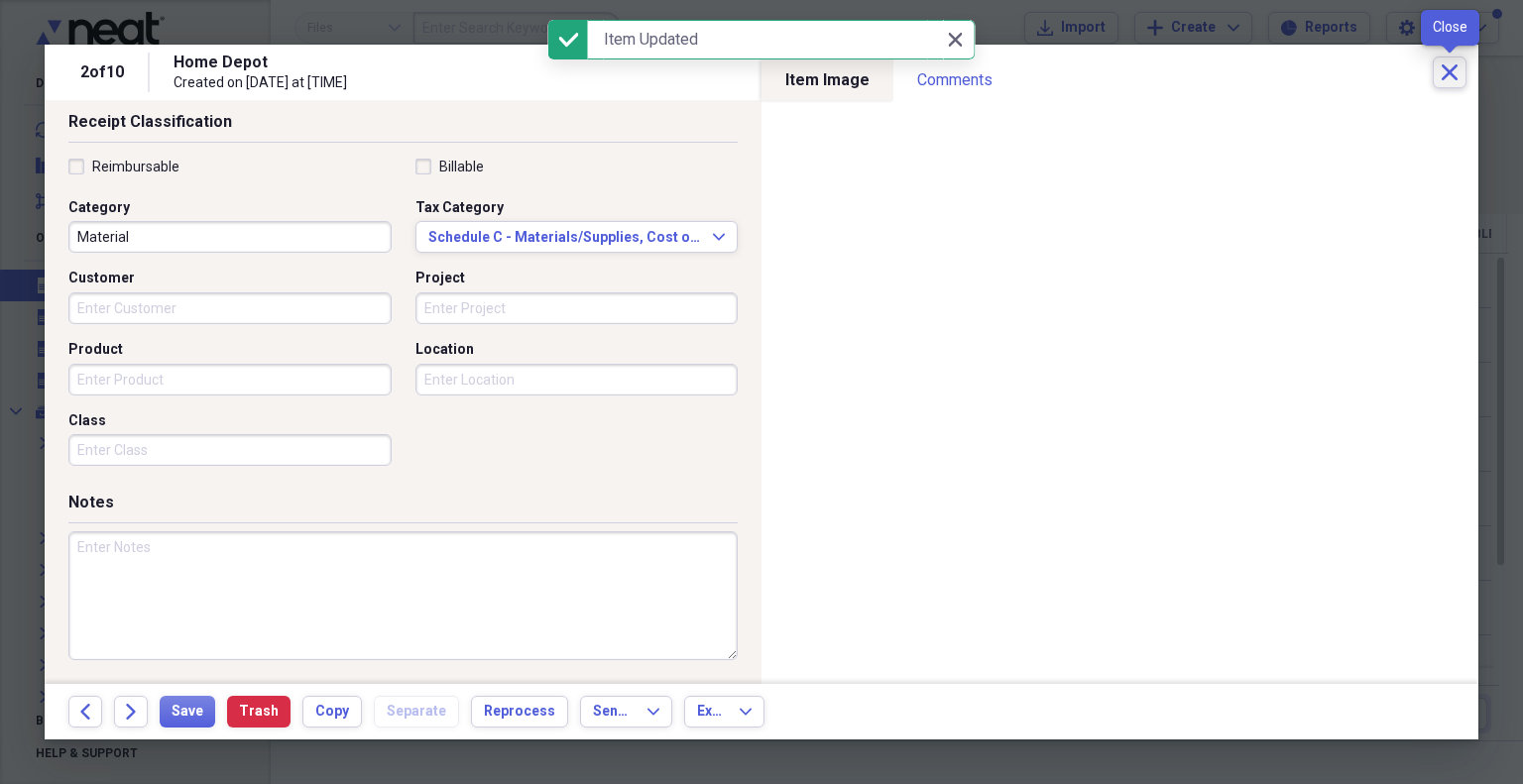 click on "Close" at bounding box center [1450, 72] 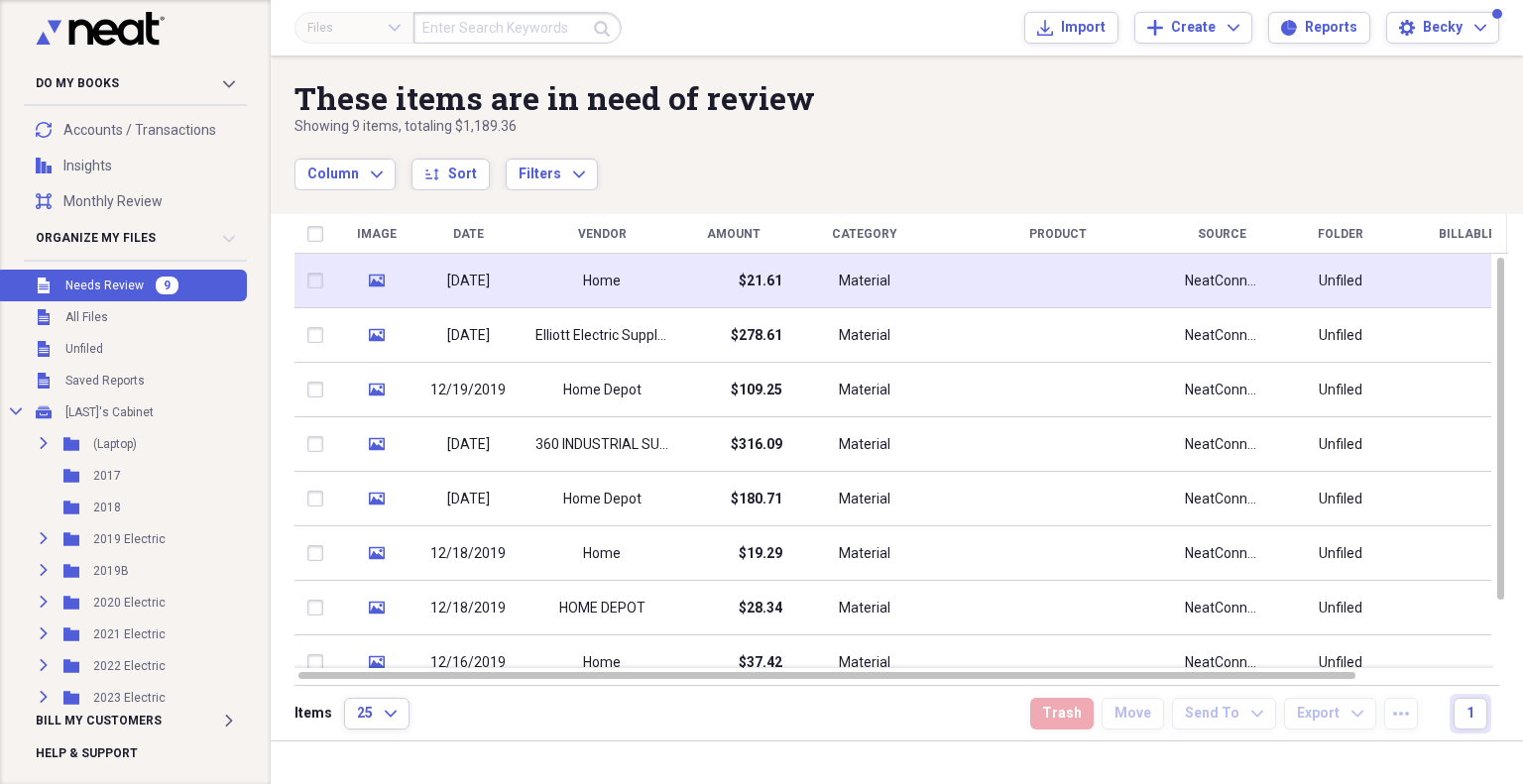 click on "Home" at bounding box center [602, 280] 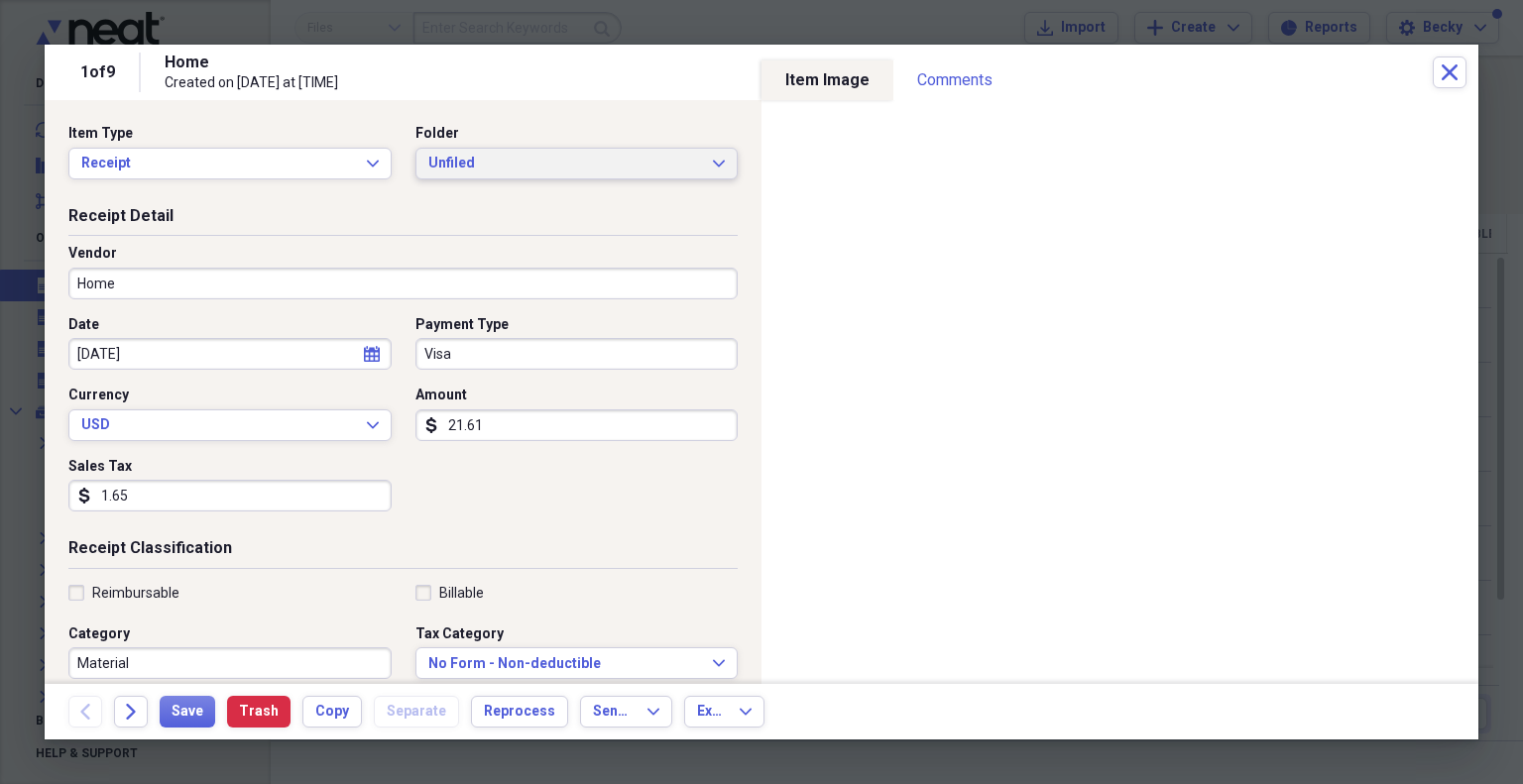 click on "Unfiled Expand" at bounding box center (577, 164) 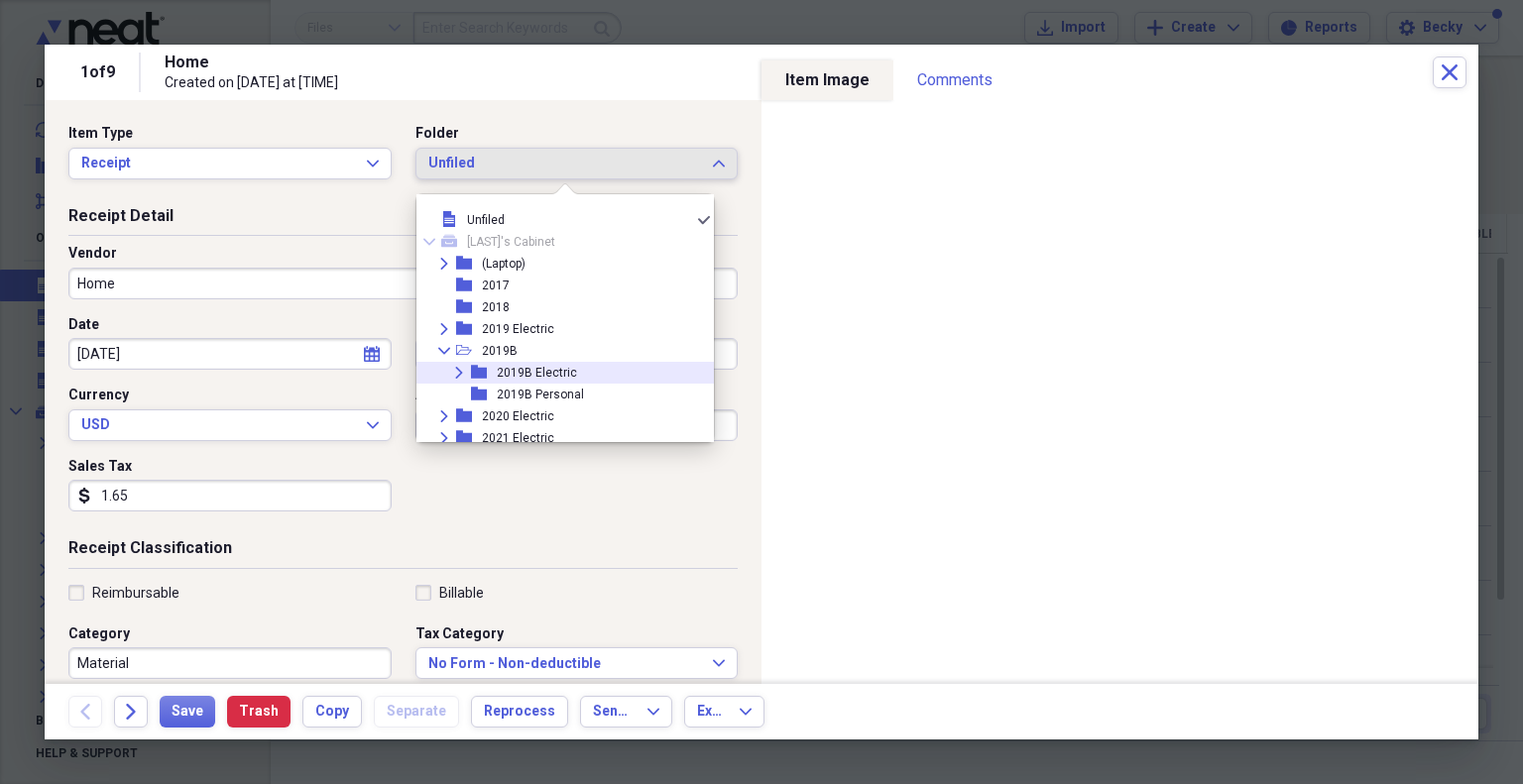 click on "2019B Electric" at bounding box center [536, 373] 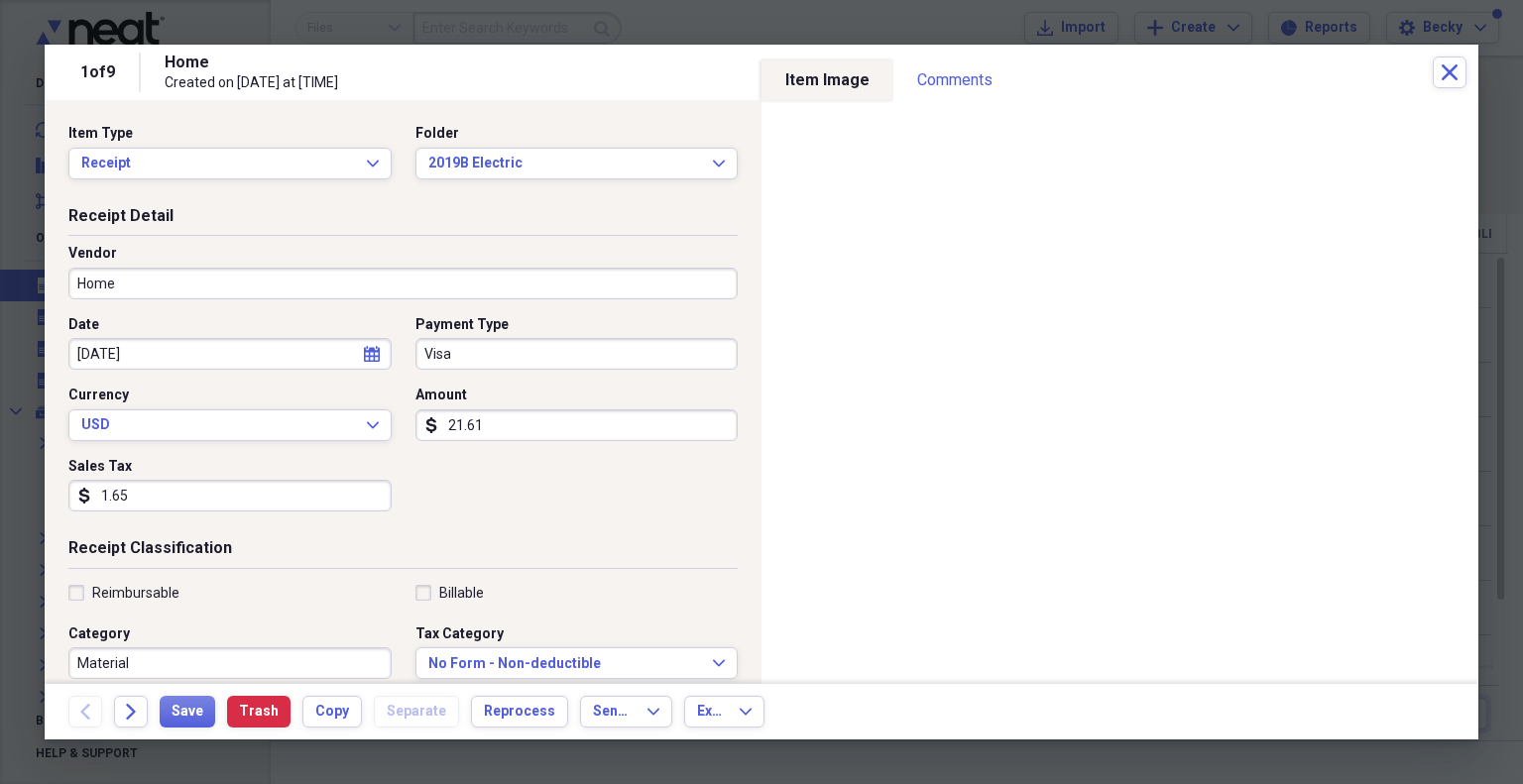 click on "Home" at bounding box center [403, 283] 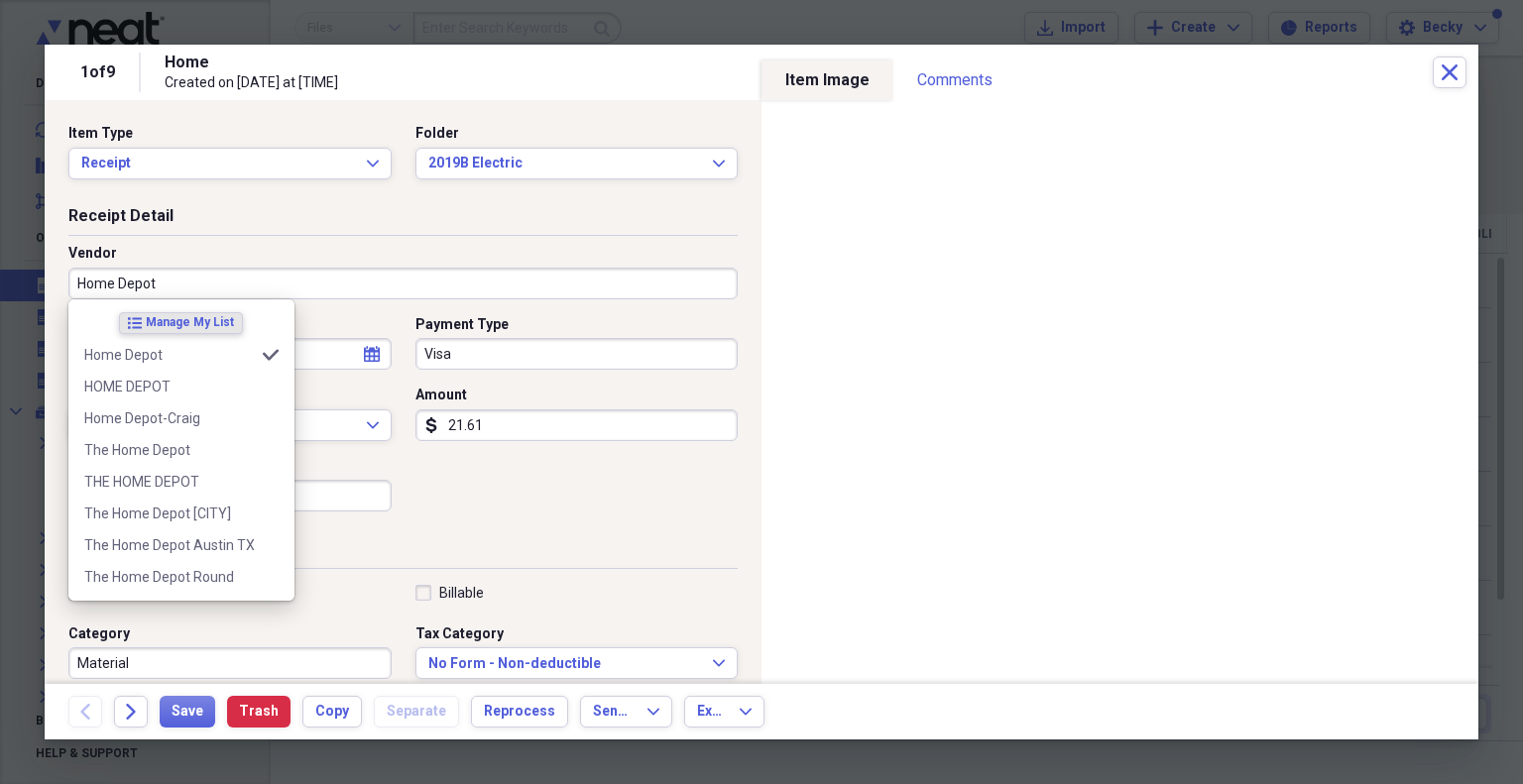 type on "Home Depot" 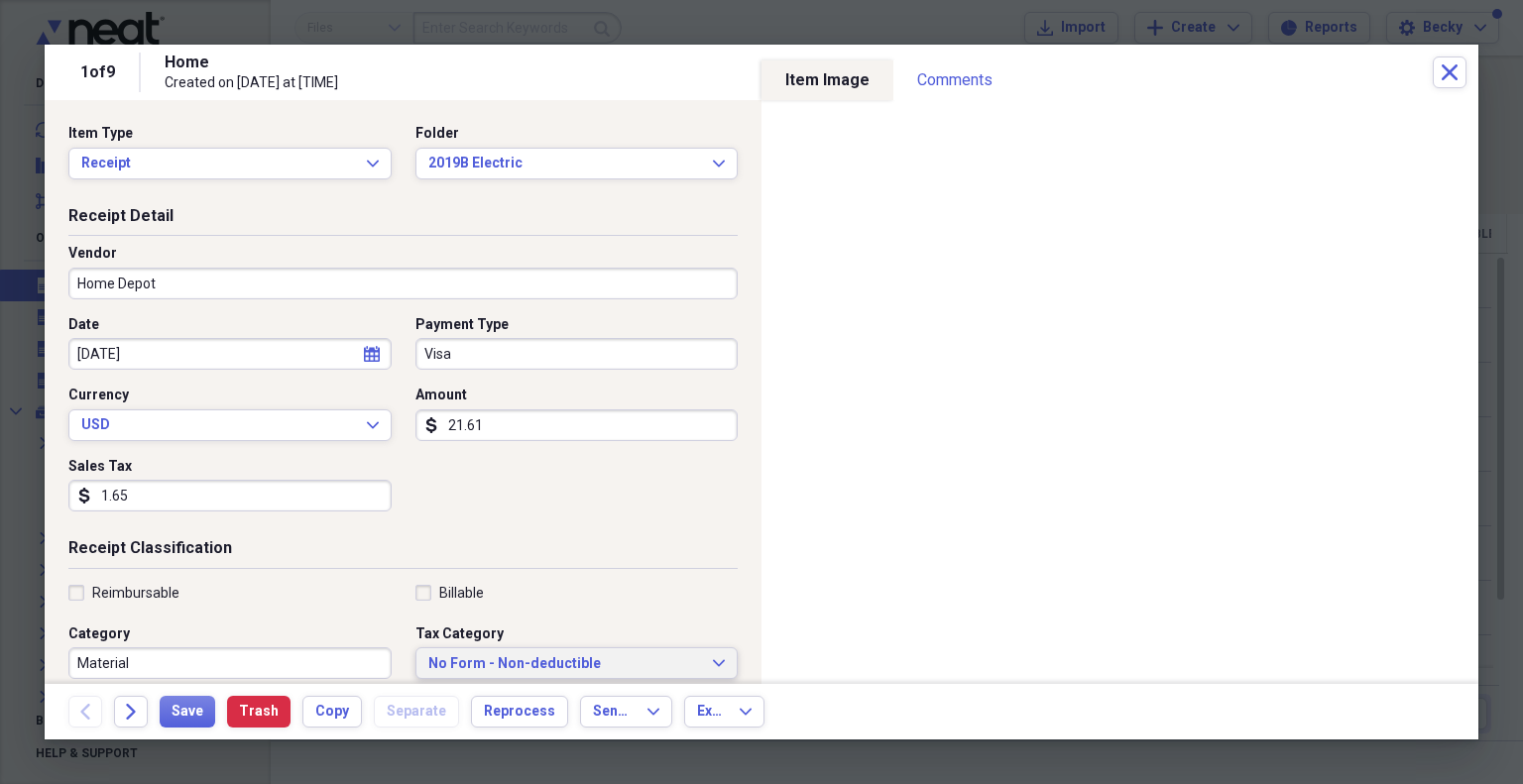 click on "No Form - Non-deductible" at bounding box center (565, 664) 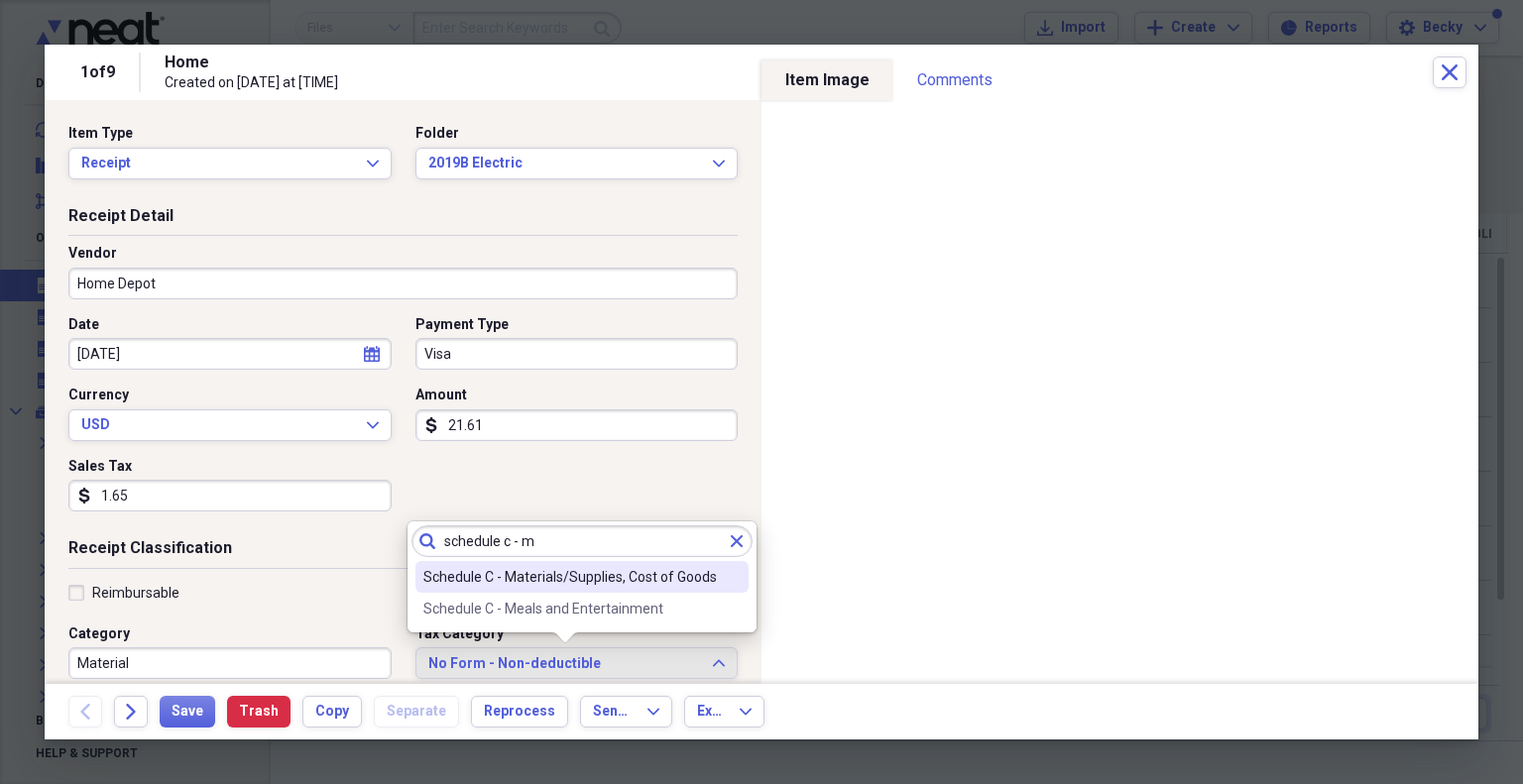 type on "schedule c - m" 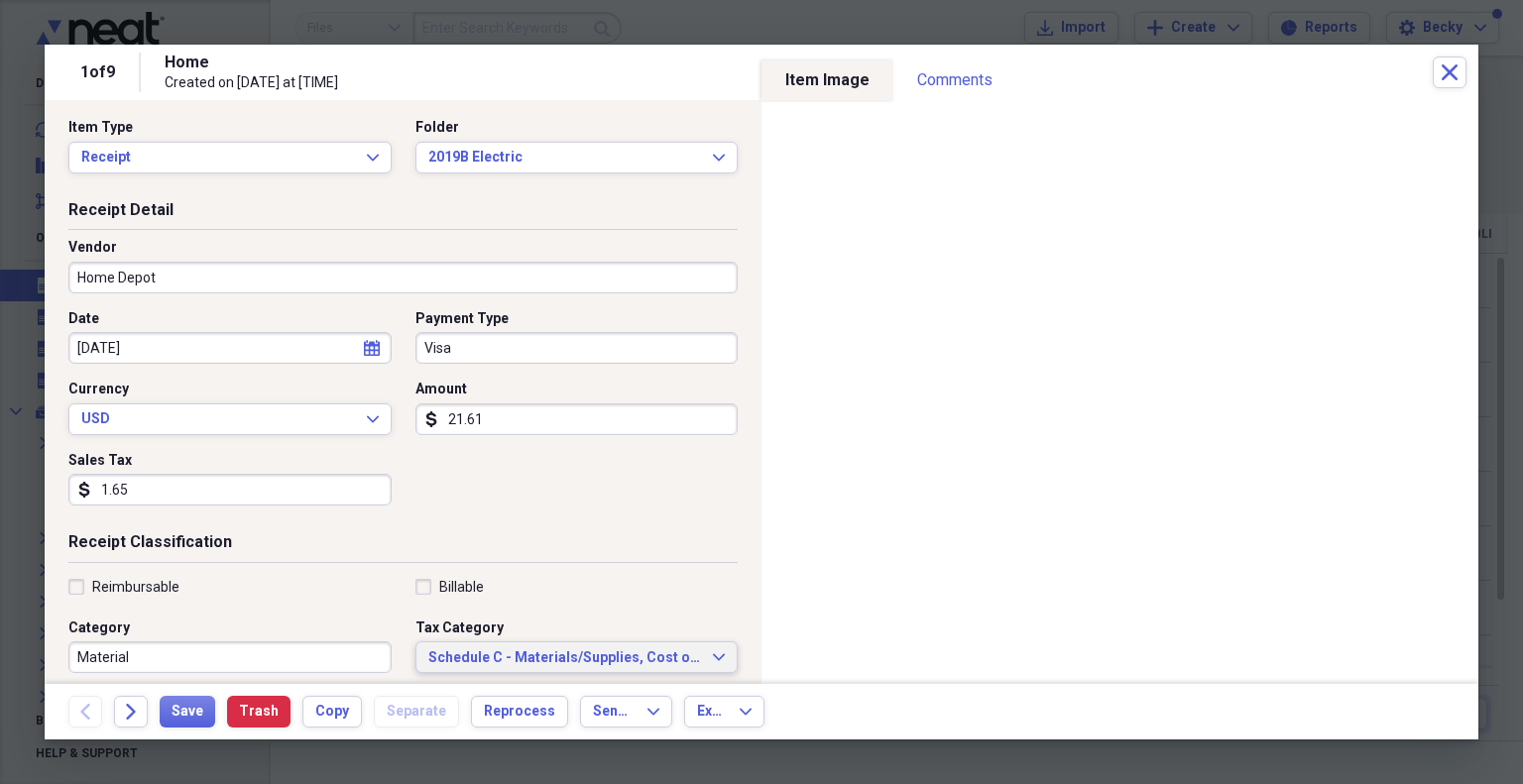 scroll, scrollTop: 0, scrollLeft: 0, axis: both 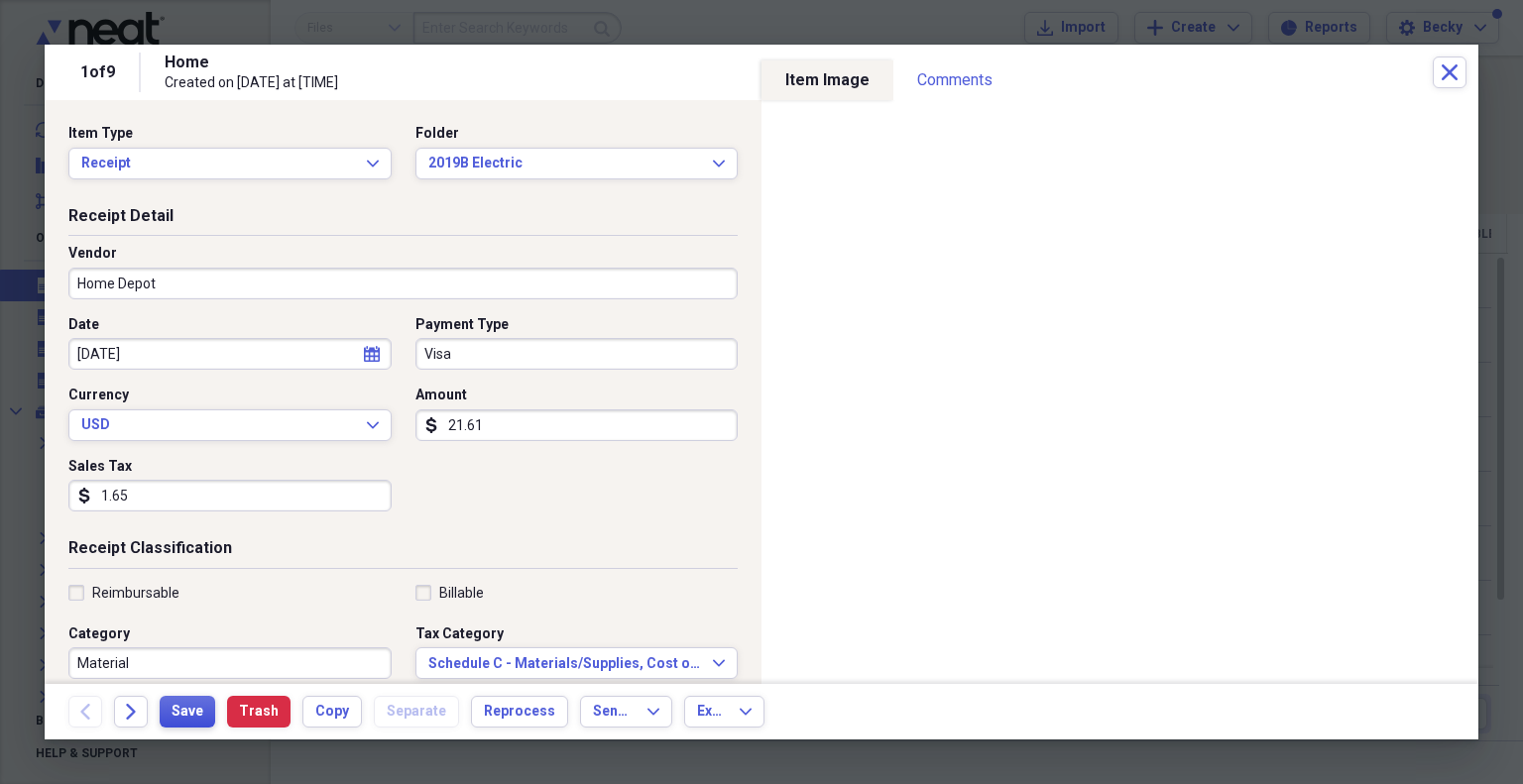 click on "Save" at bounding box center [187, 712] 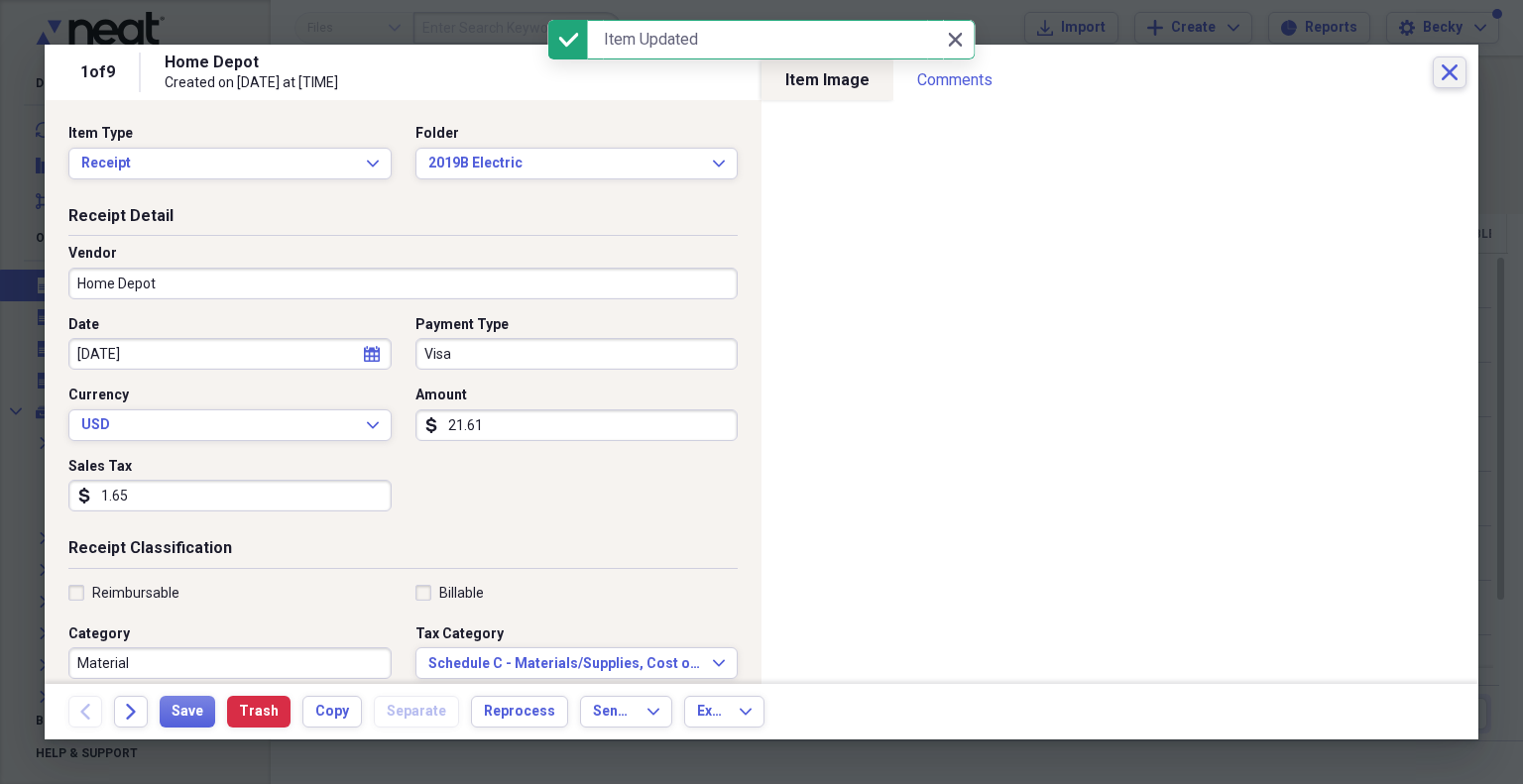 click on "Close" at bounding box center [1450, 72] 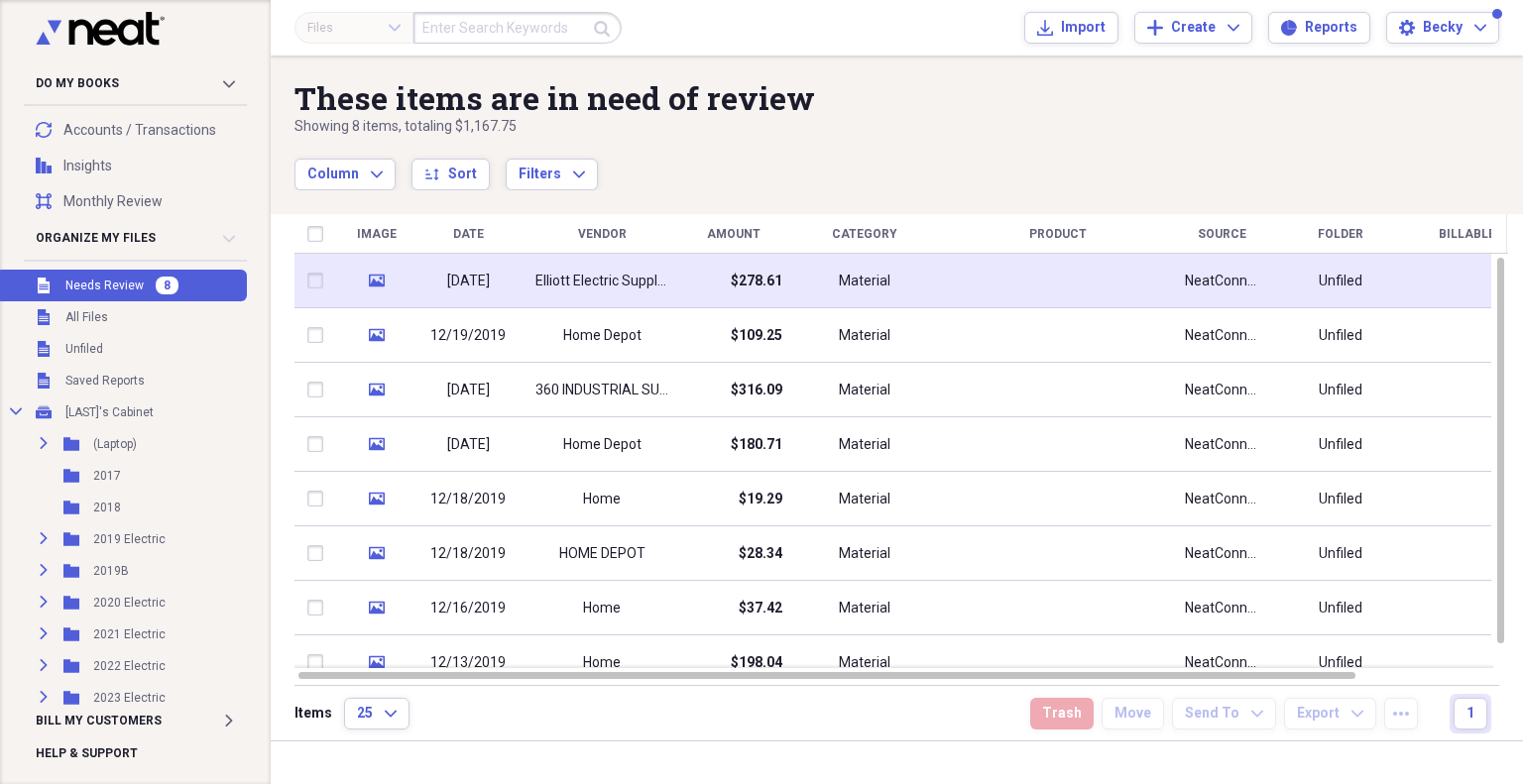 click on "[DATE]" at bounding box center (468, 281) 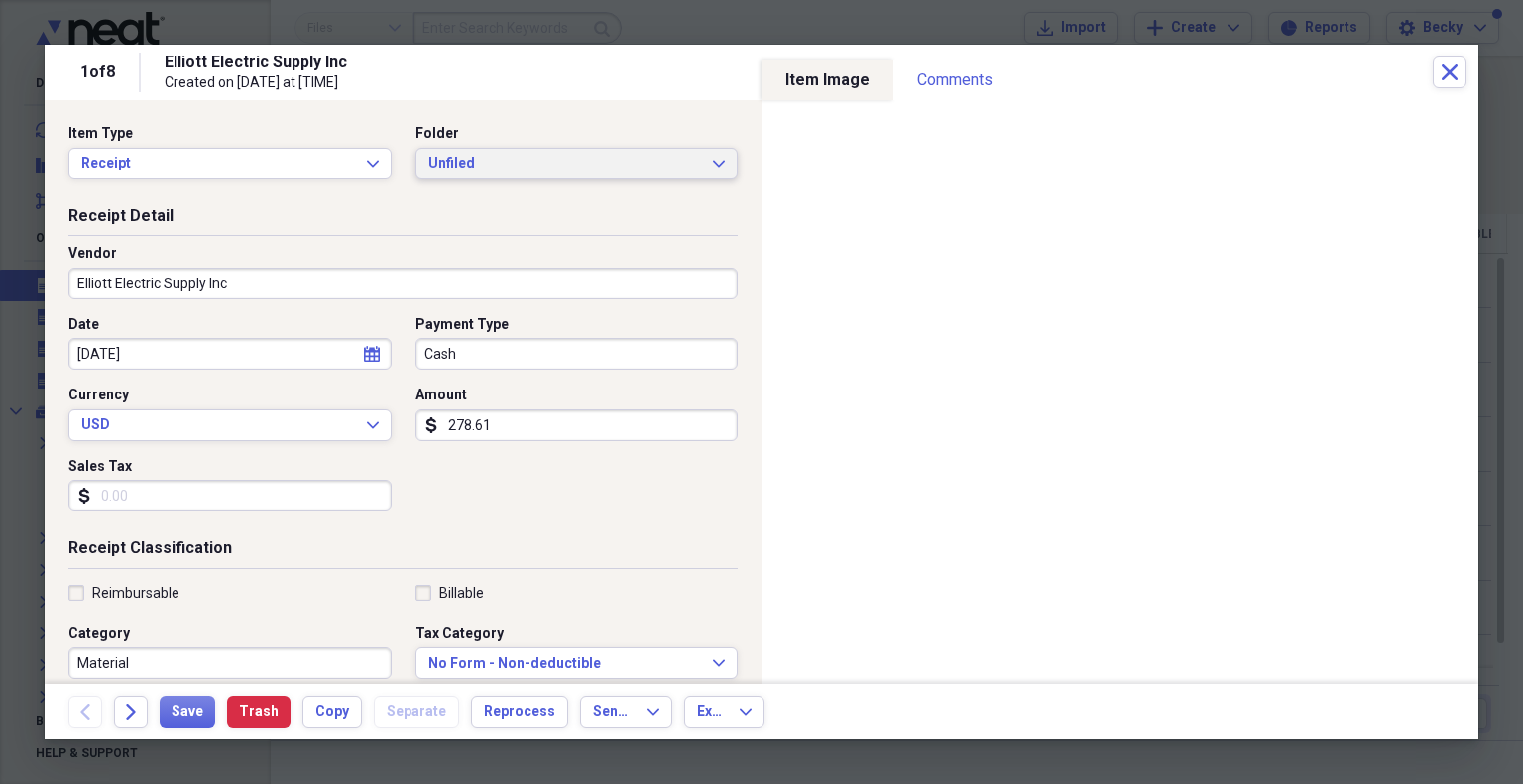 click on "Unfiled" at bounding box center [565, 164] 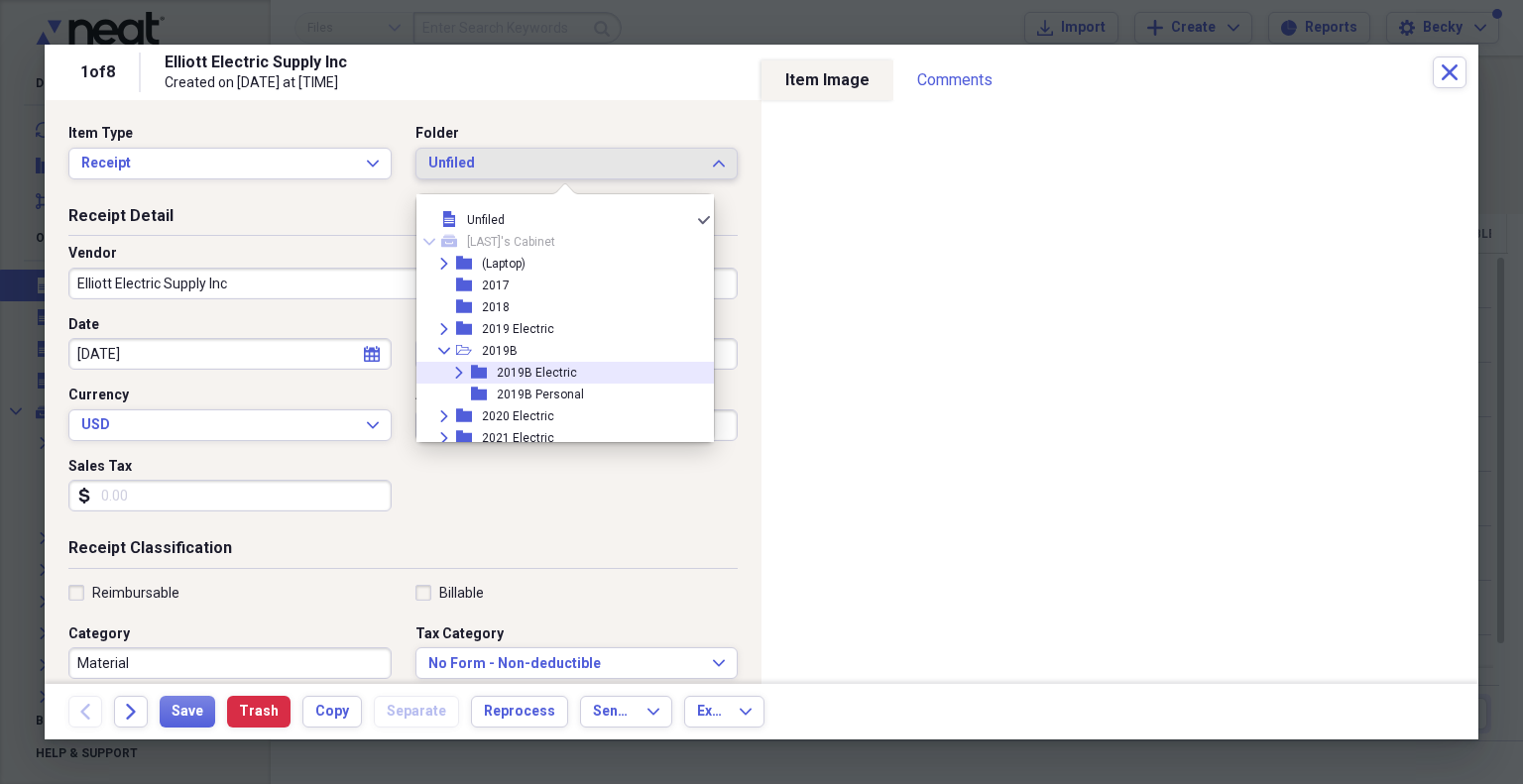 click on "2019B Electric" at bounding box center (536, 373) 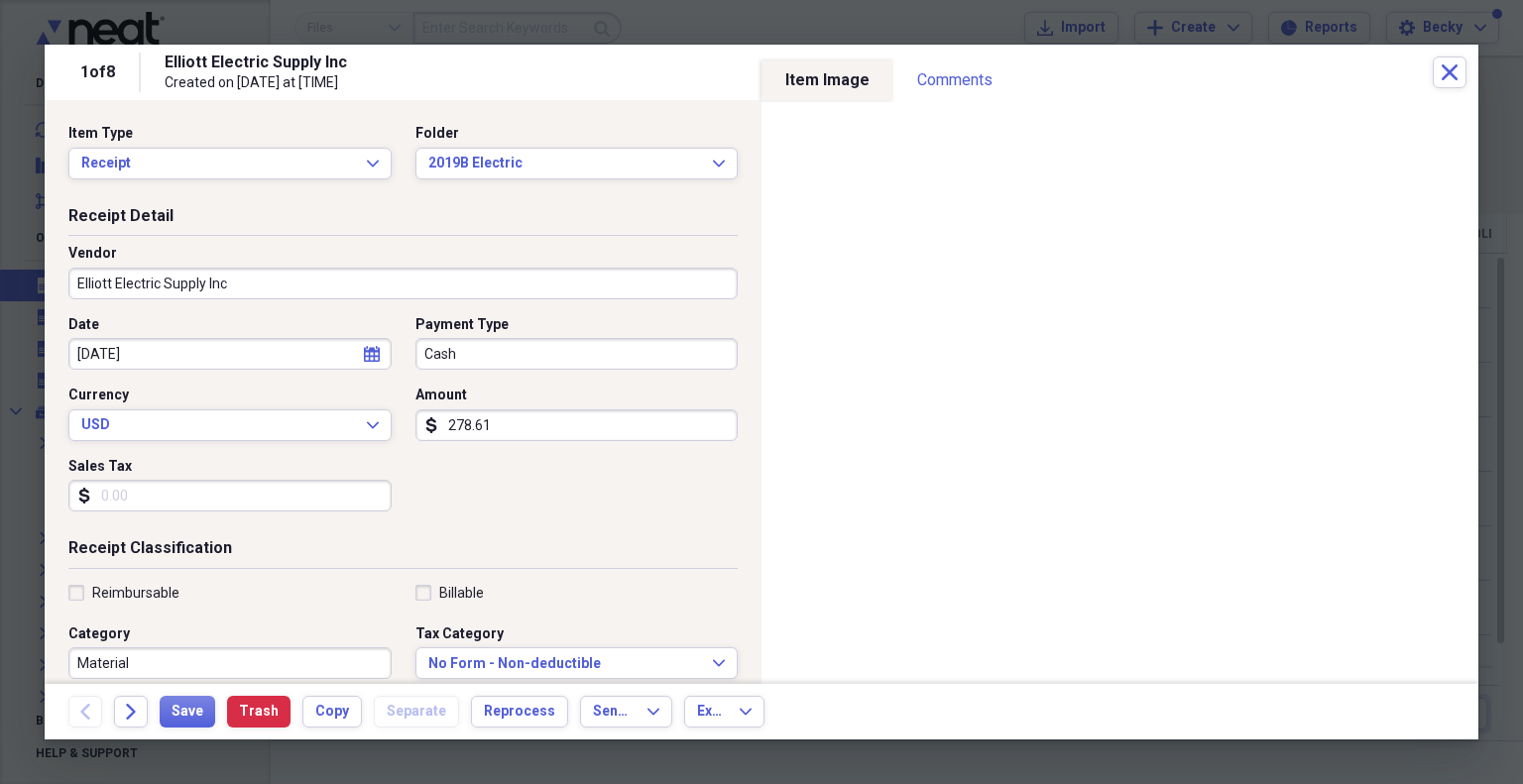 click on "278.61" at bounding box center [577, 425] 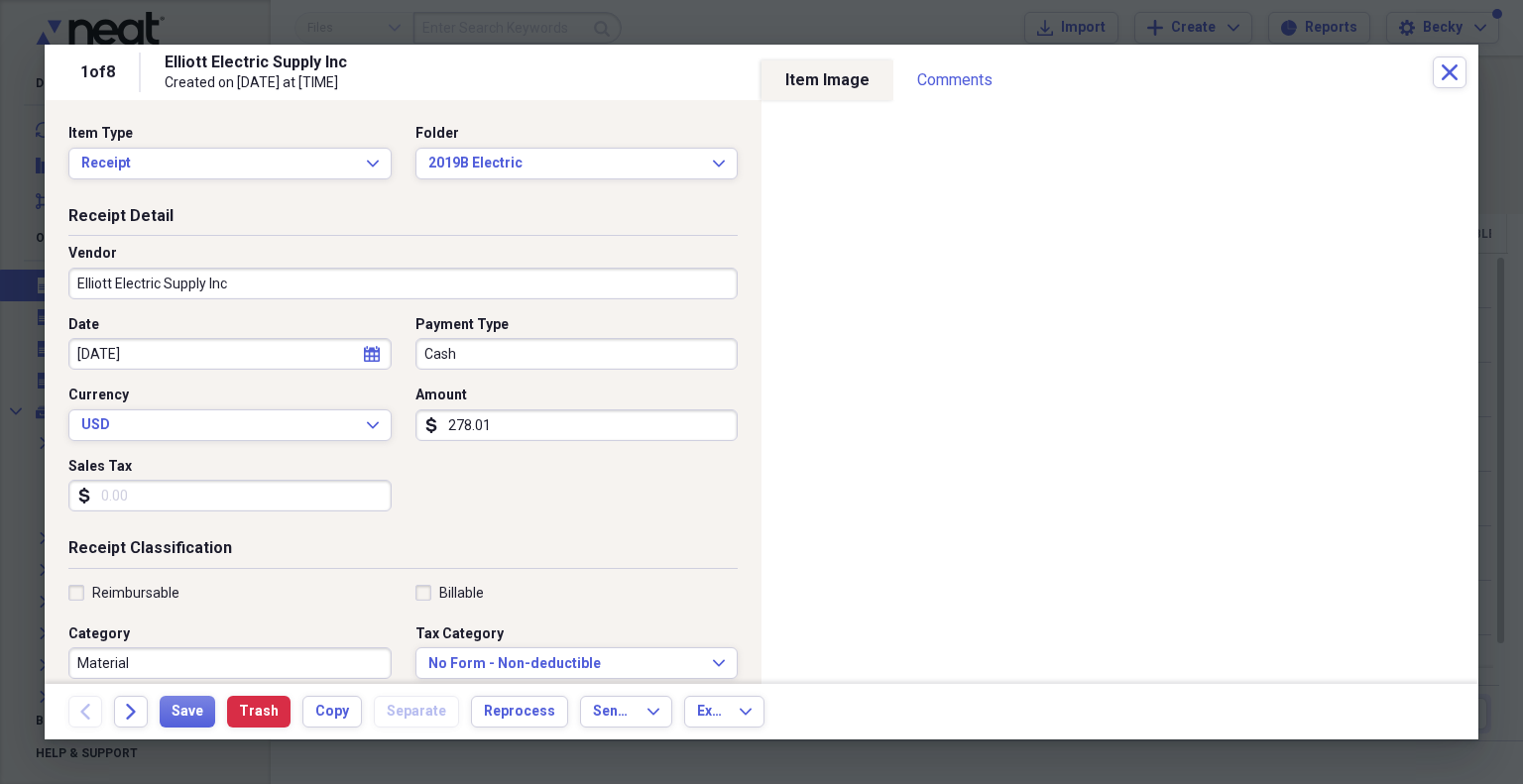 type on "278.01" 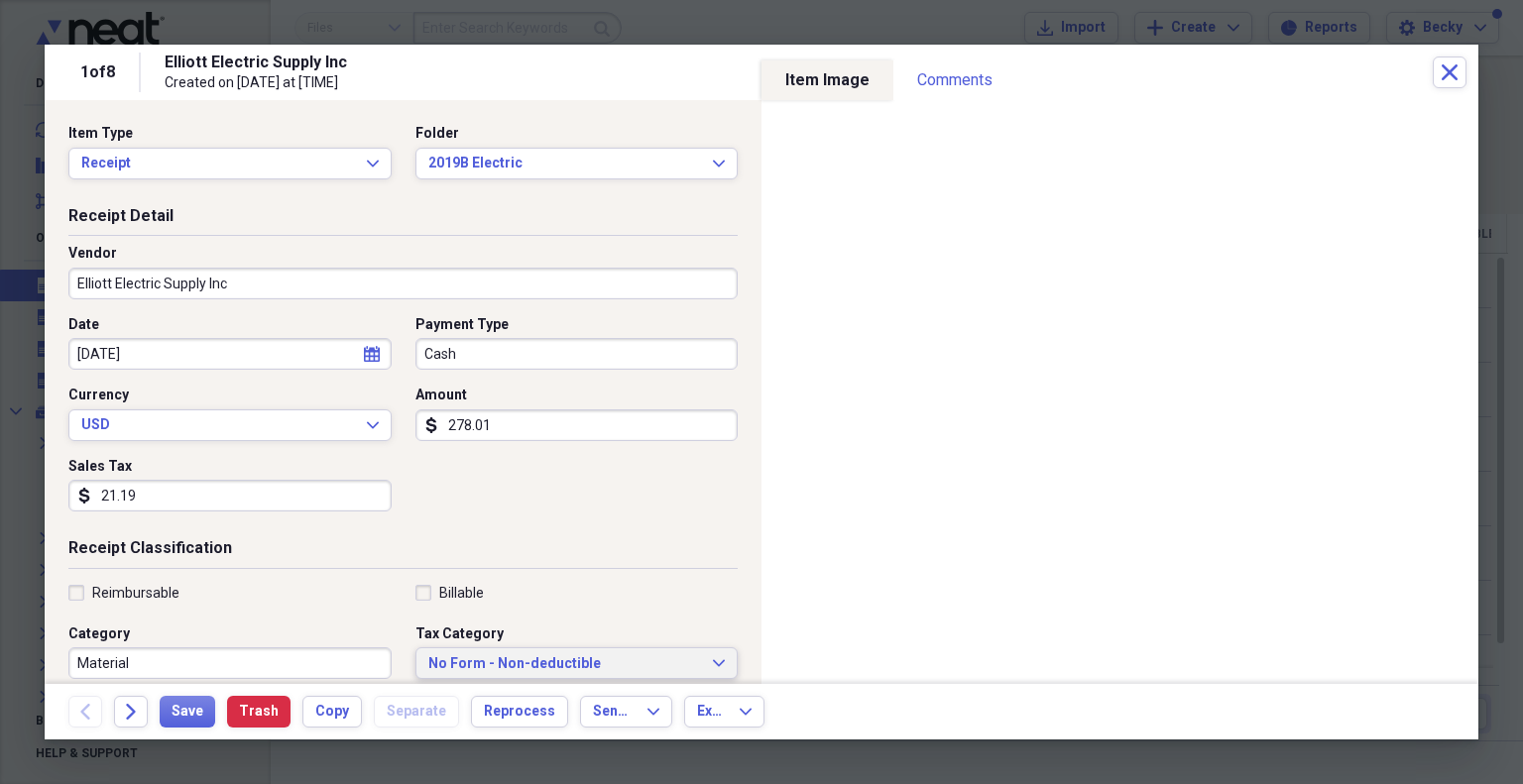 type on "21.19" 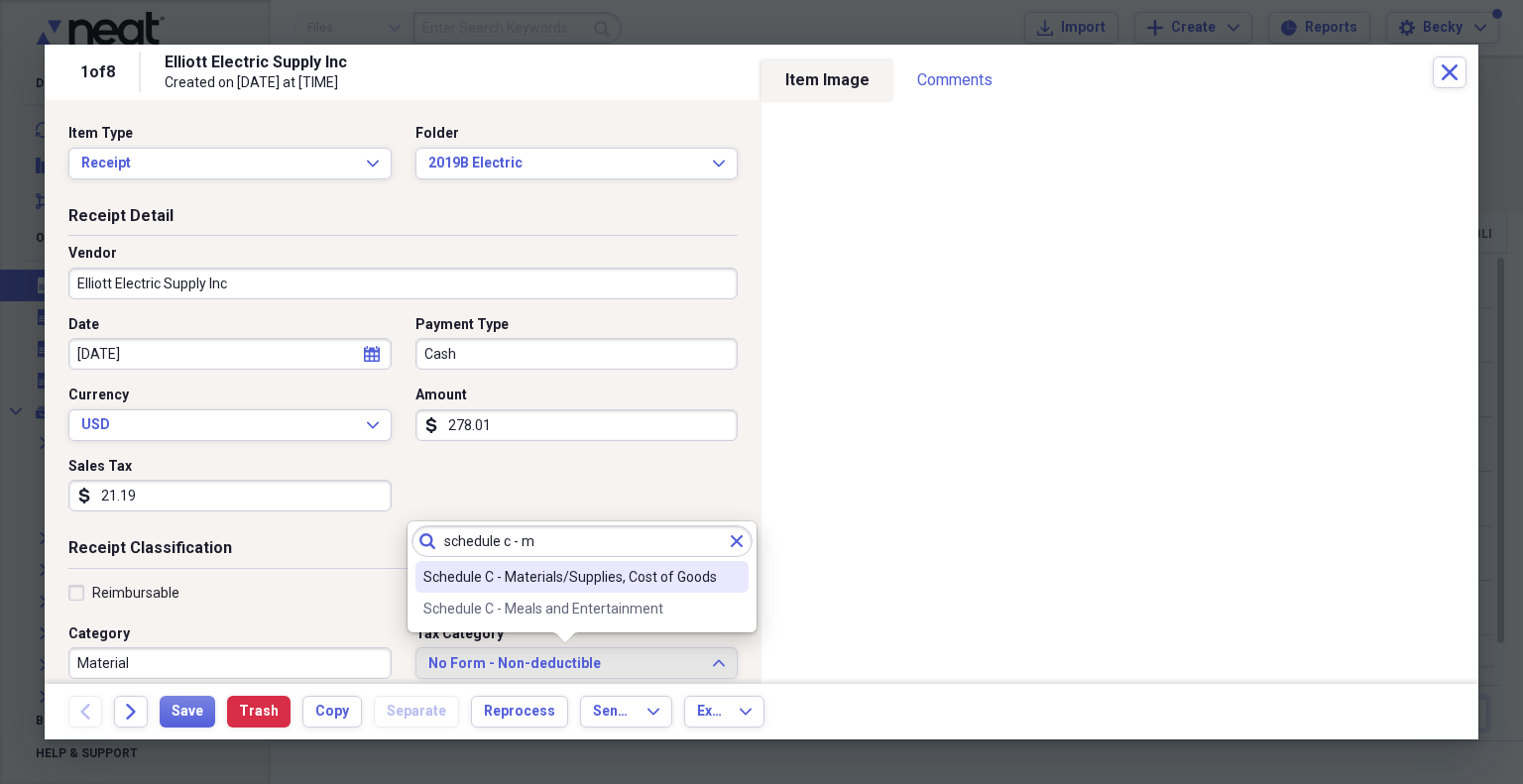 type on "schedule c - m" 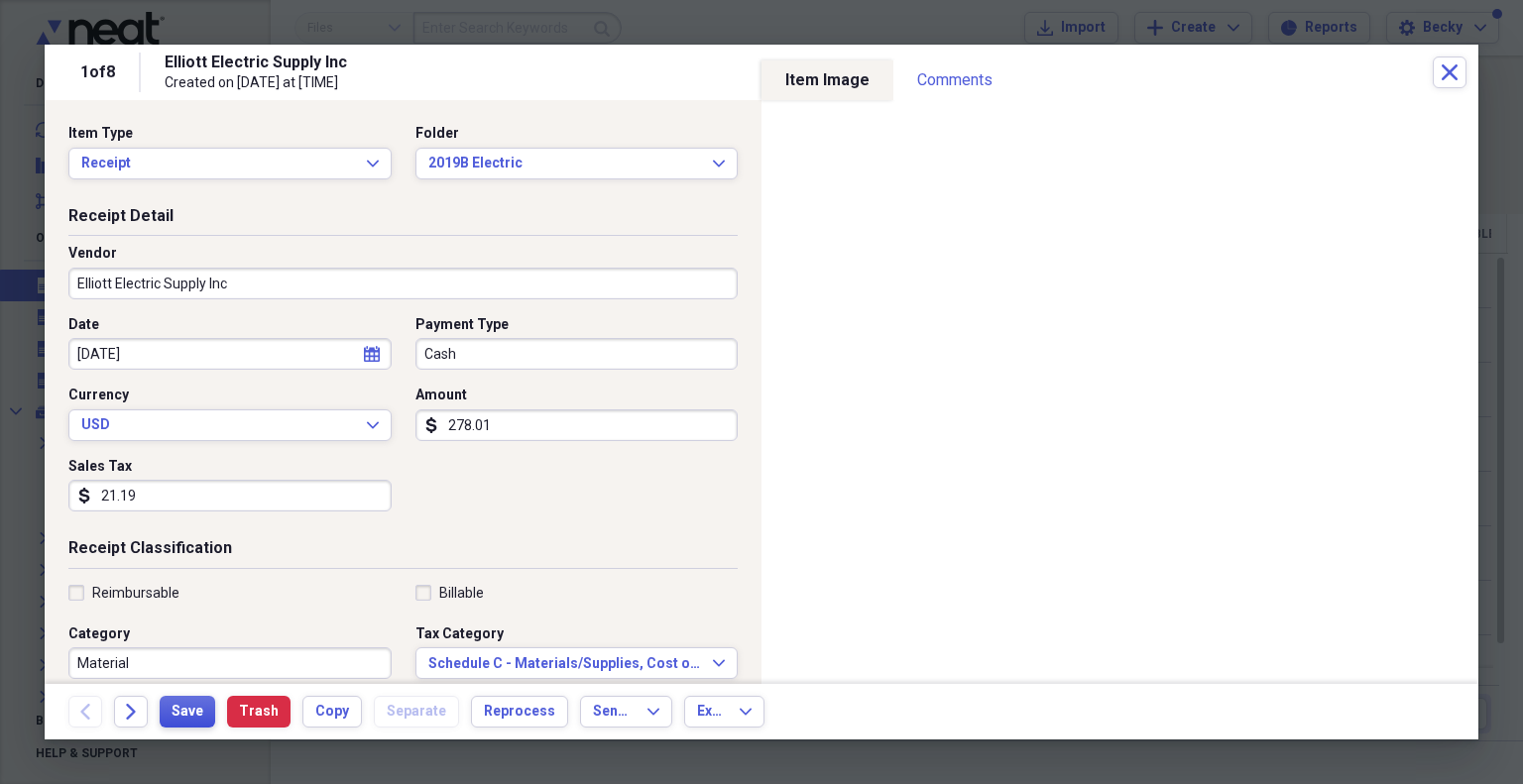 click on "Save" at bounding box center (187, 712) 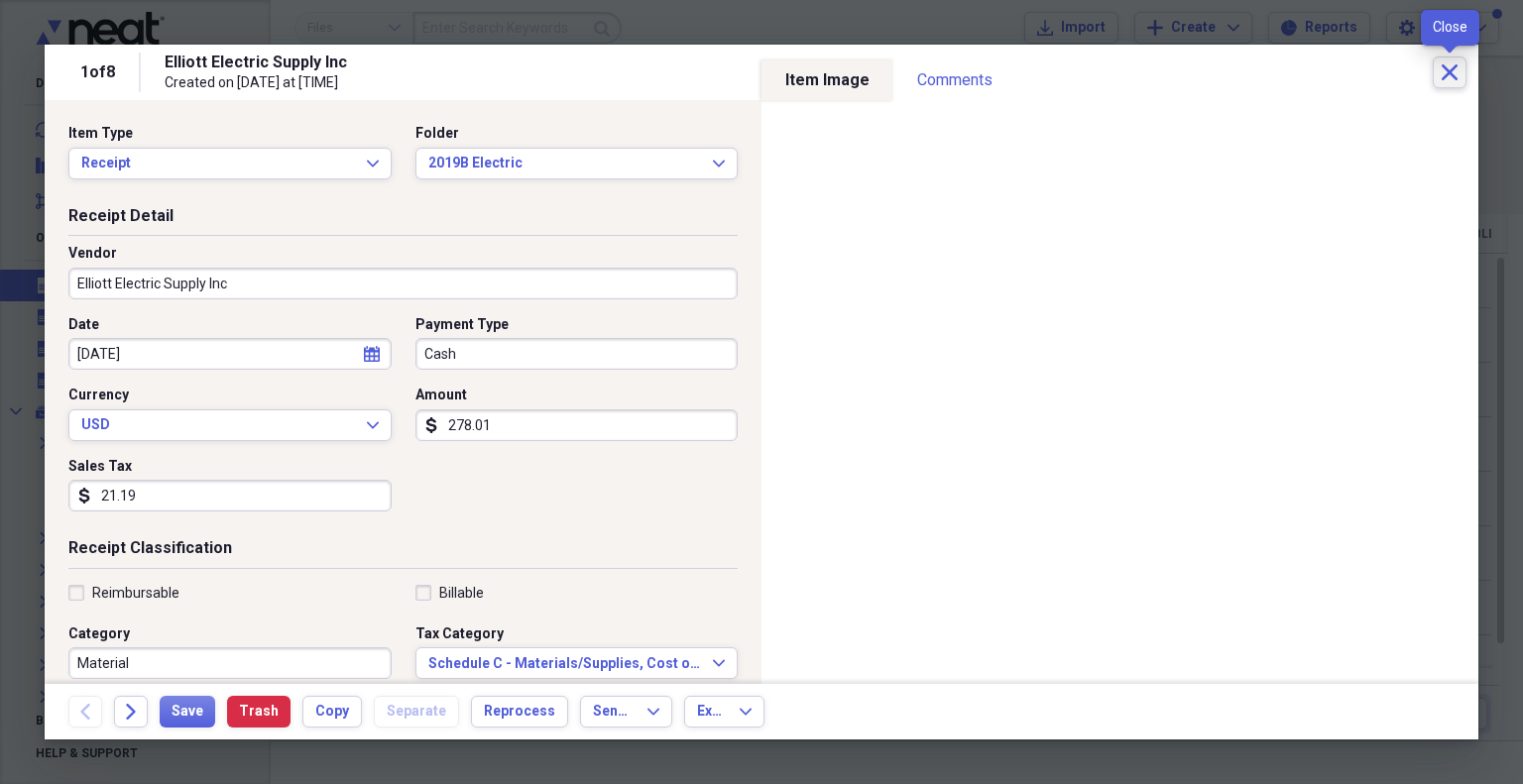 click 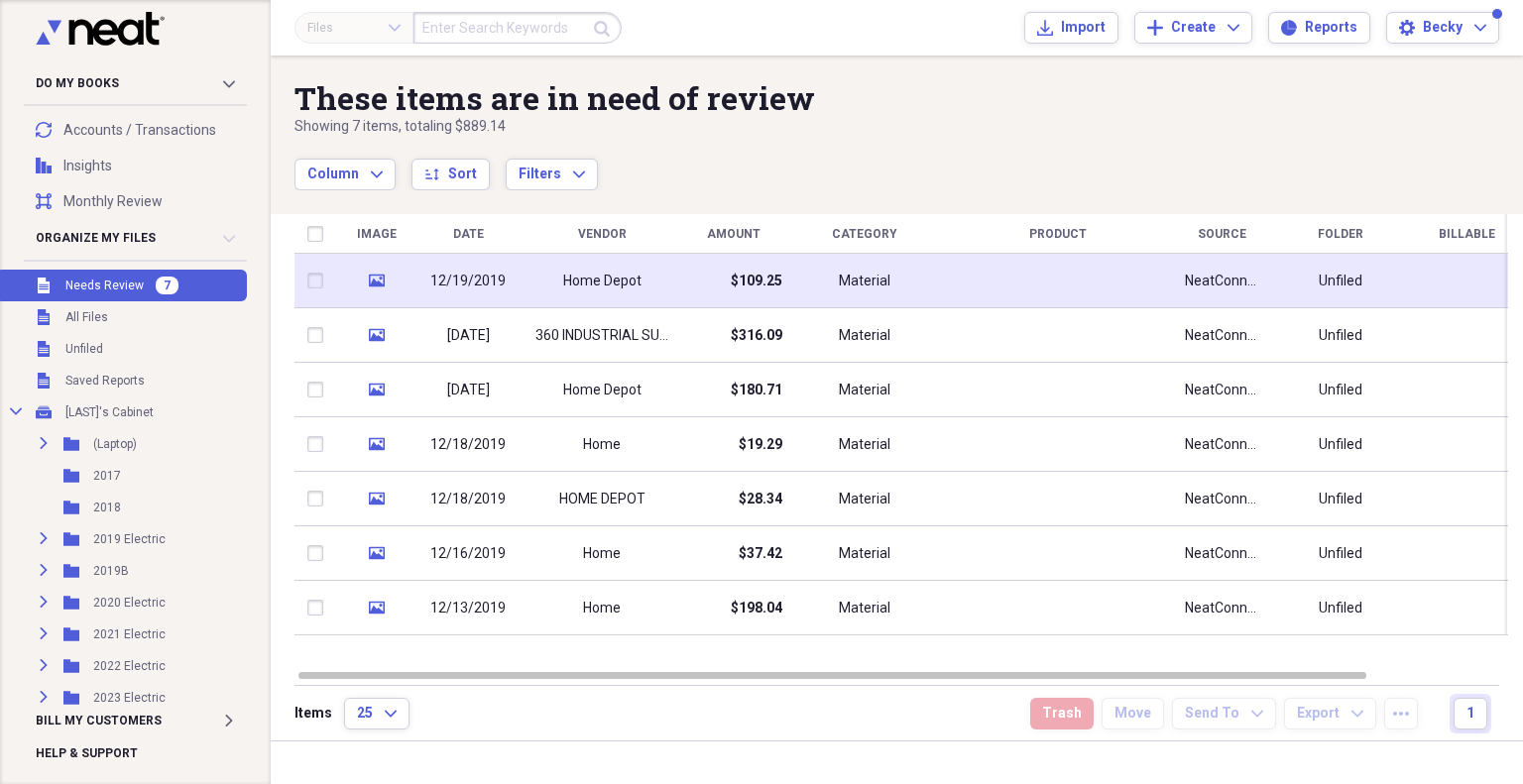 click on "Home Depot" at bounding box center (602, 280) 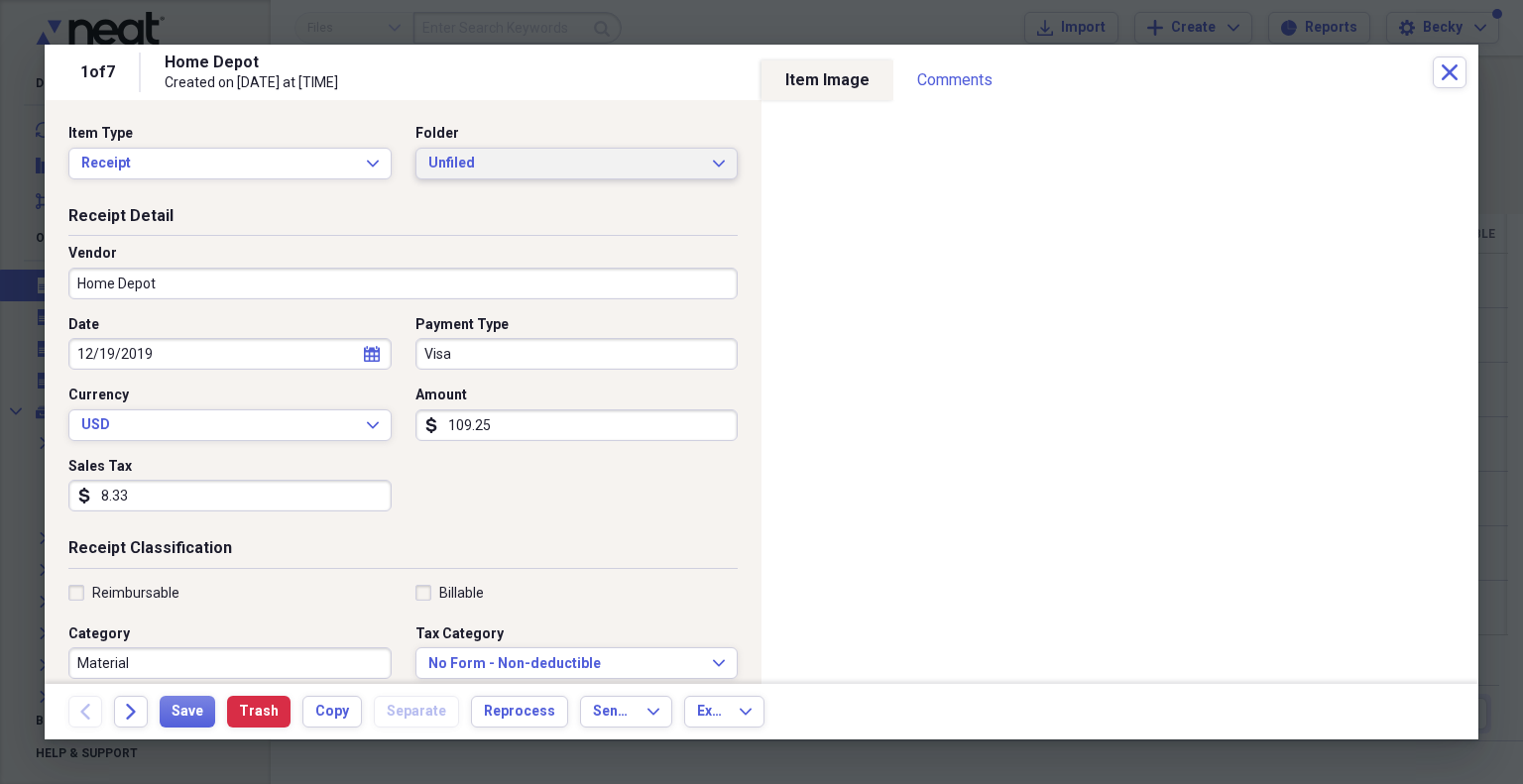 click on "Unfiled" at bounding box center [565, 164] 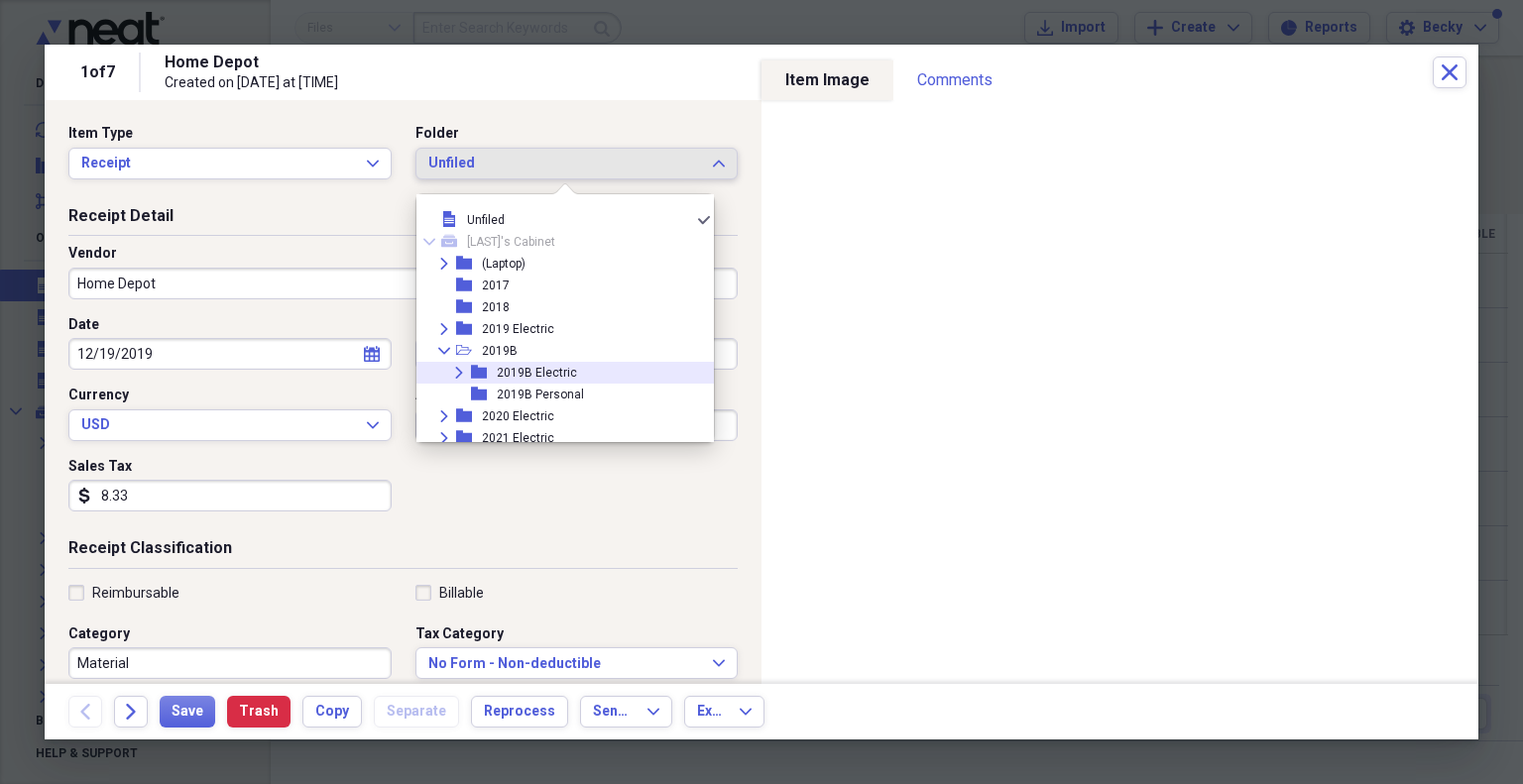 click on "2019B Electric" at bounding box center [536, 373] 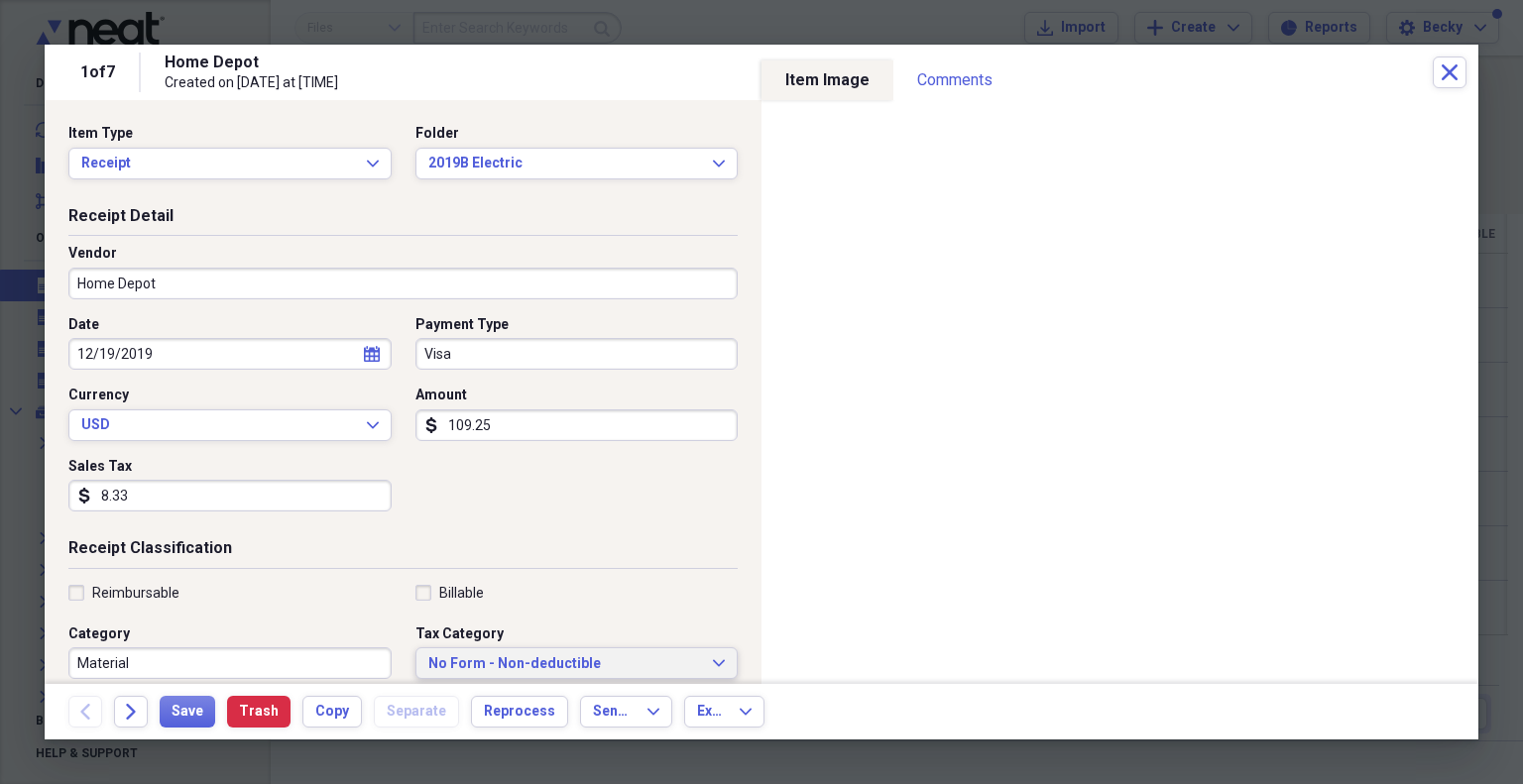 click on "No Form - Non-deductible" at bounding box center [565, 664] 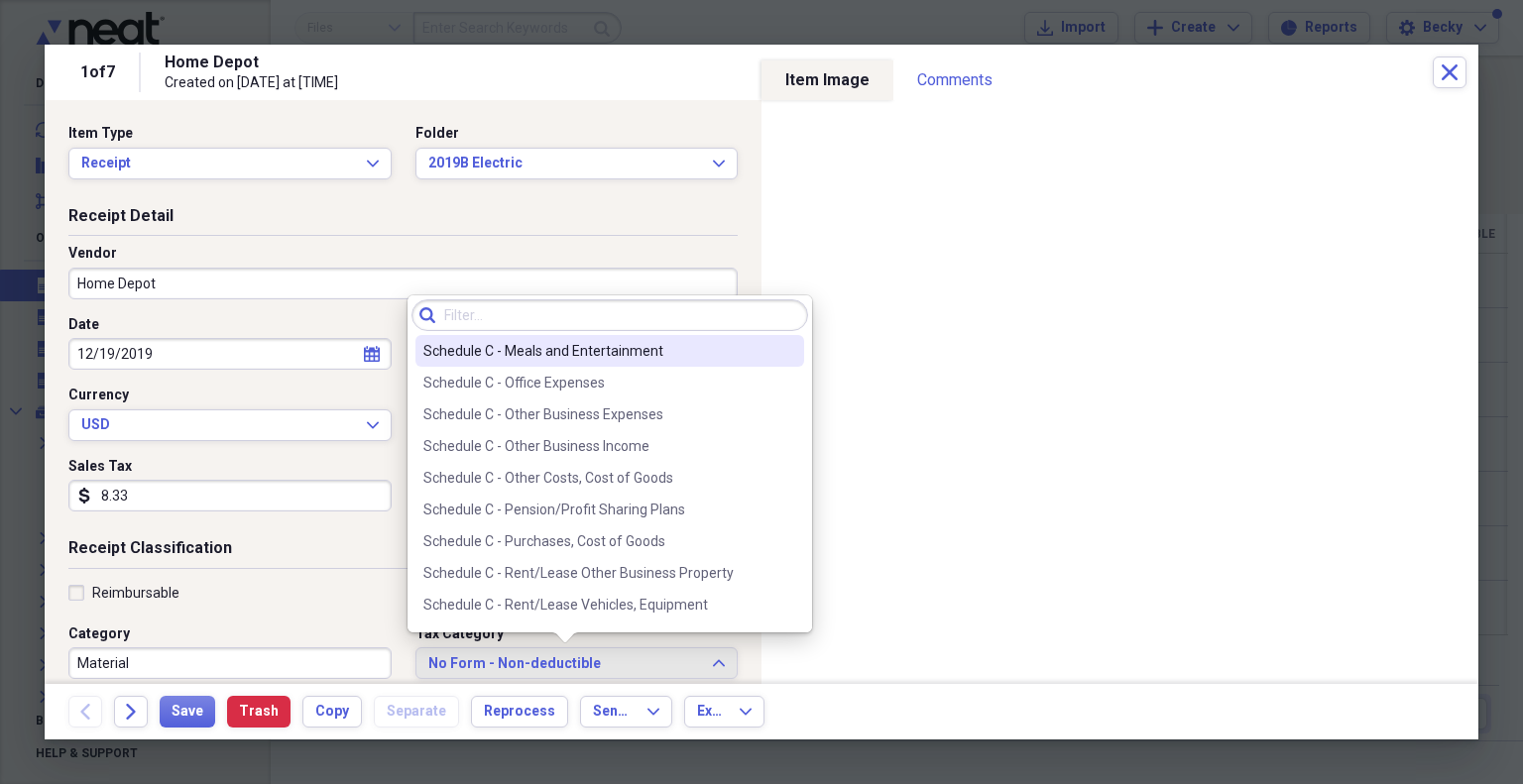 scroll, scrollTop: 3766, scrollLeft: 0, axis: vertical 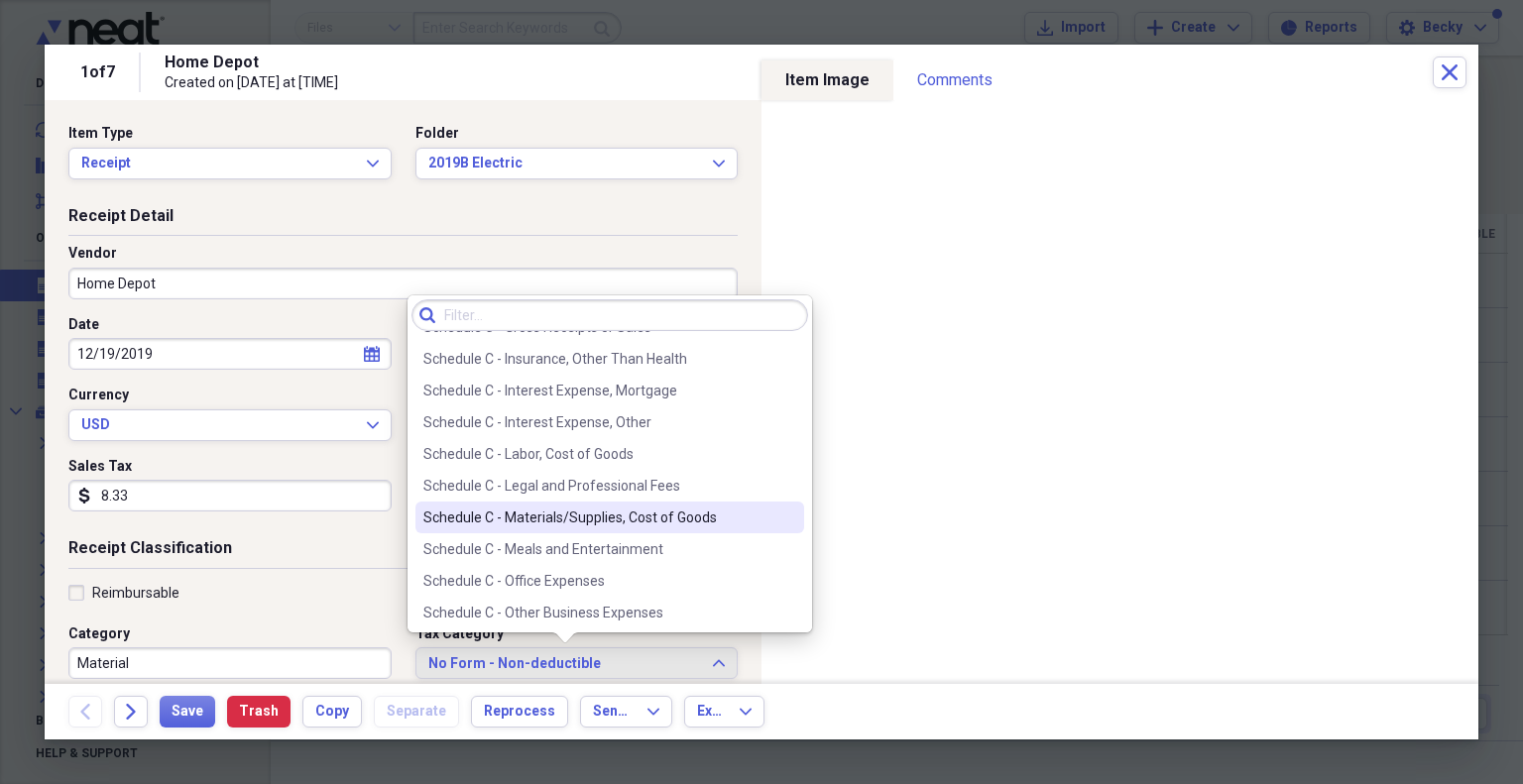 click on "Schedule C - Materials/Supplies, Cost of Goods" at bounding box center (598, 517) 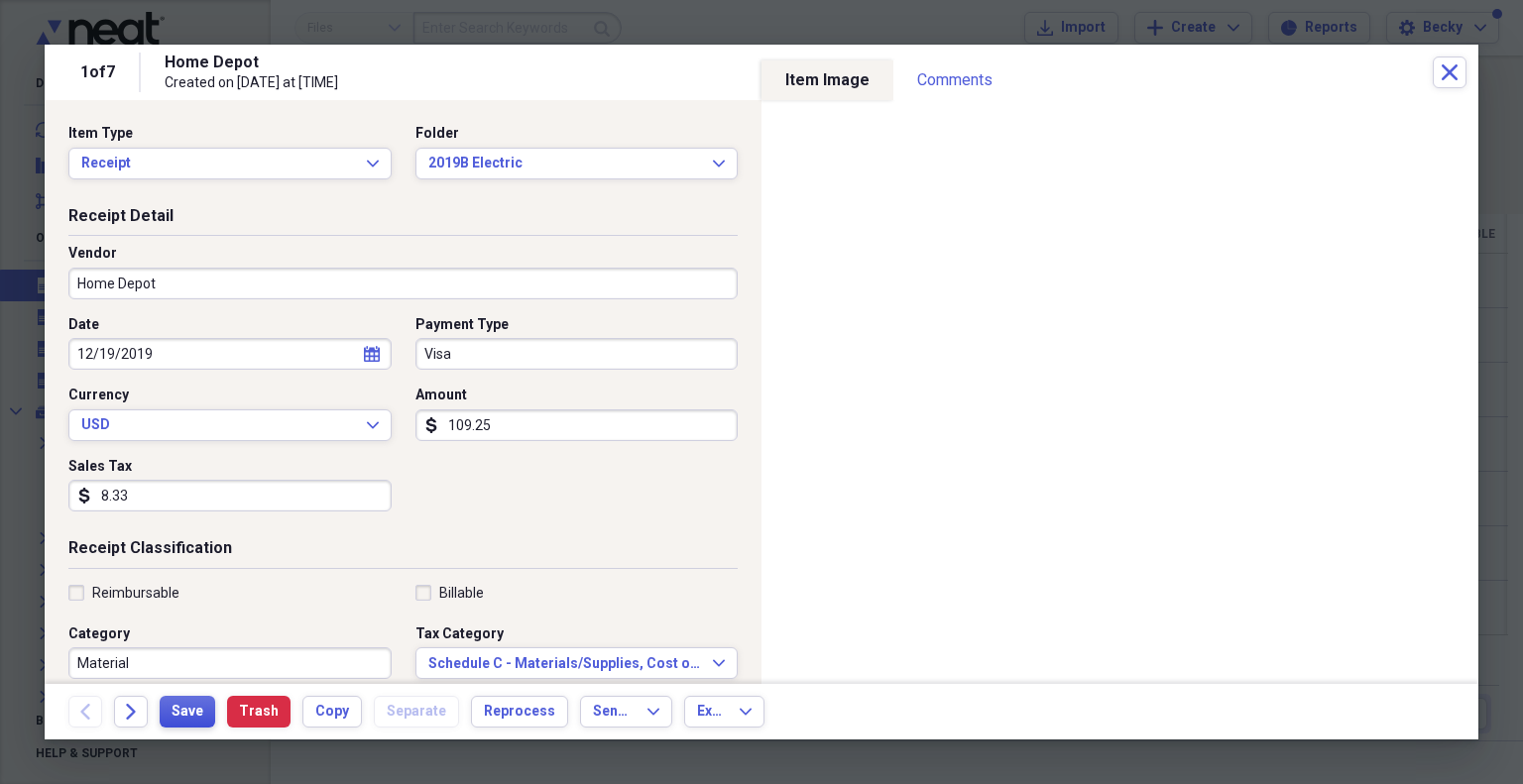 click on "Save" at bounding box center (187, 712) 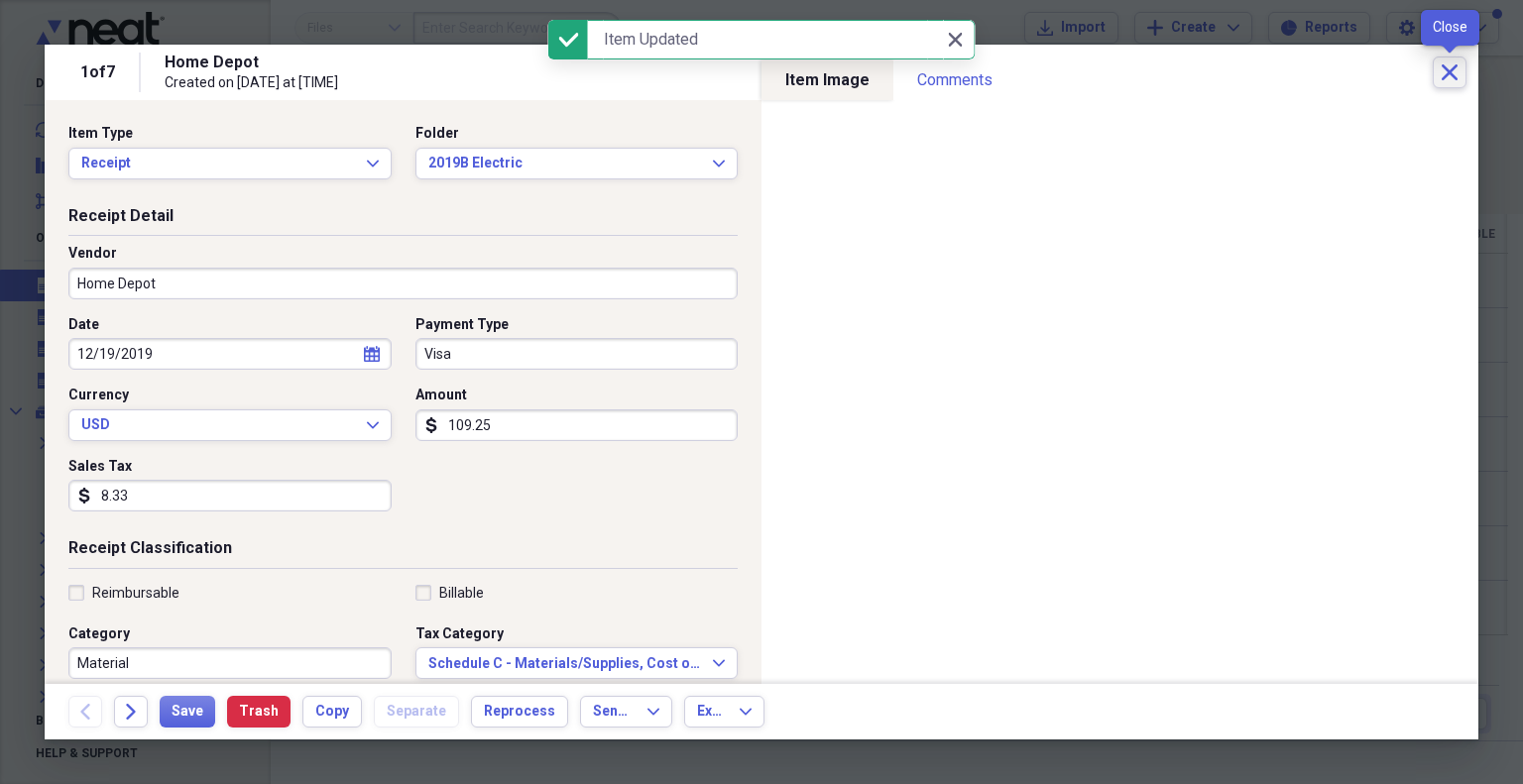 click on "Close" 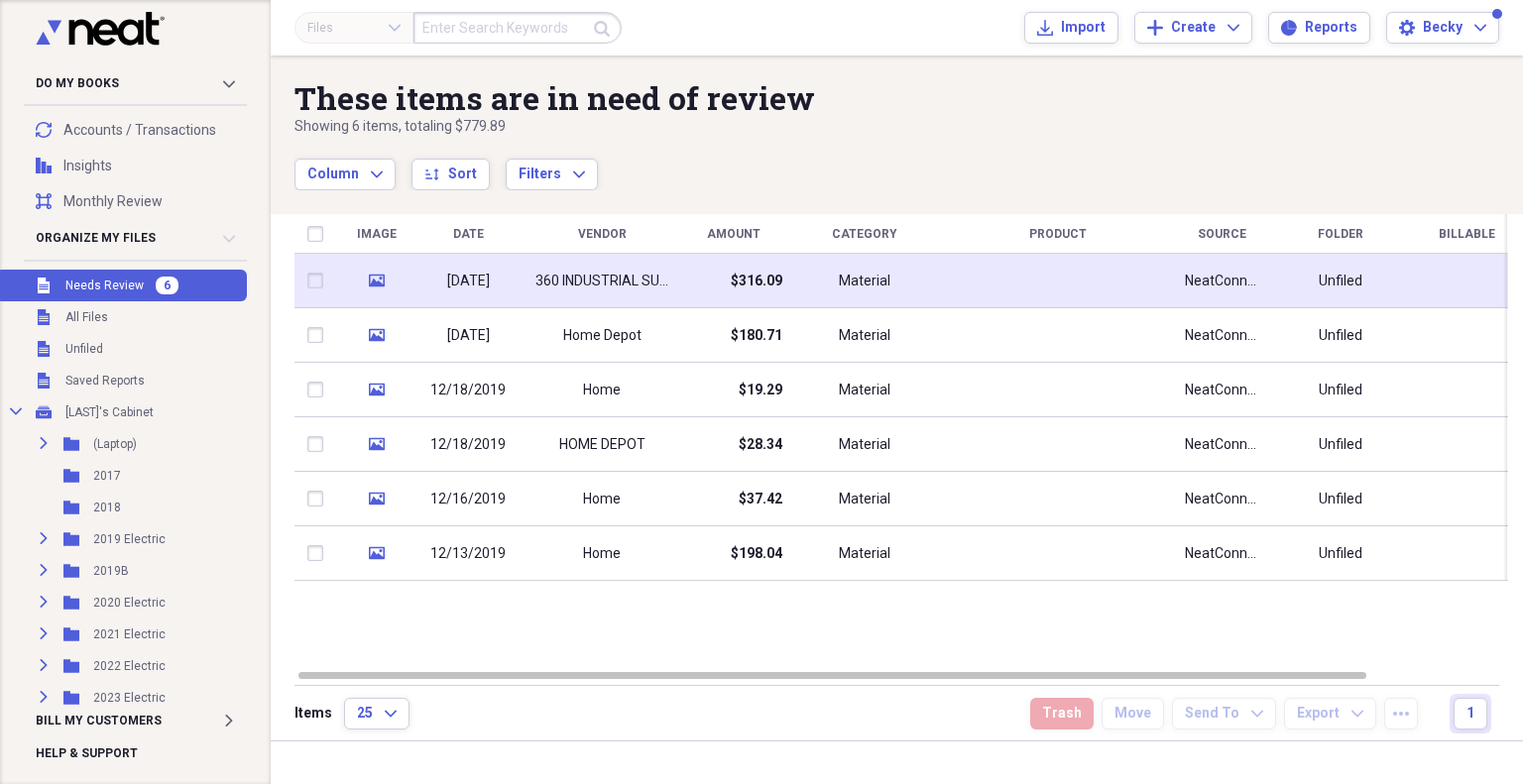click on "360 INDUSTRIAL SUPPLY" at bounding box center [602, 281] 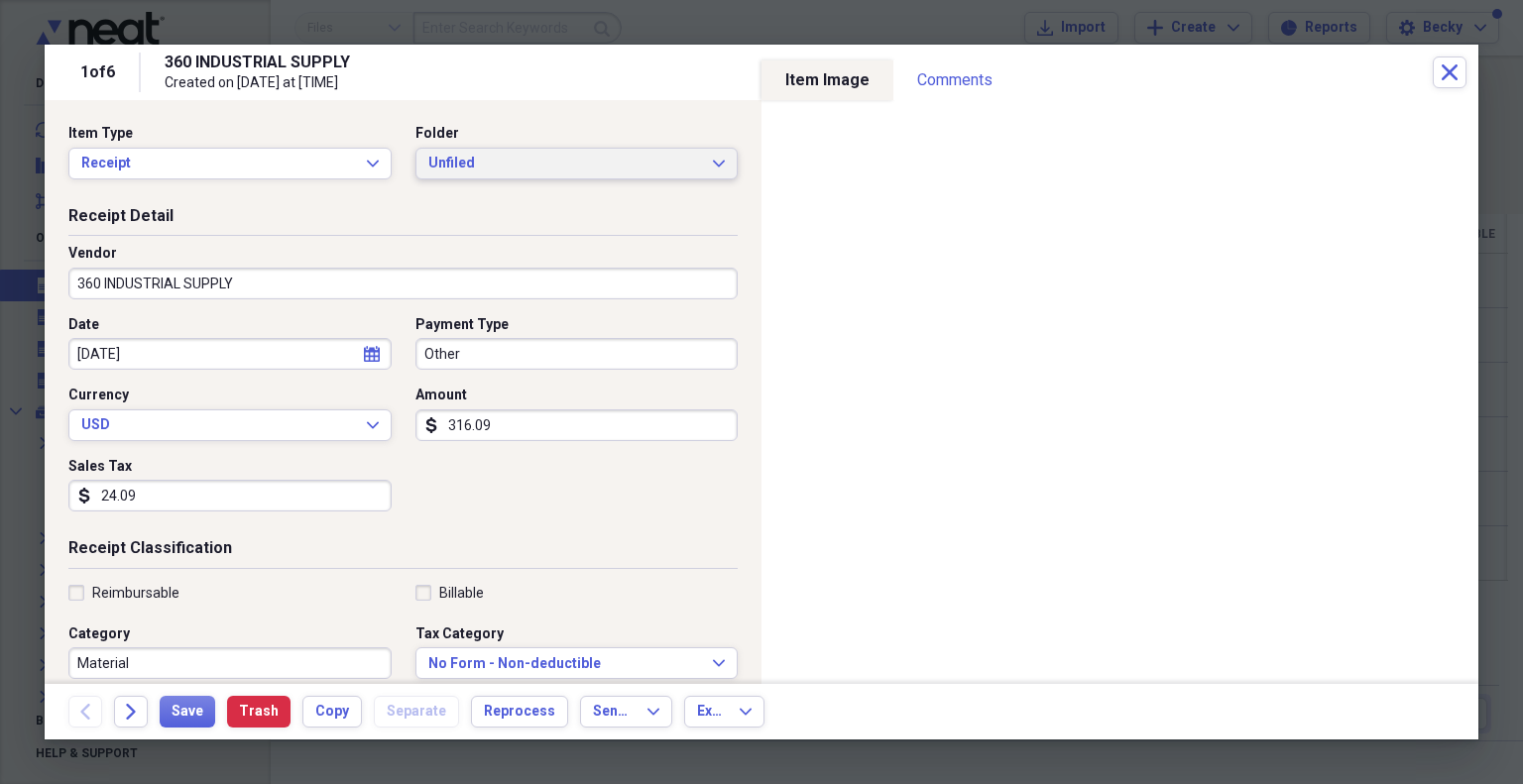 click on "Unfiled" at bounding box center (565, 164) 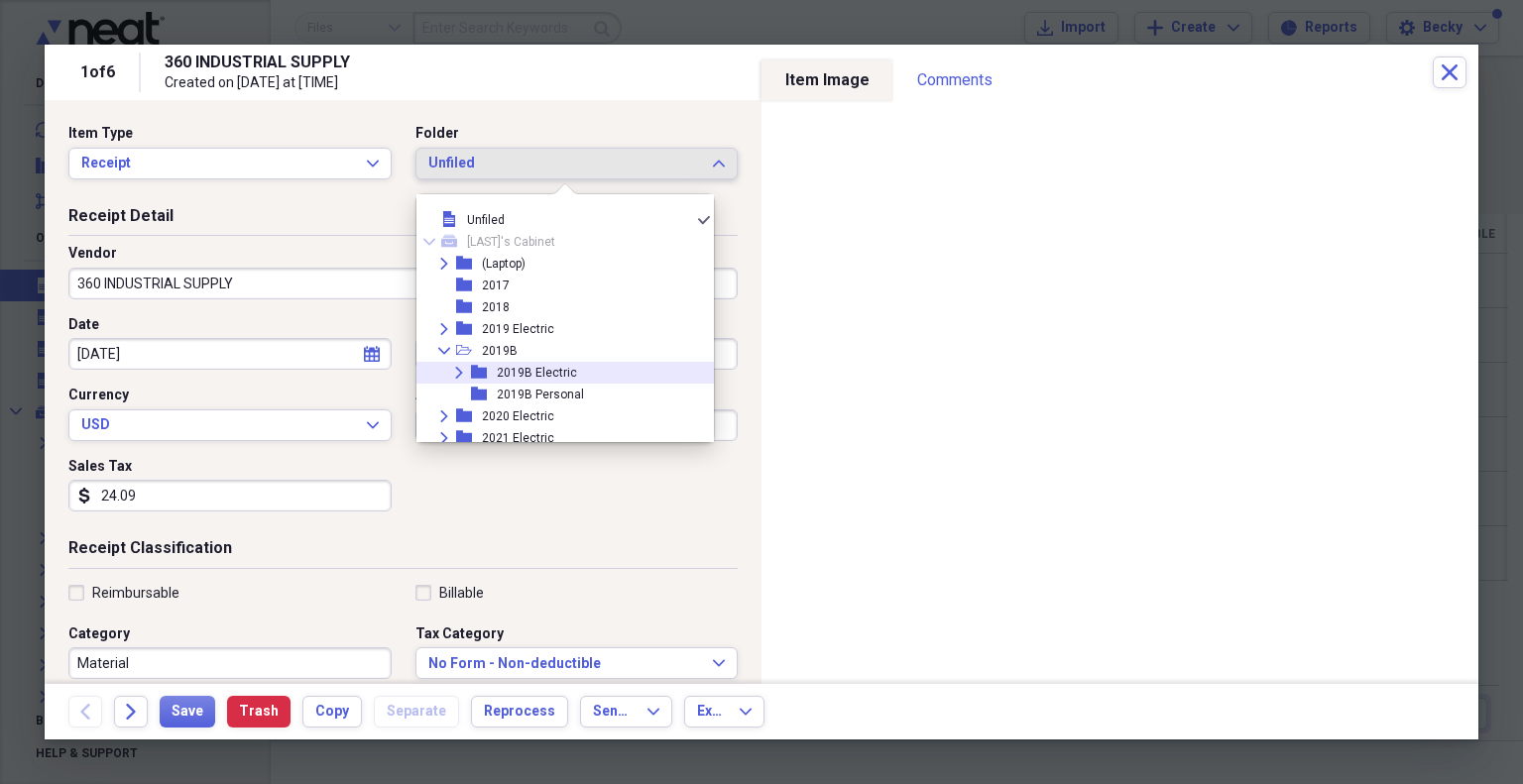 click on "2019B Electric" at bounding box center [536, 373] 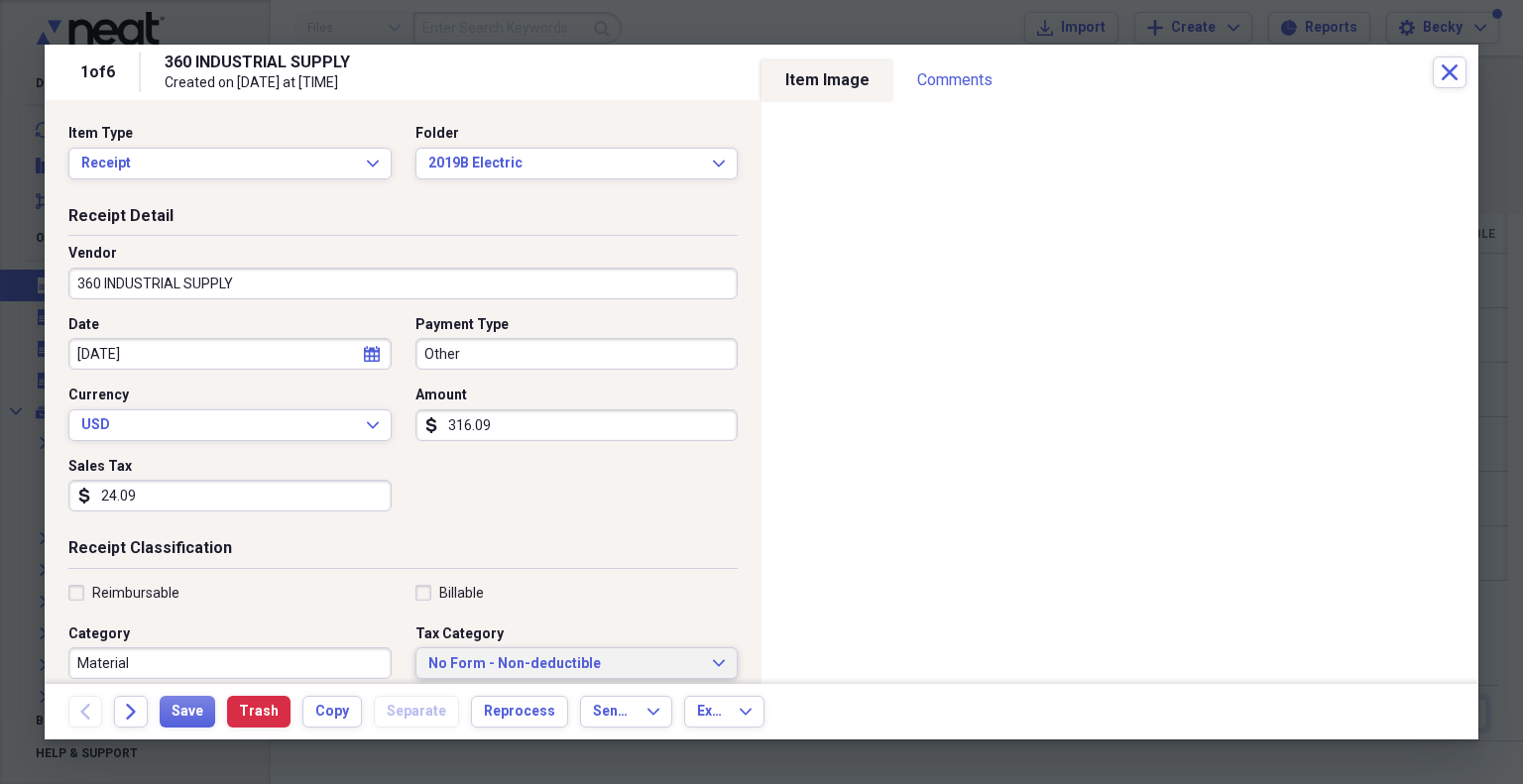 click on "No Form - Non-deductible" at bounding box center [565, 664] 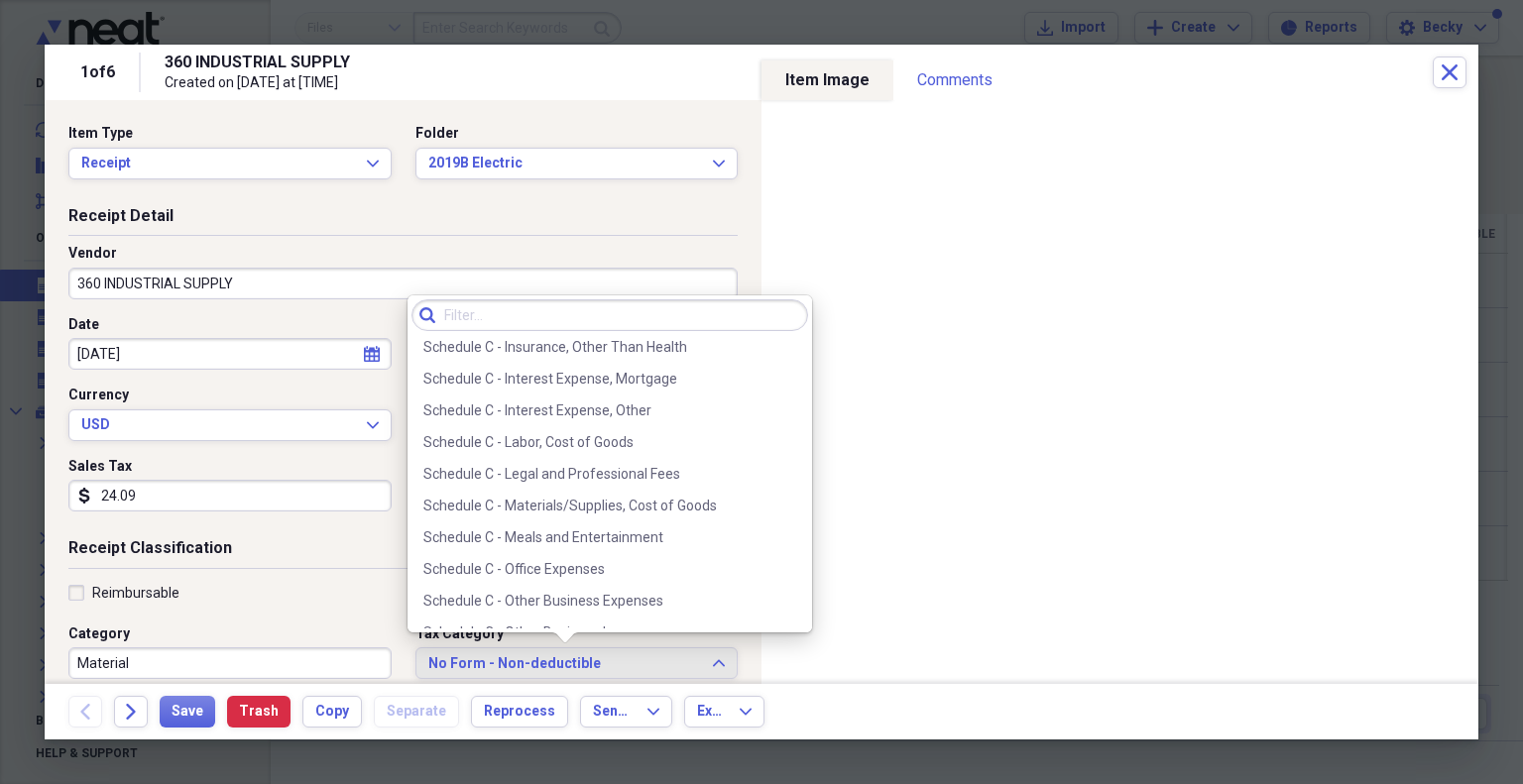 scroll, scrollTop: 3856, scrollLeft: 0, axis: vertical 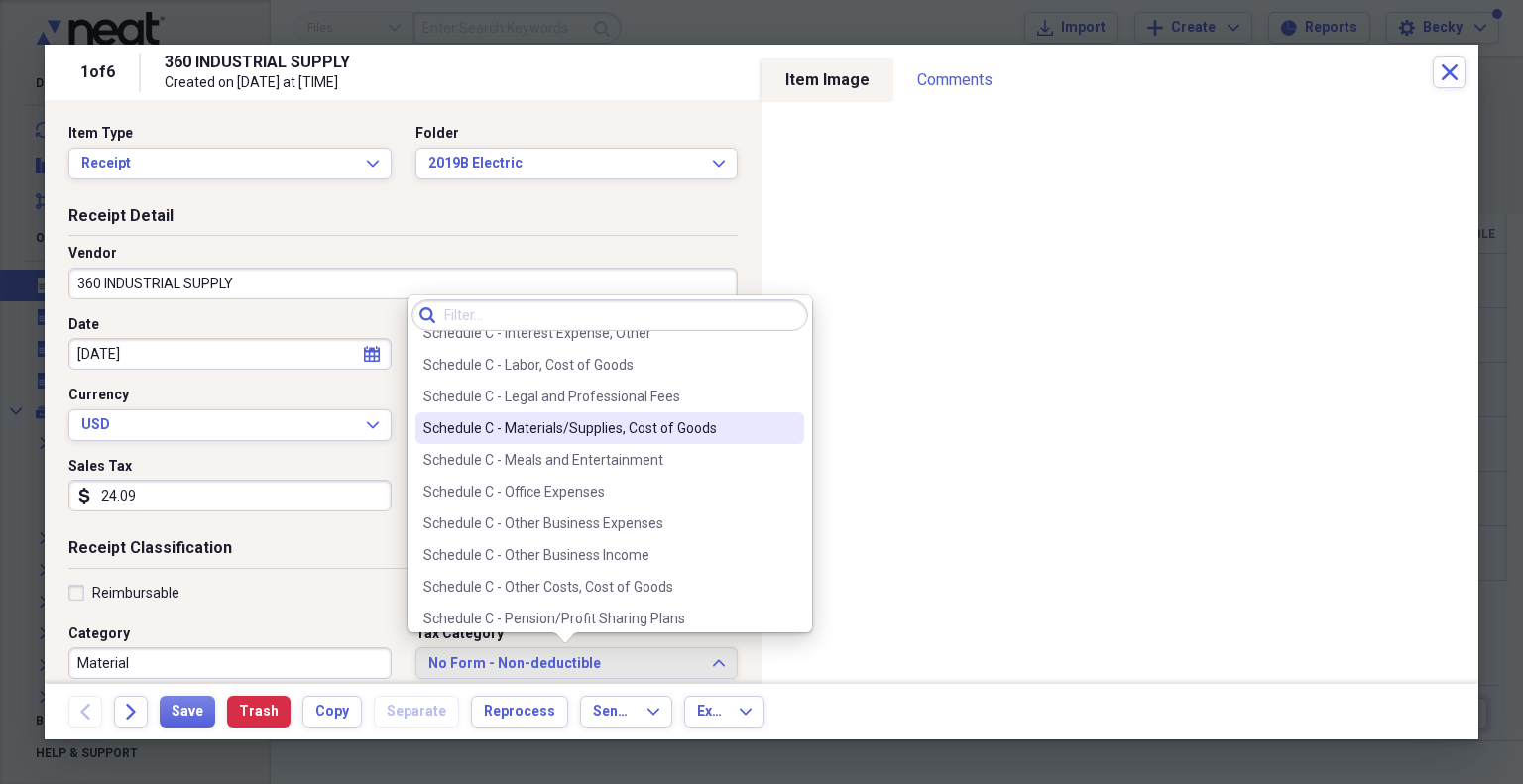 click on "Schedule C - Materials/Supplies, Cost of Goods" at bounding box center [598, 428] 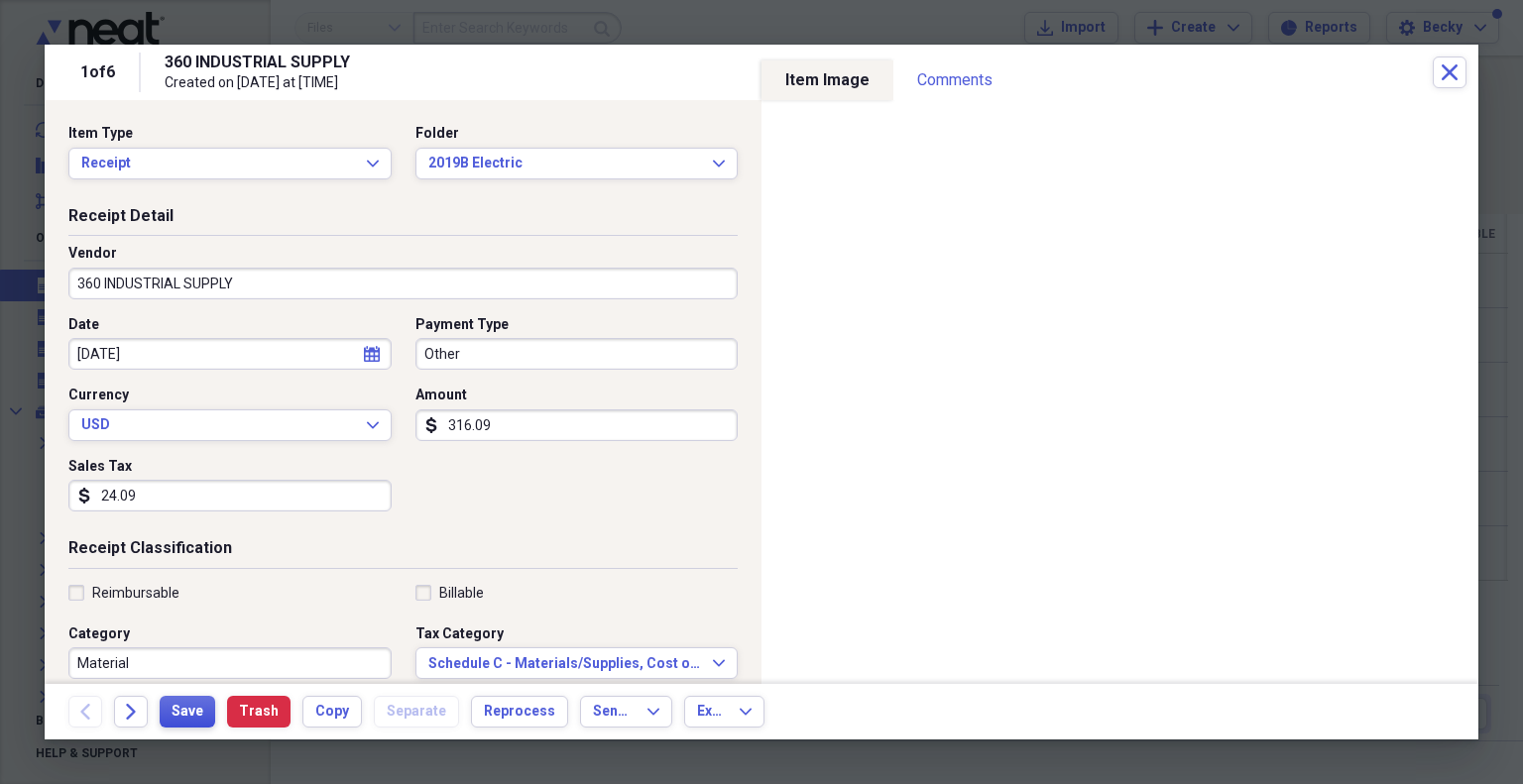 click on "Save" at bounding box center [187, 712] 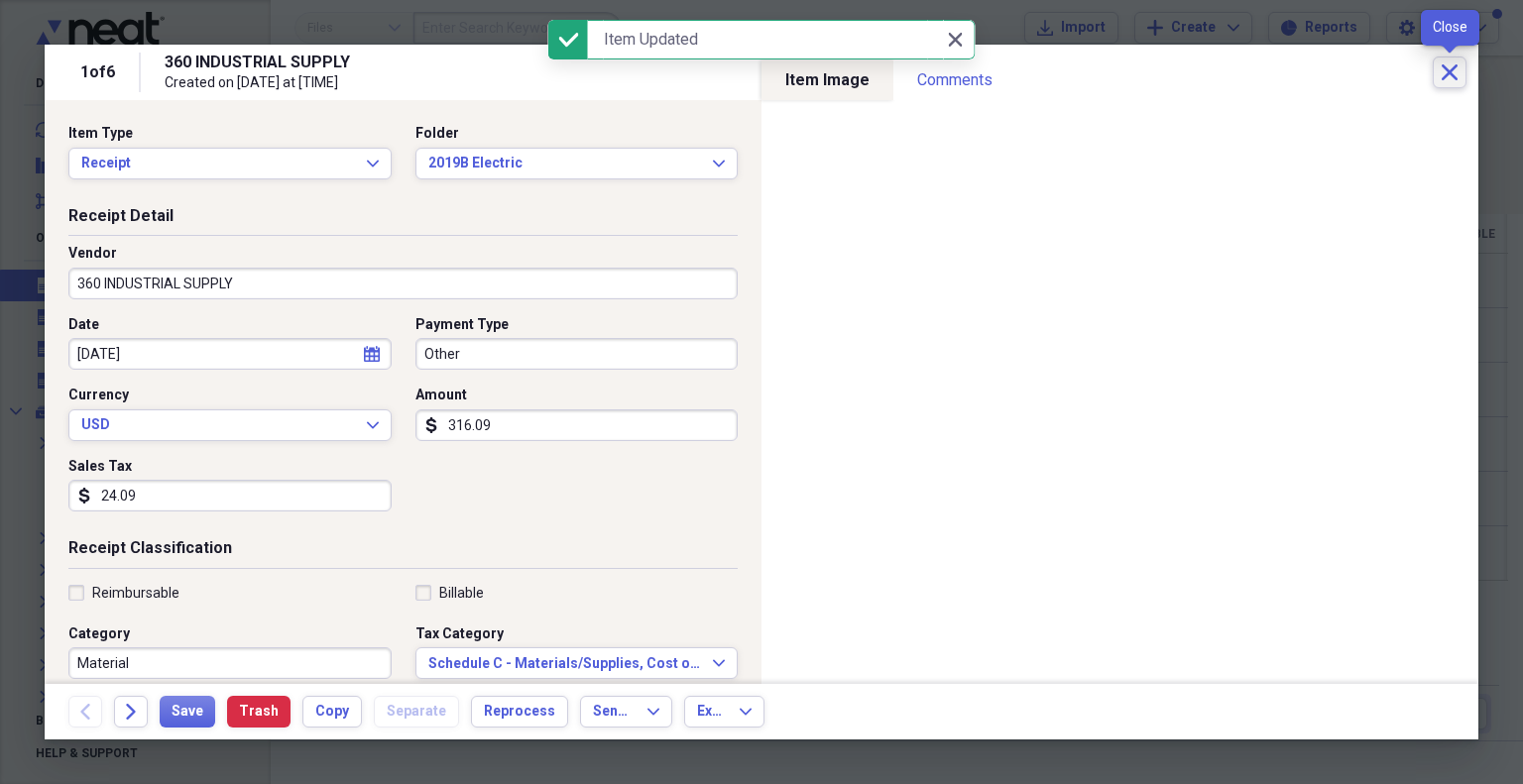 click 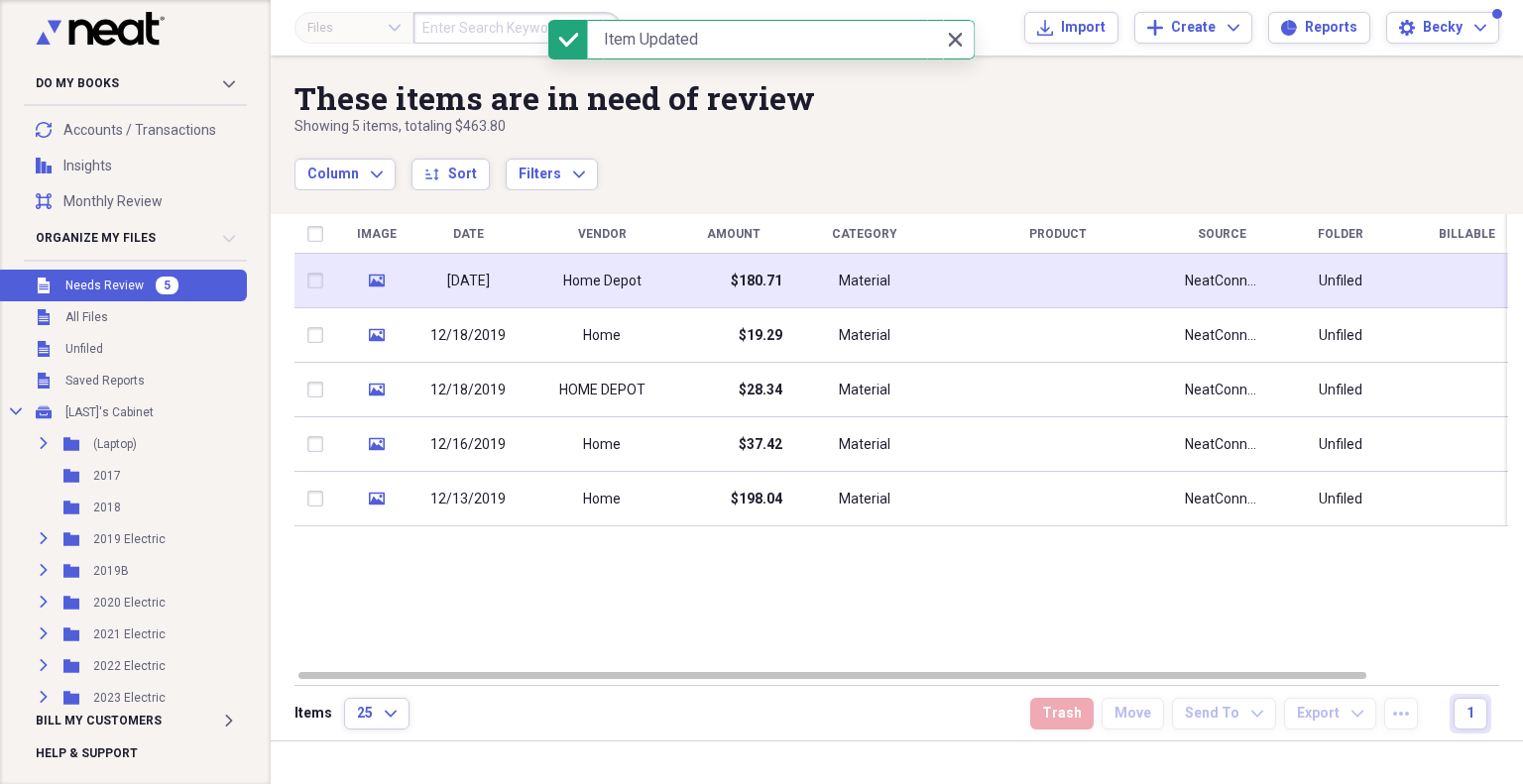 click on "Home Depot" at bounding box center [602, 280] 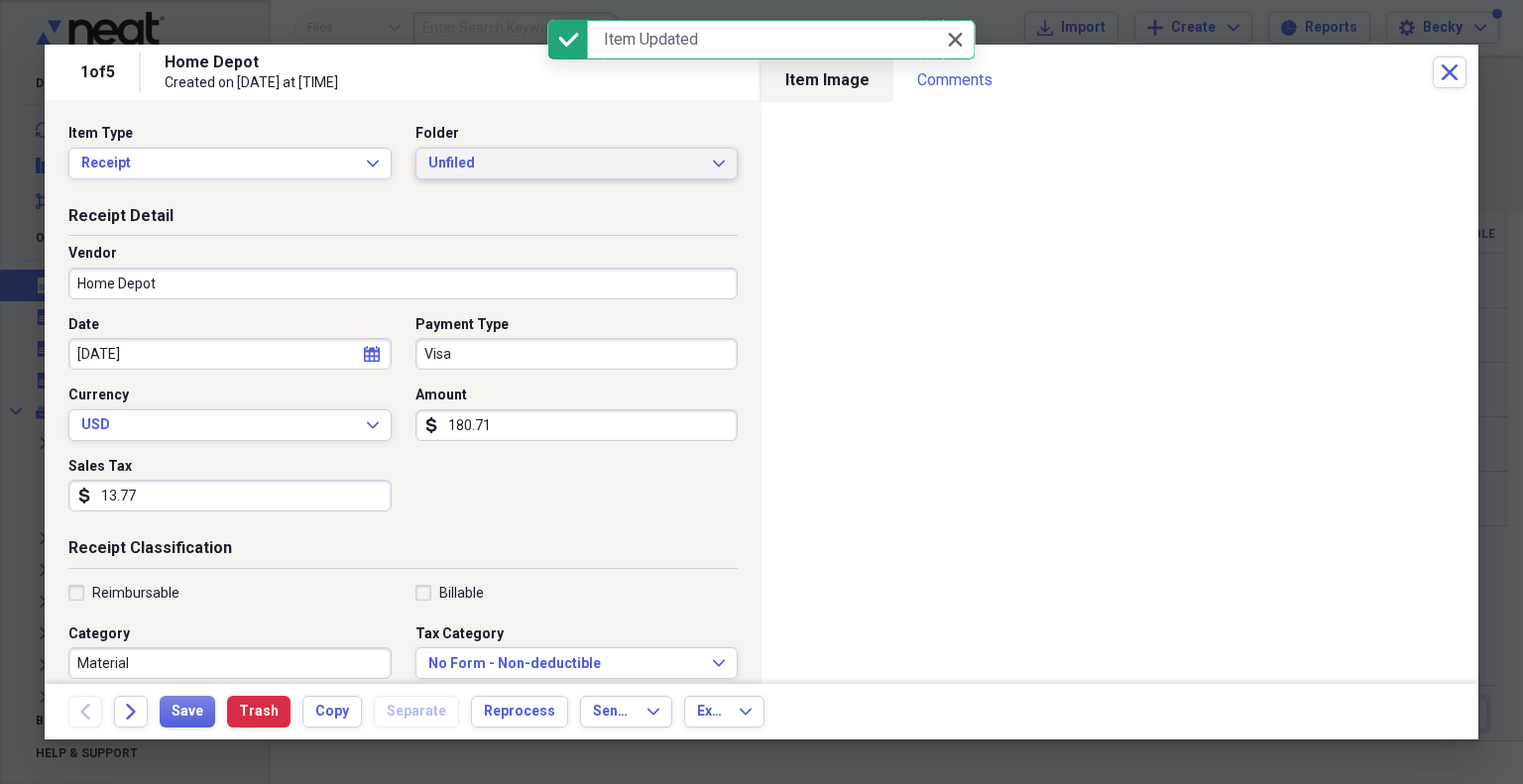 click on "Unfiled Expand" at bounding box center [577, 164] 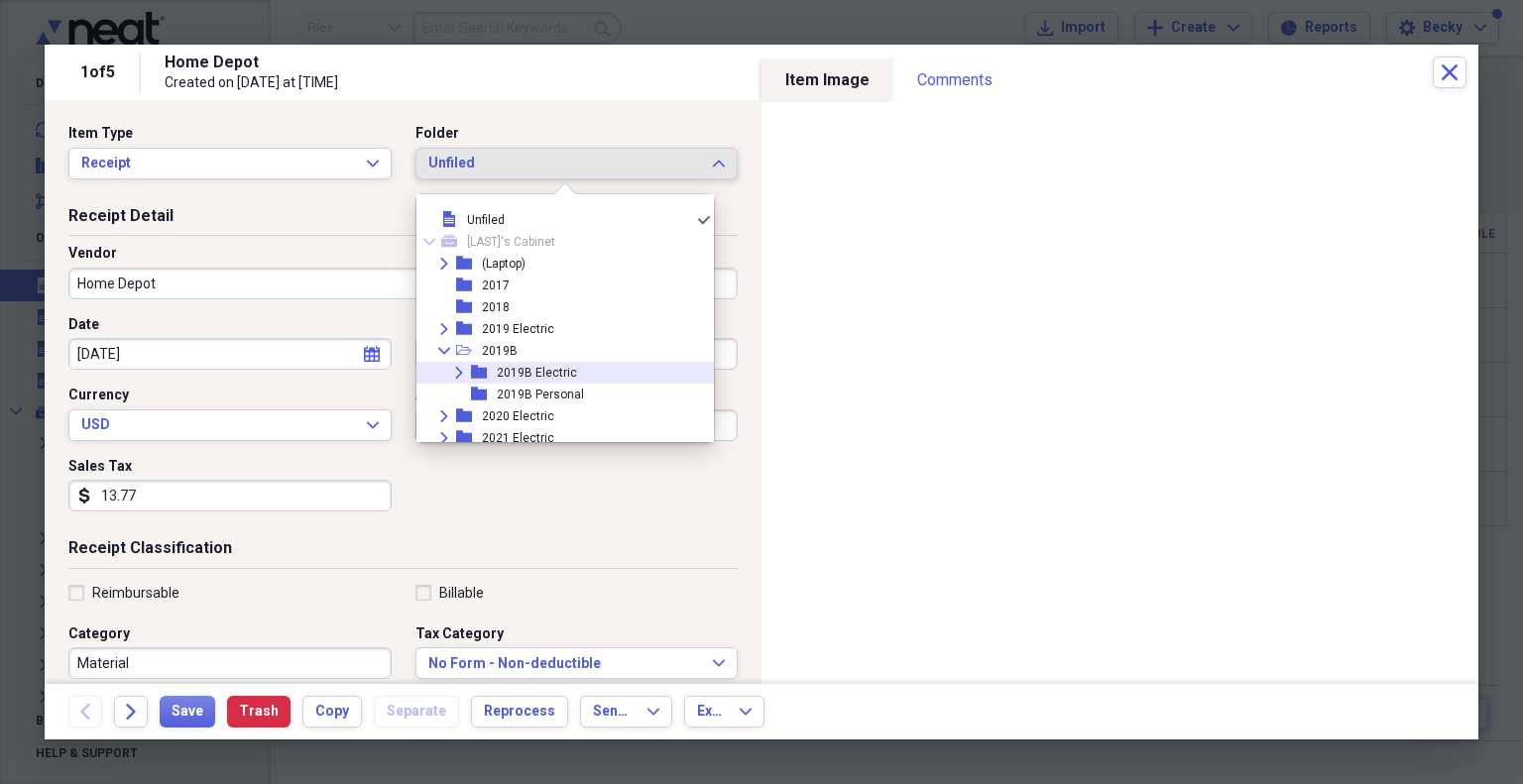 click on "2019B Electric" at bounding box center (536, 373) 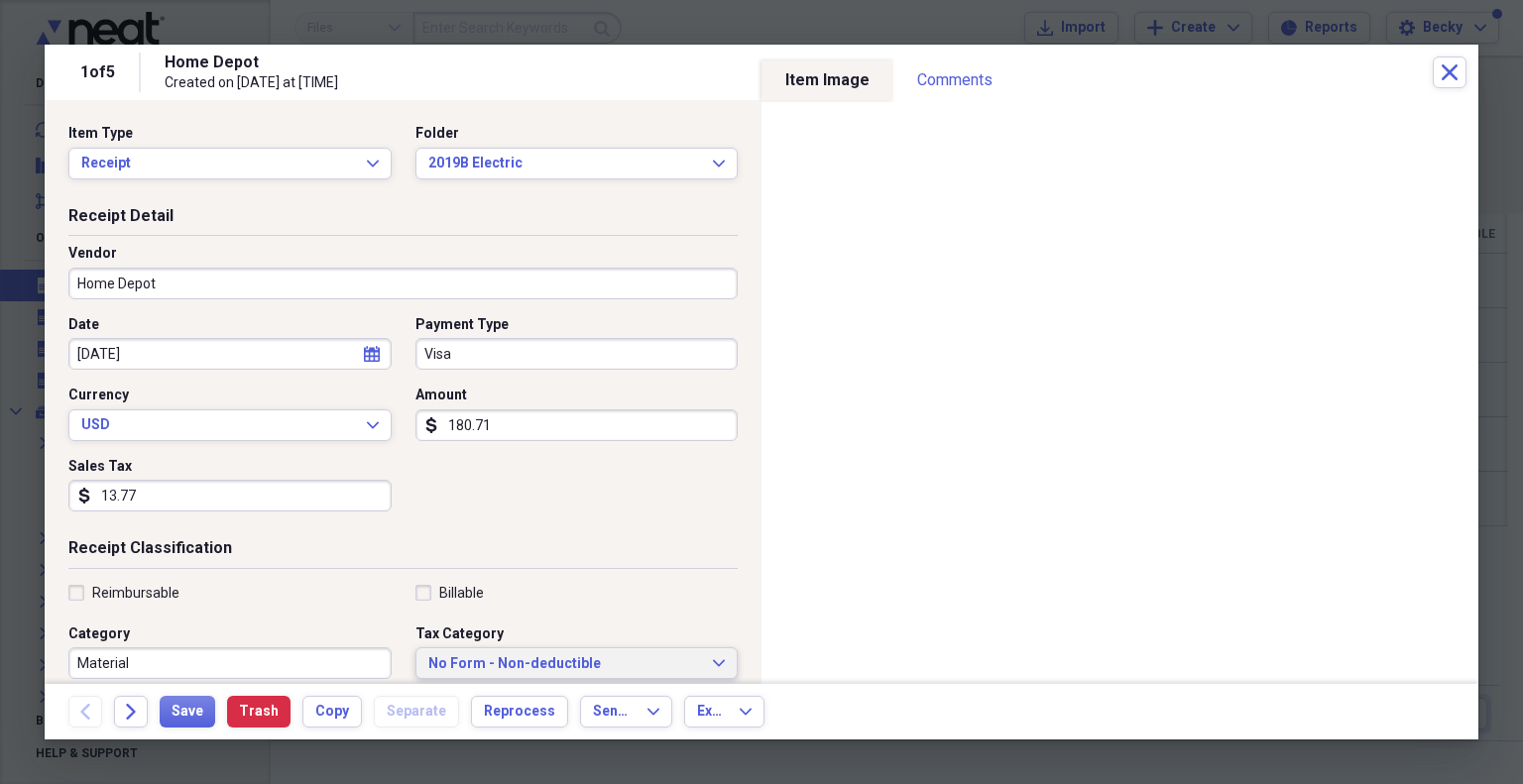click on "No Form - Non-deductible" at bounding box center (565, 664) 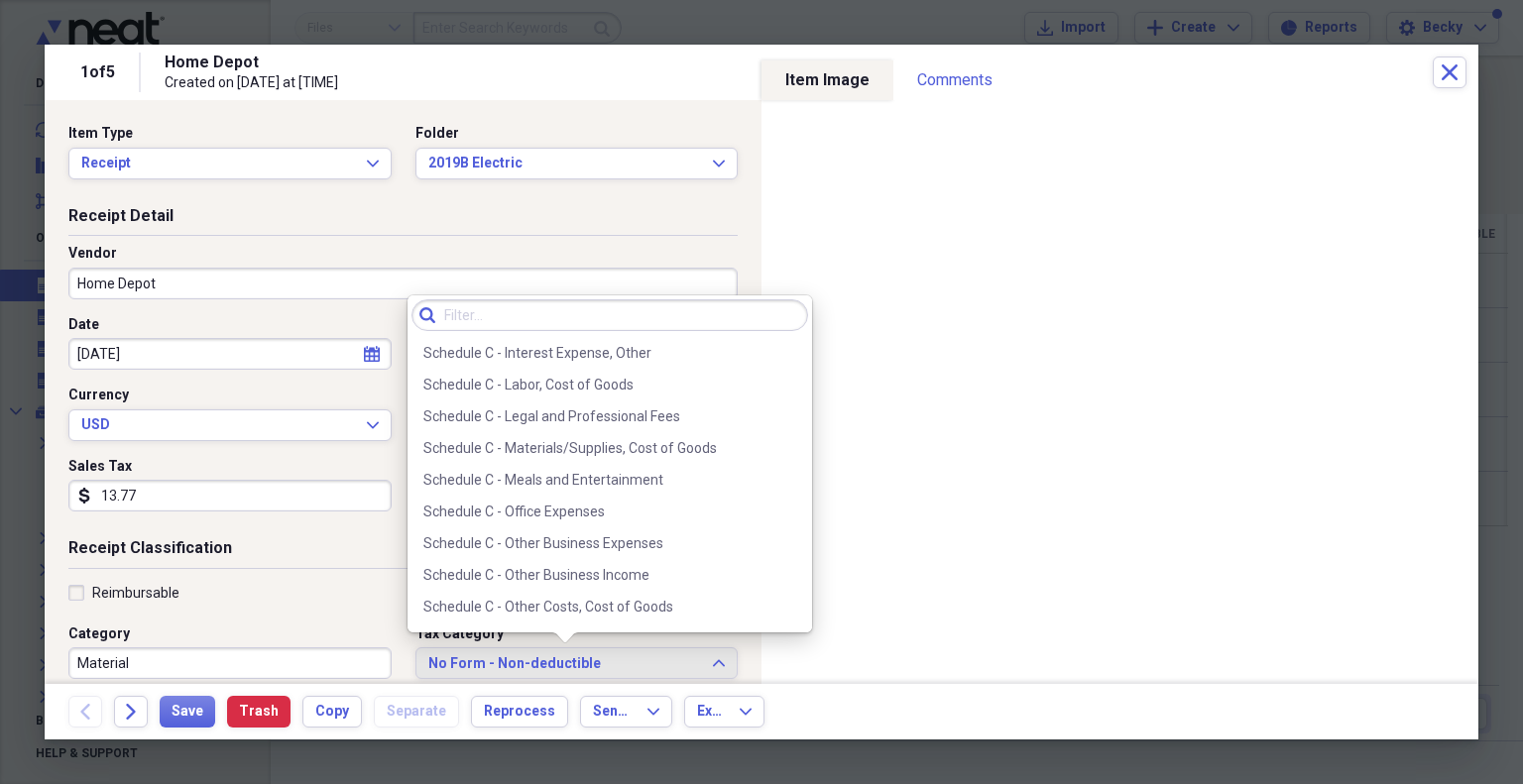 scroll, scrollTop: 3856, scrollLeft: 0, axis: vertical 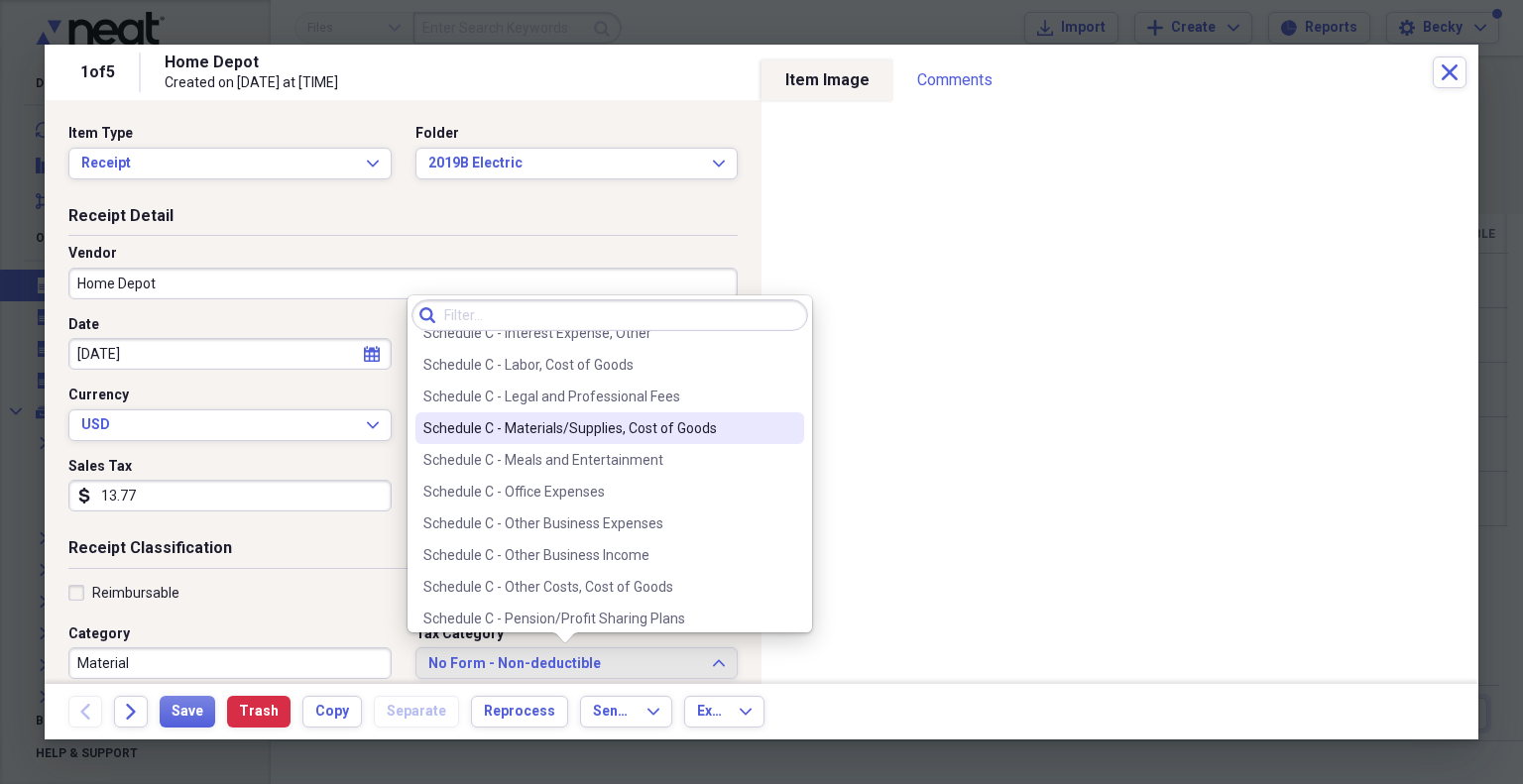 click on "Schedule C - Materials/Supplies, Cost of Goods" at bounding box center [610, 428] 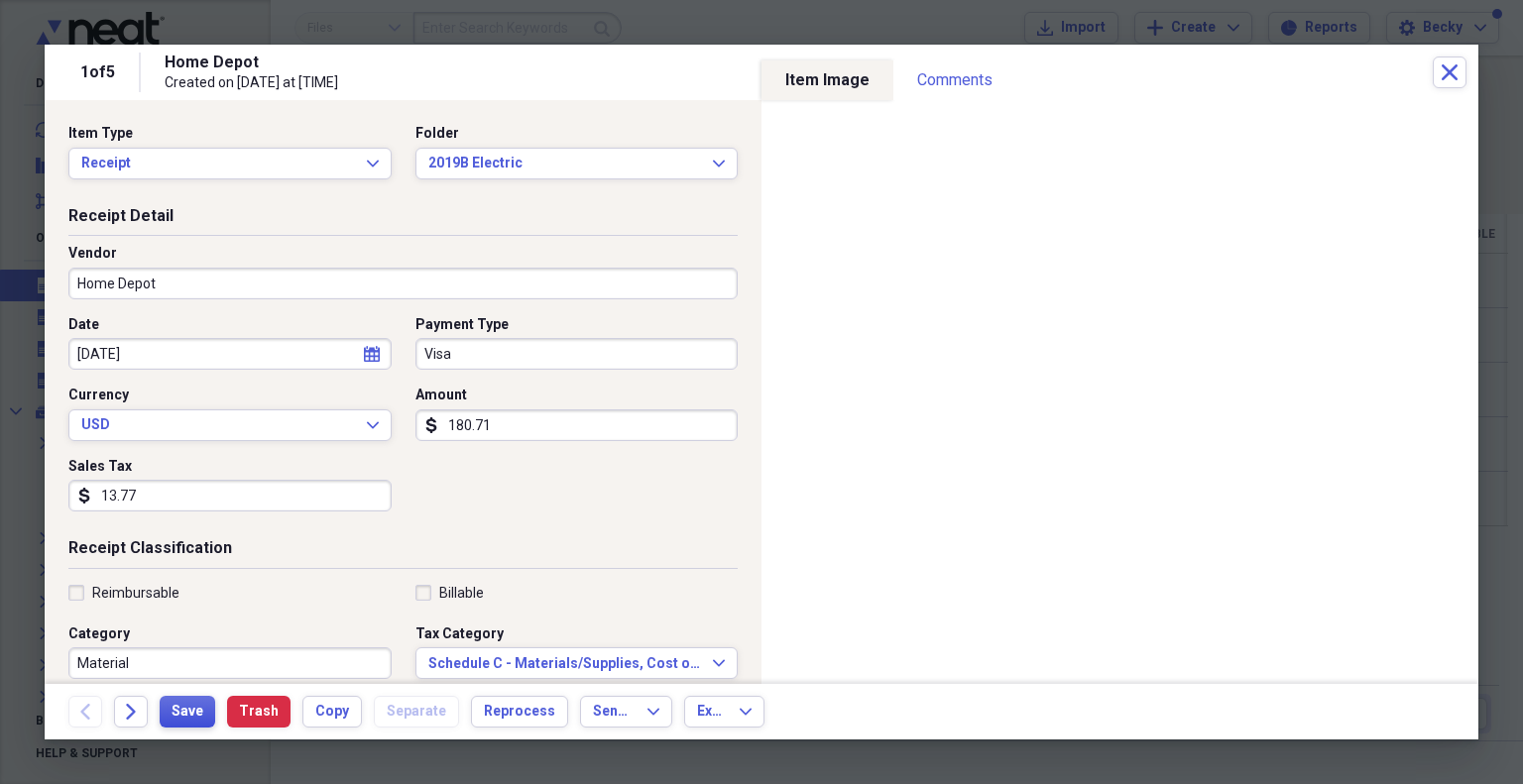 click on "Save" at bounding box center (187, 712) 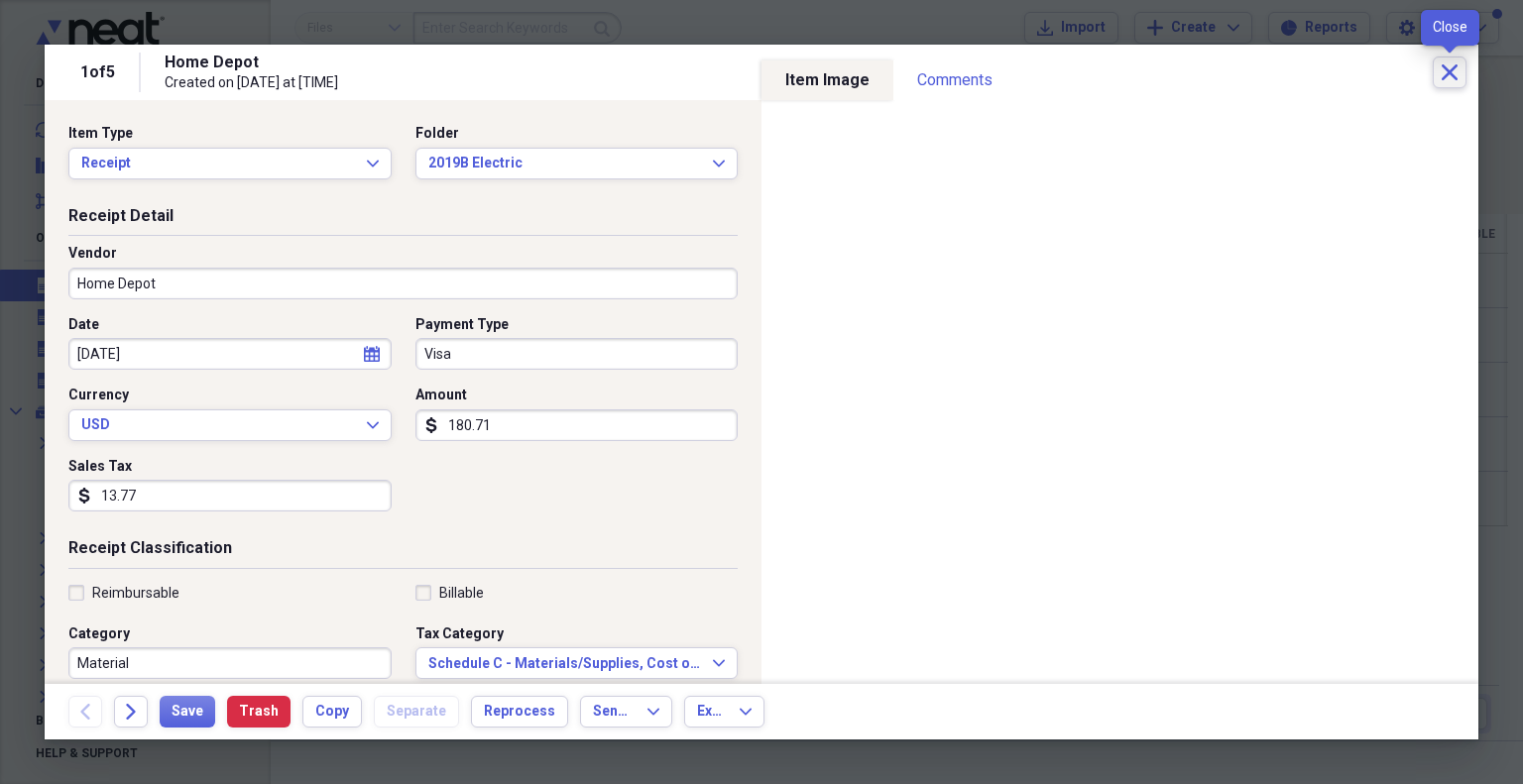 click on "Close" 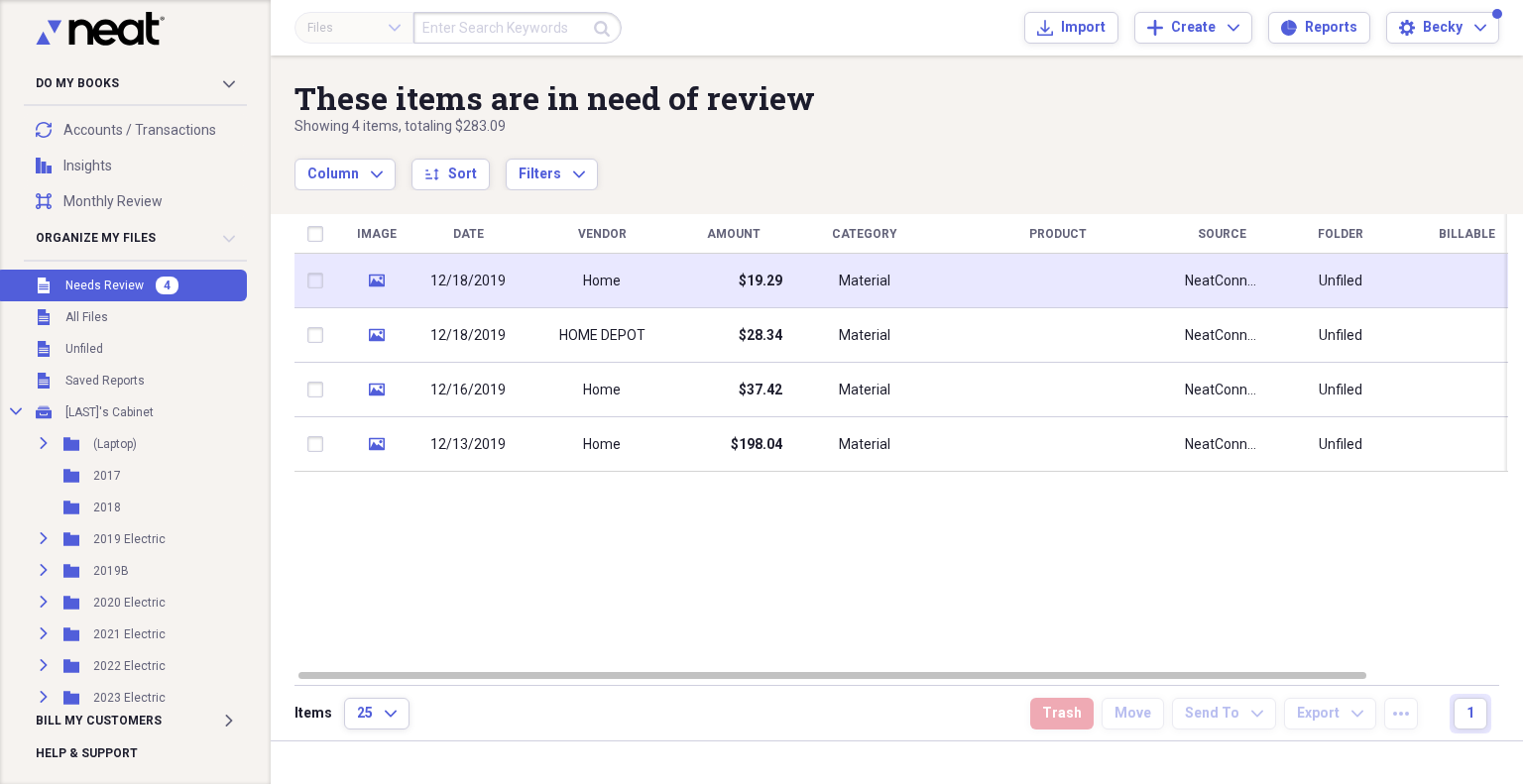 click on "12/18/2019" at bounding box center (468, 280) 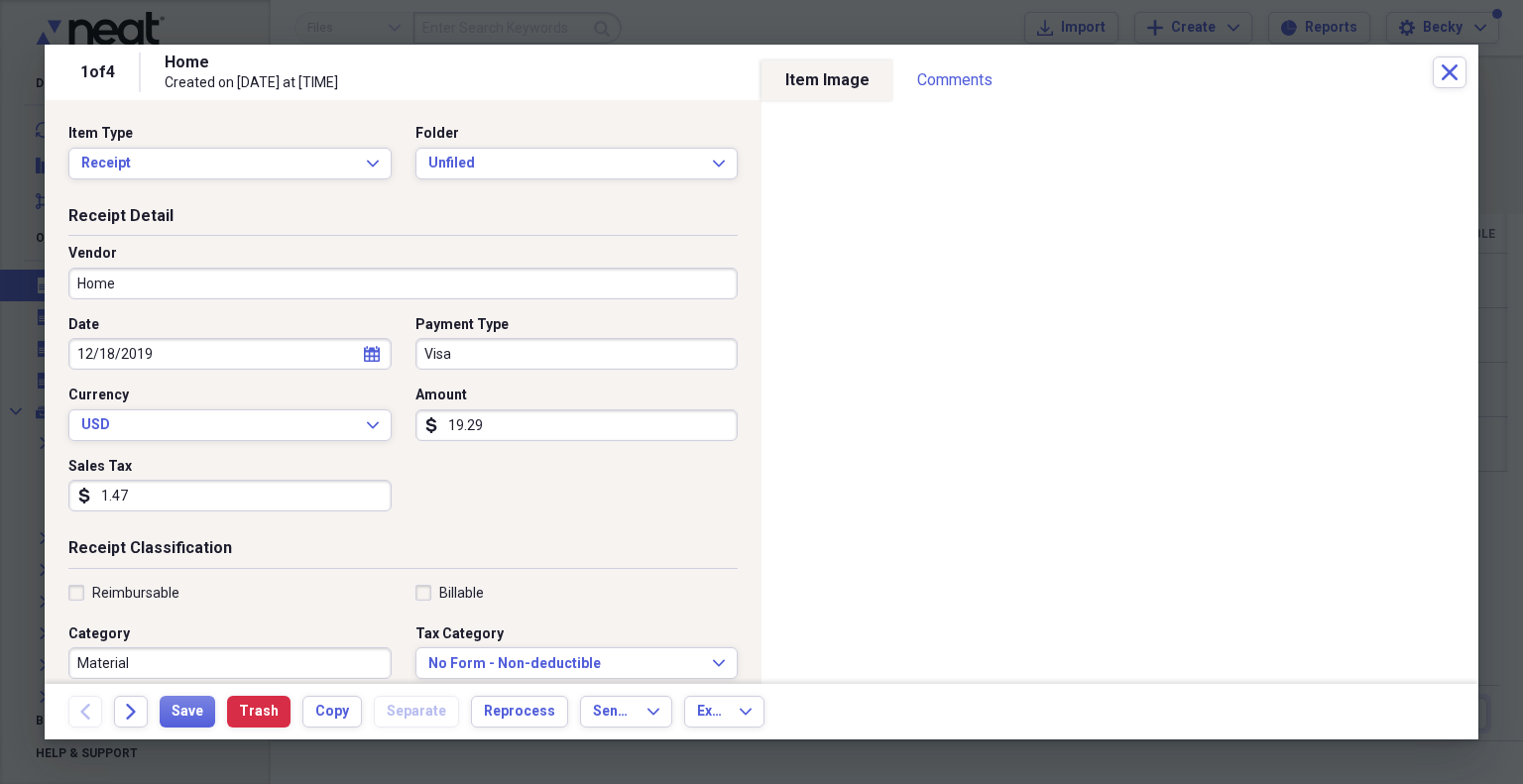 click on "Home" at bounding box center [403, 283] 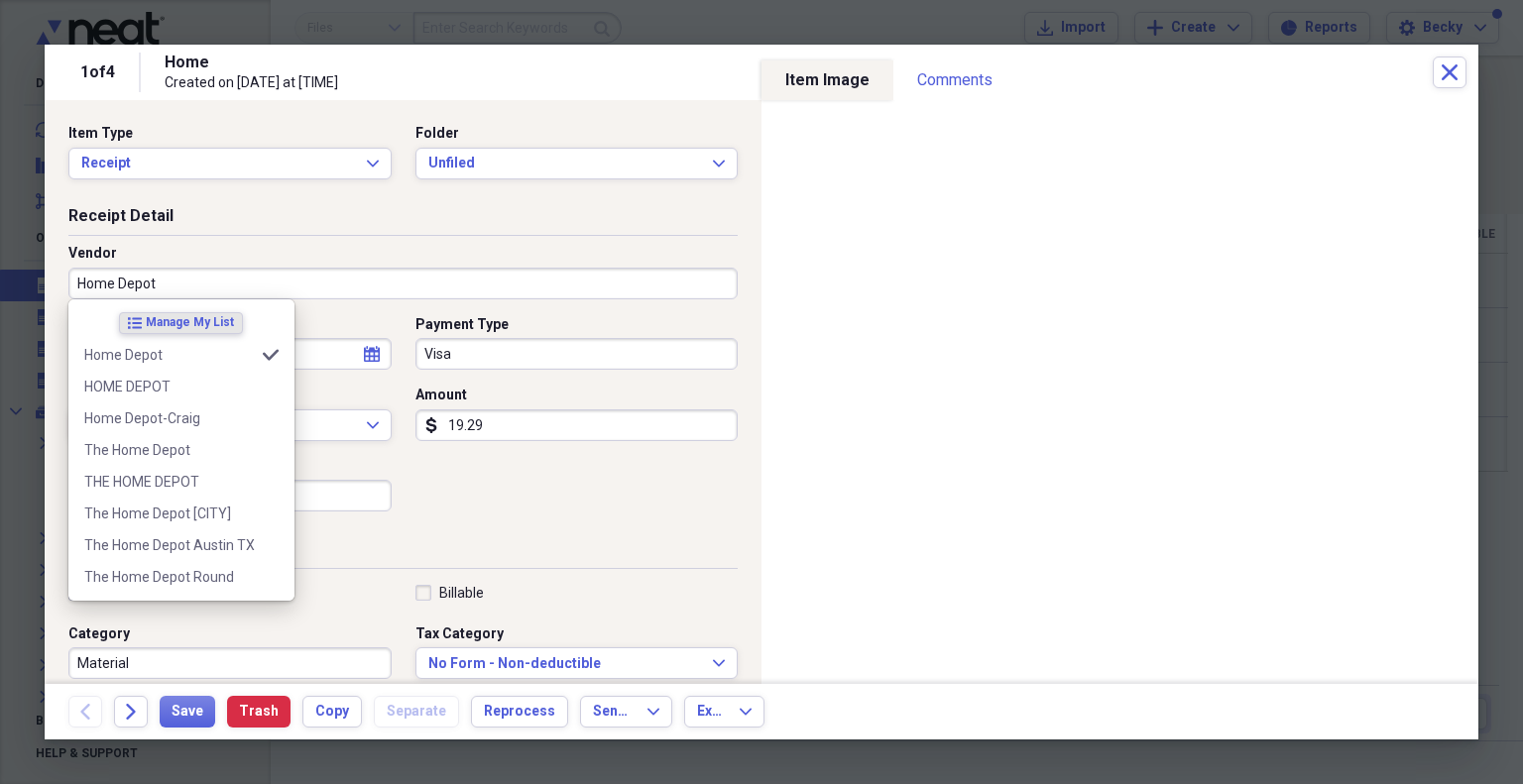 type on "Home Depot" 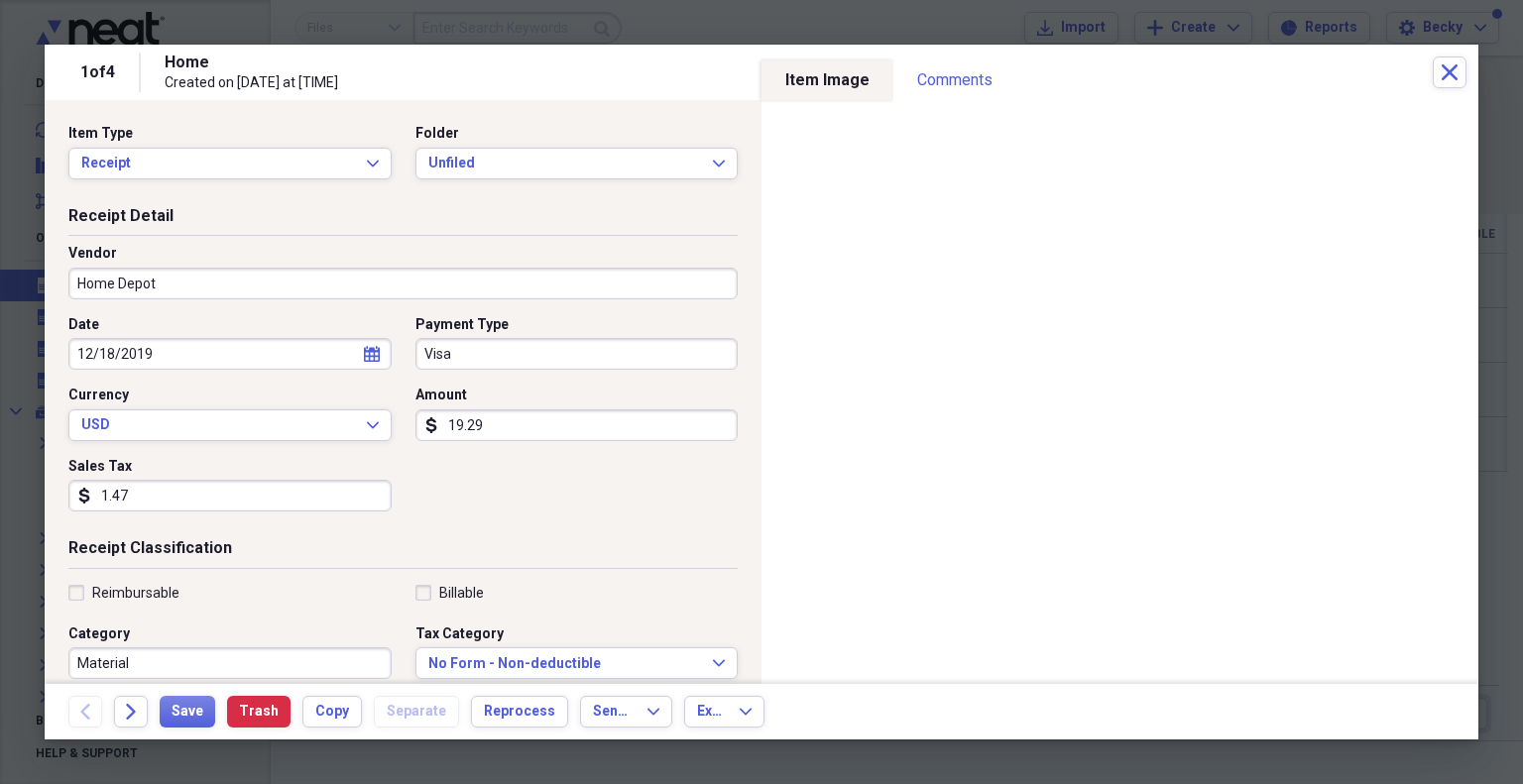 drag, startPoint x: 549, startPoint y: 121, endPoint x: 538, endPoint y: 142, distance: 23.70654 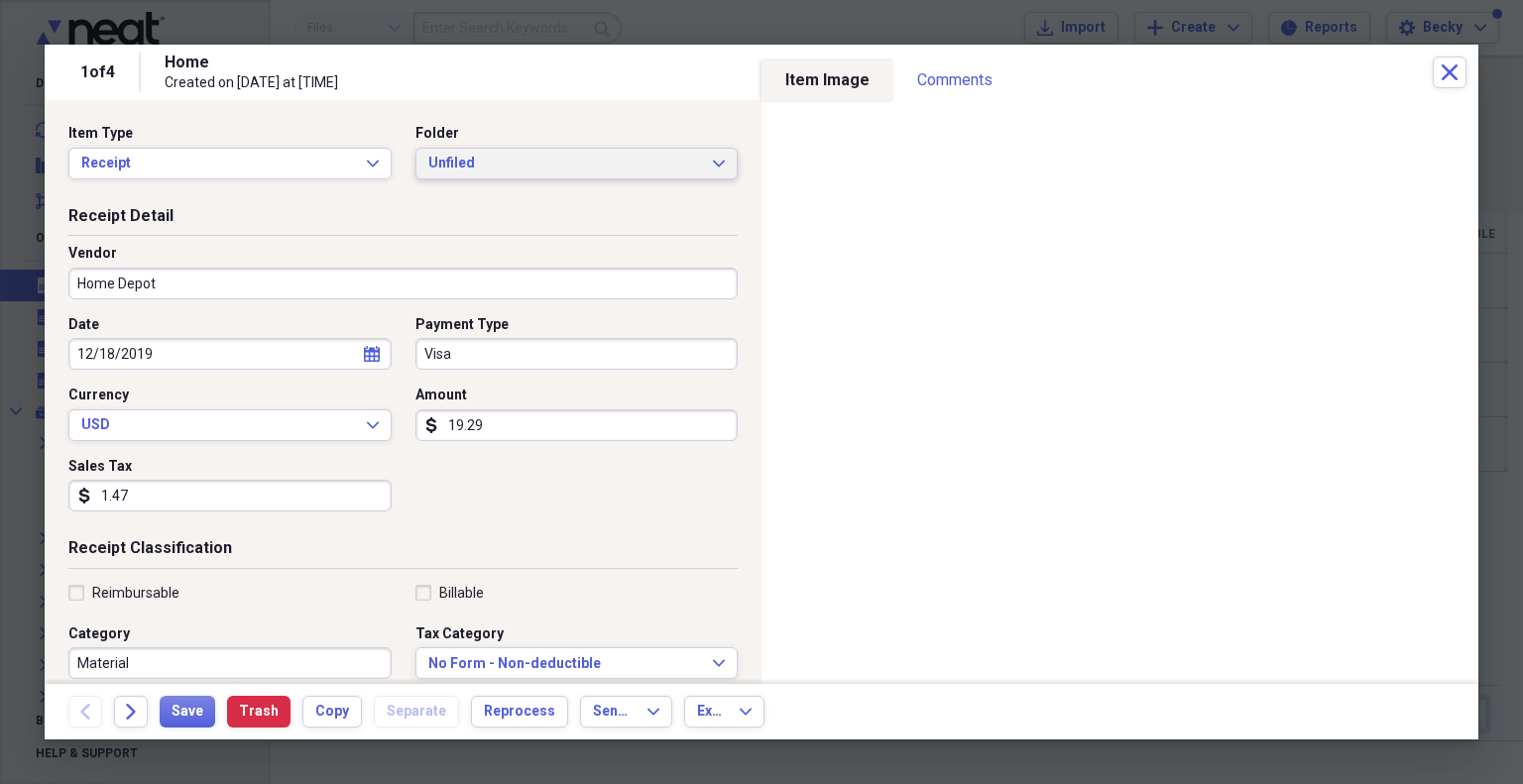 click on "Unfiled" at bounding box center (565, 164) 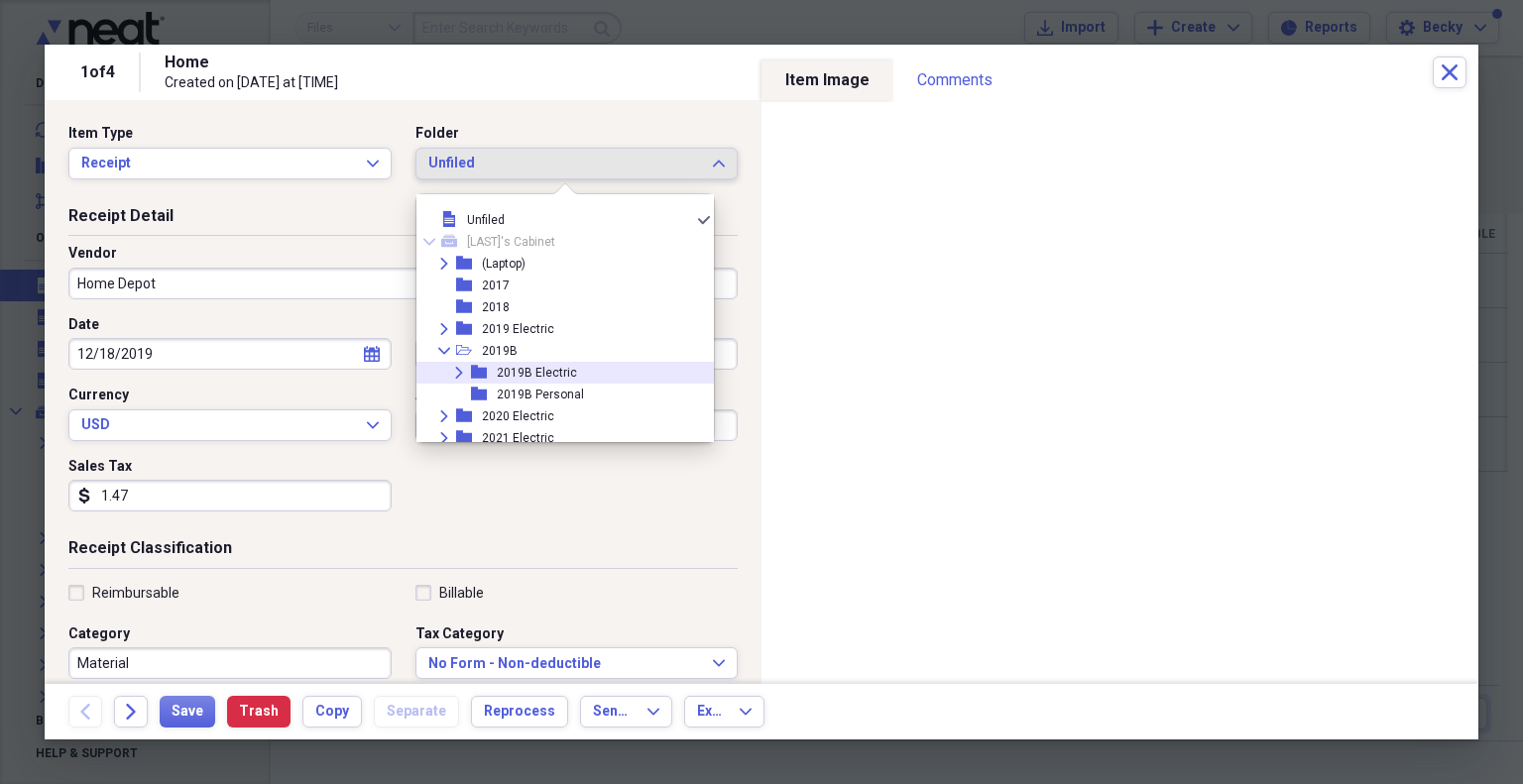 click on "2019B Electric" at bounding box center (536, 373) 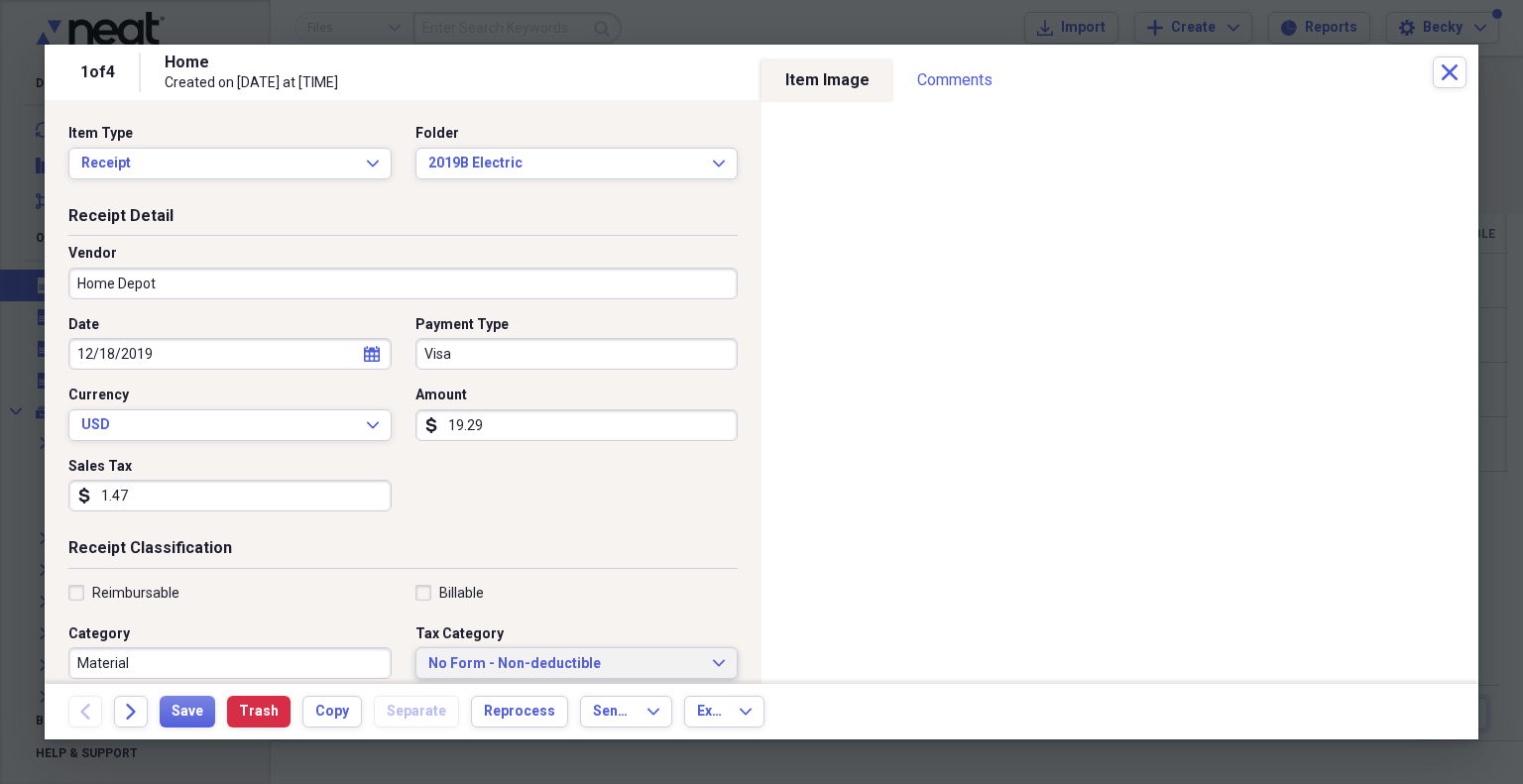 click on "No Form - Non-deductible" at bounding box center [565, 664] 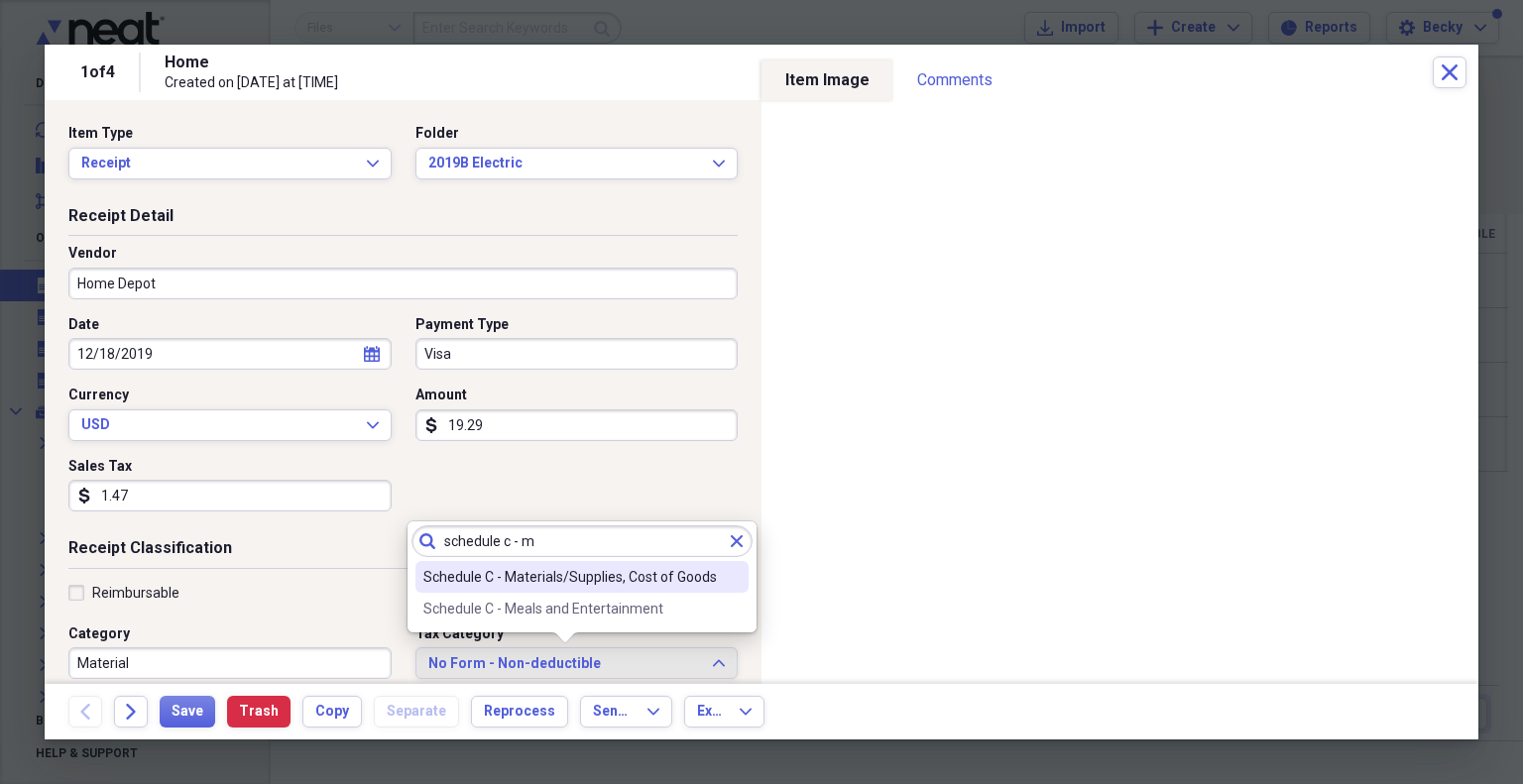 type on "schedule c - m" 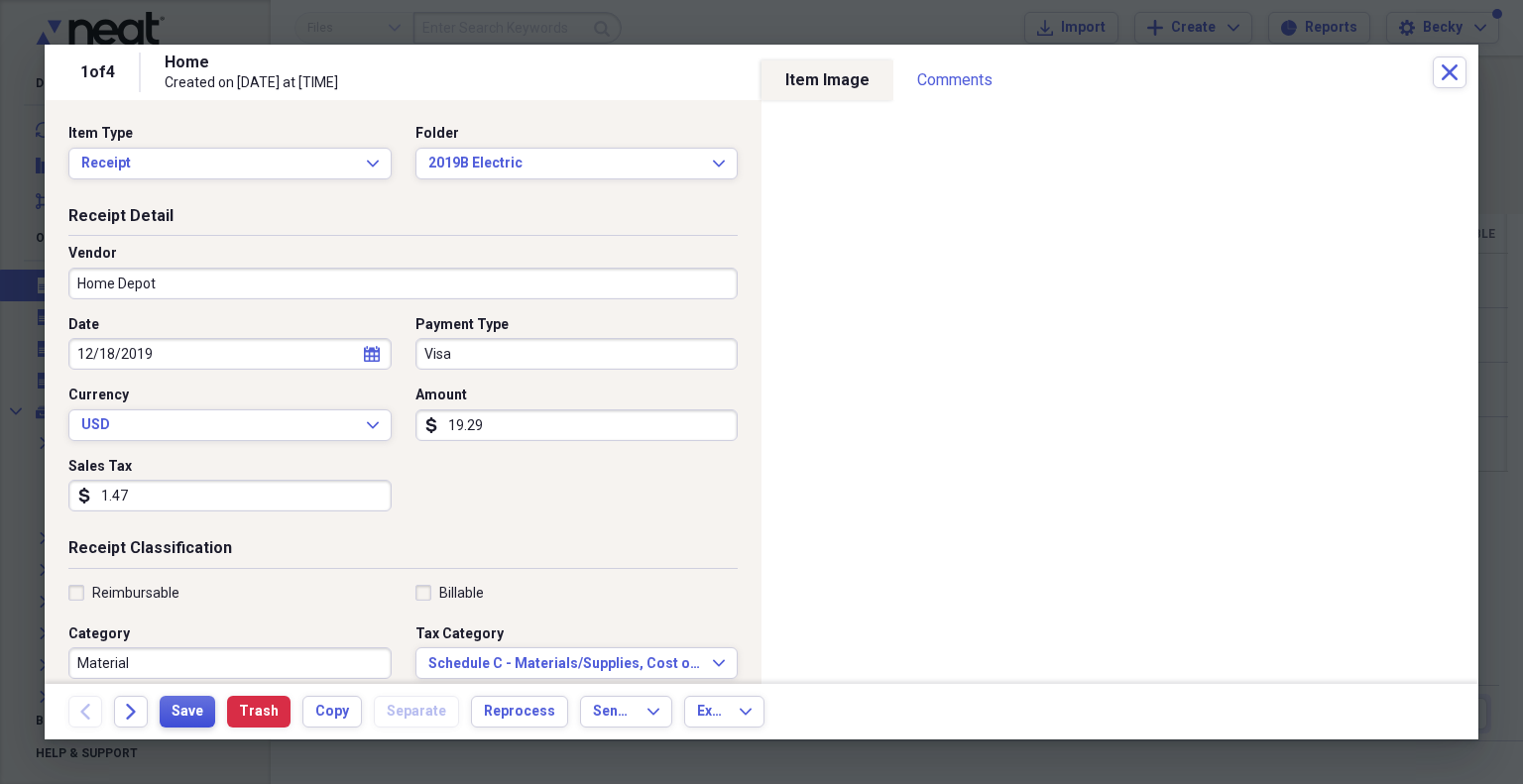 click on "Save" at bounding box center (187, 712) 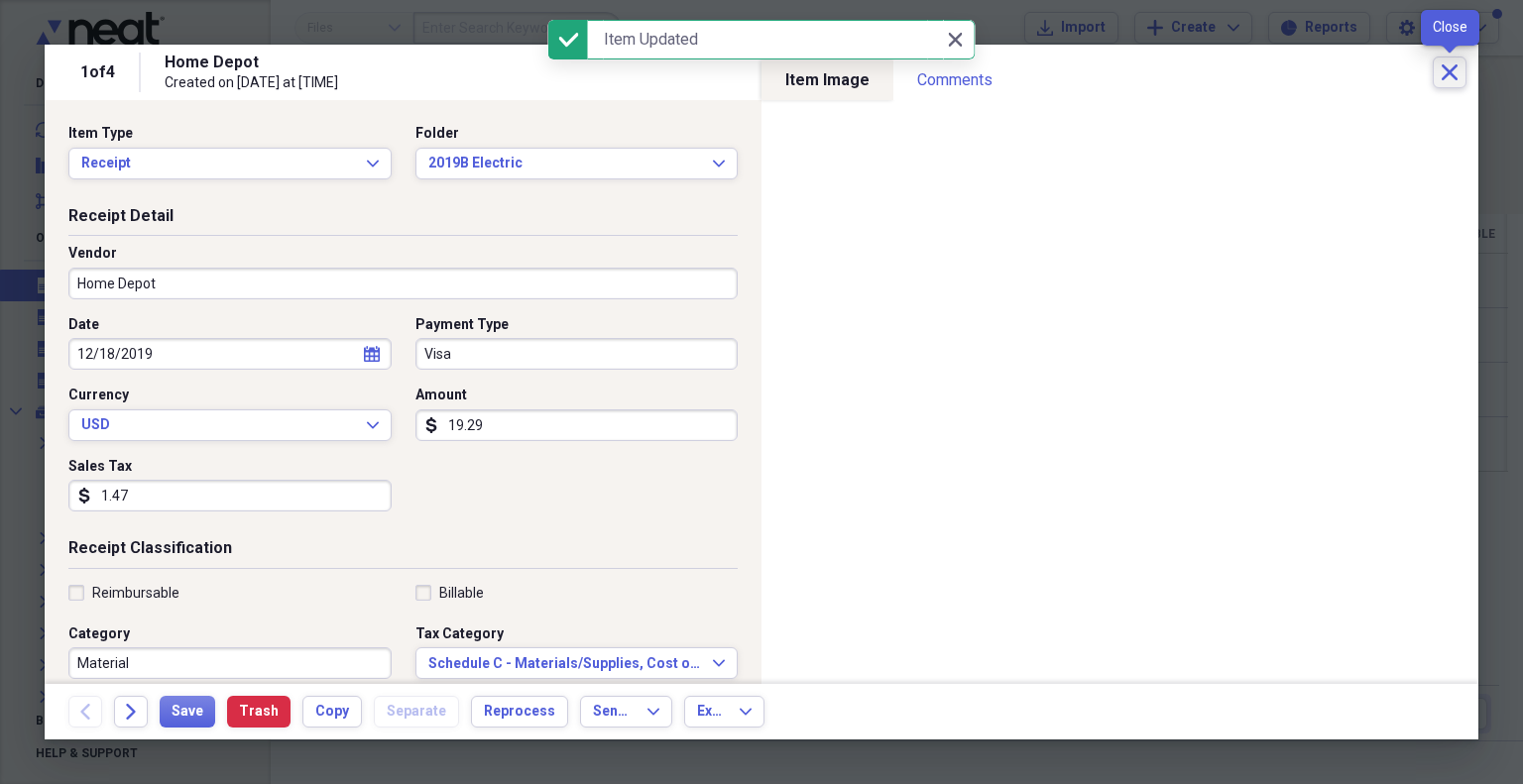 click 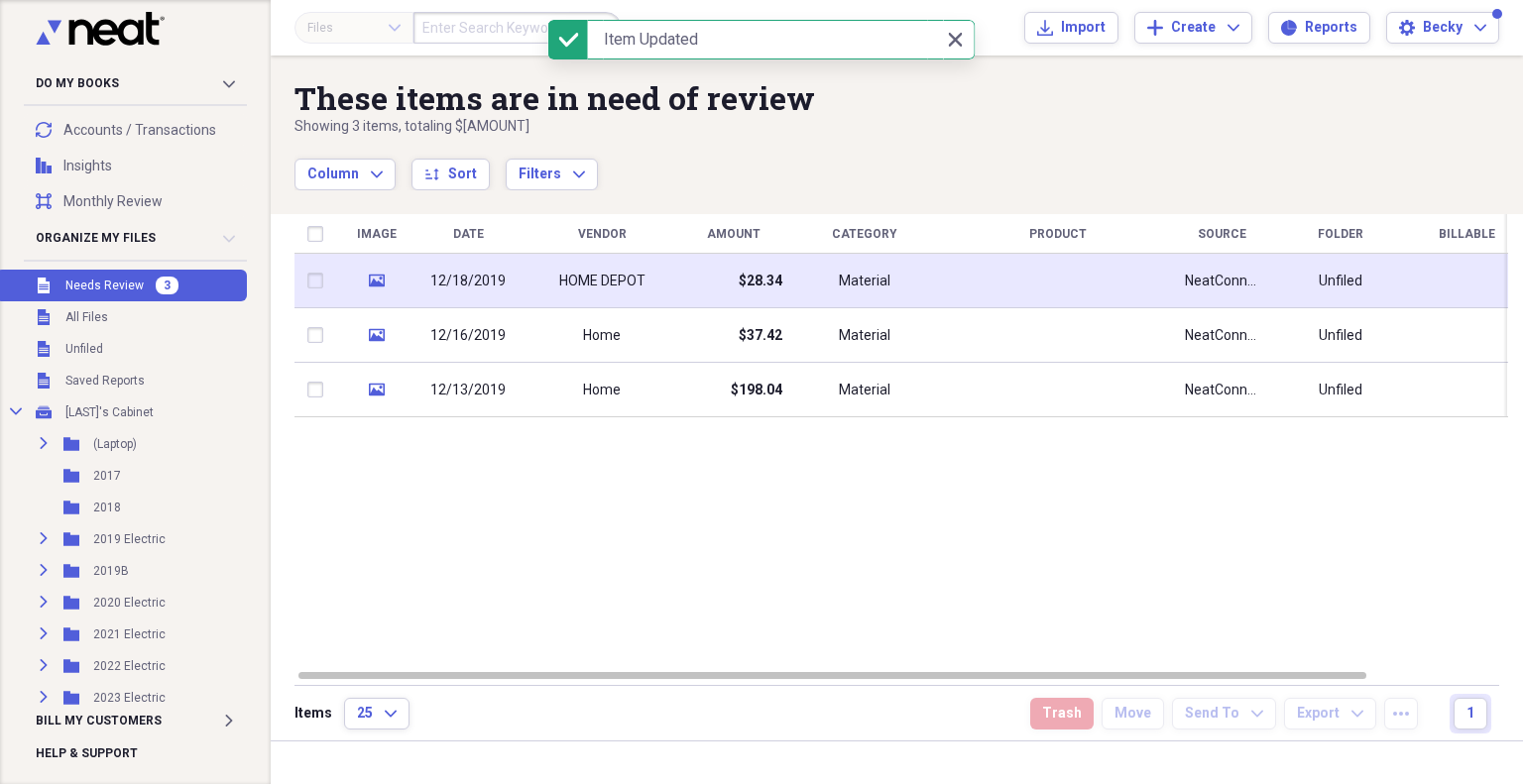 click on "HOME DEPOT" at bounding box center [602, 281] 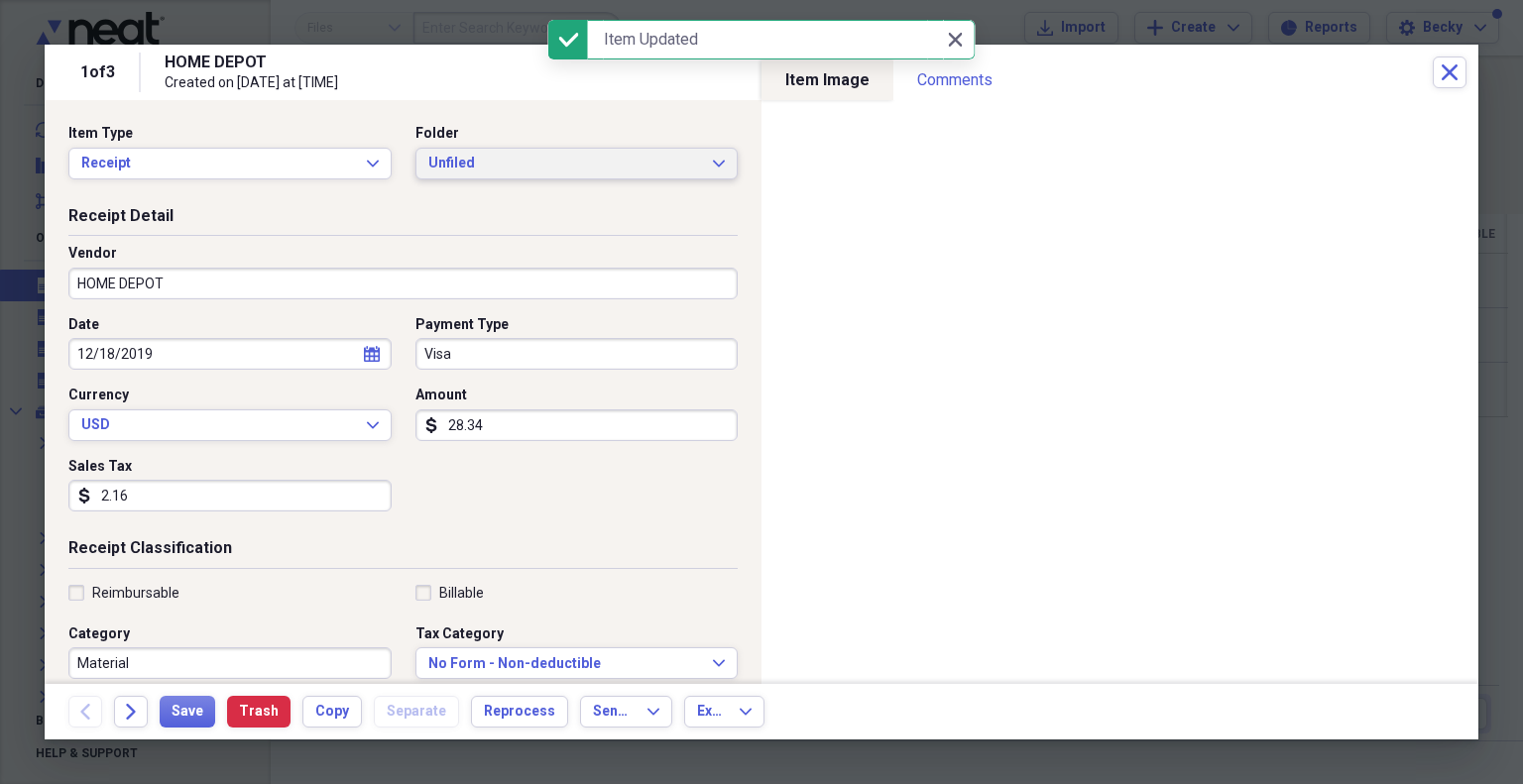 click on "Unfiled" at bounding box center (565, 164) 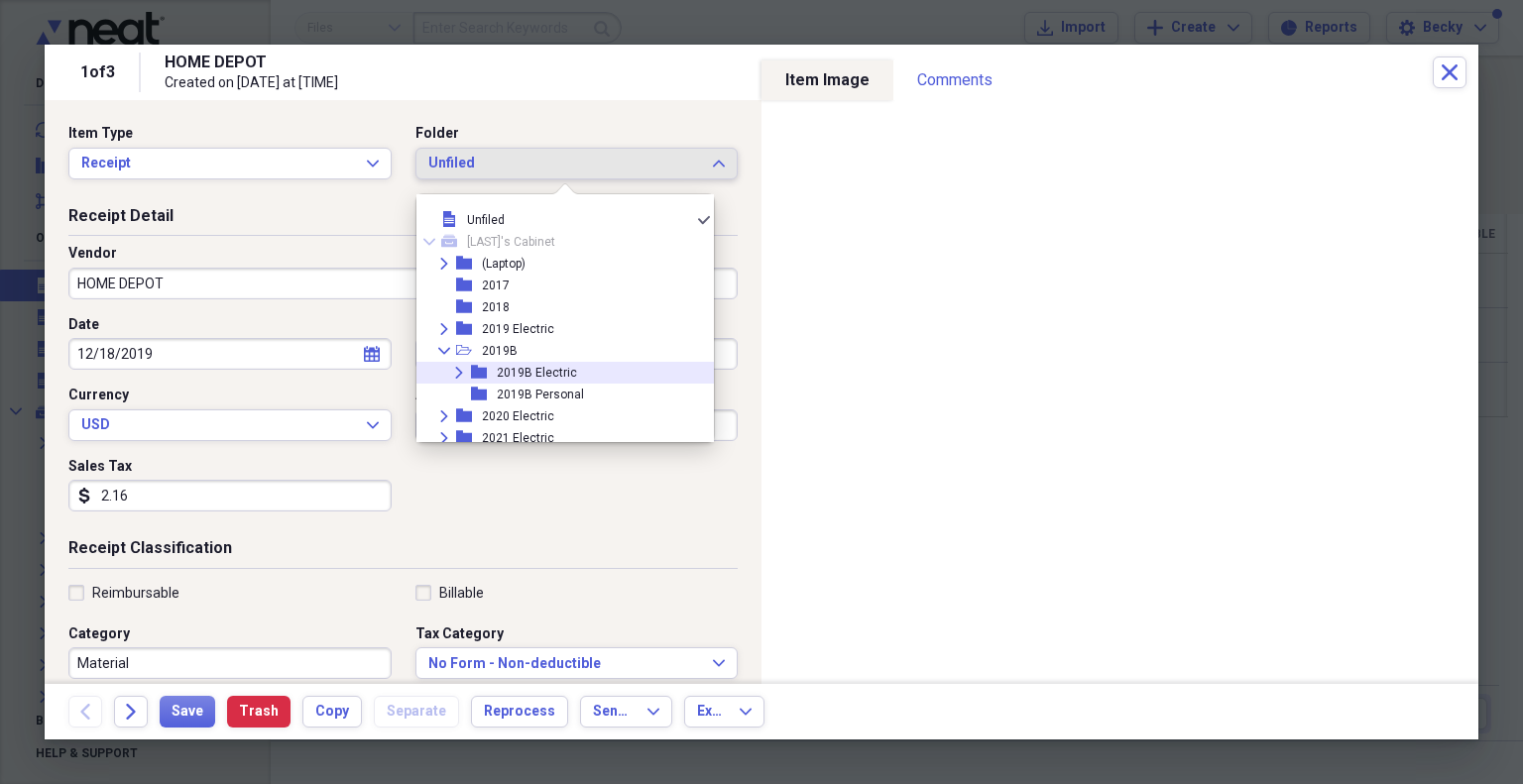 click on "2019B Electric" at bounding box center [536, 373] 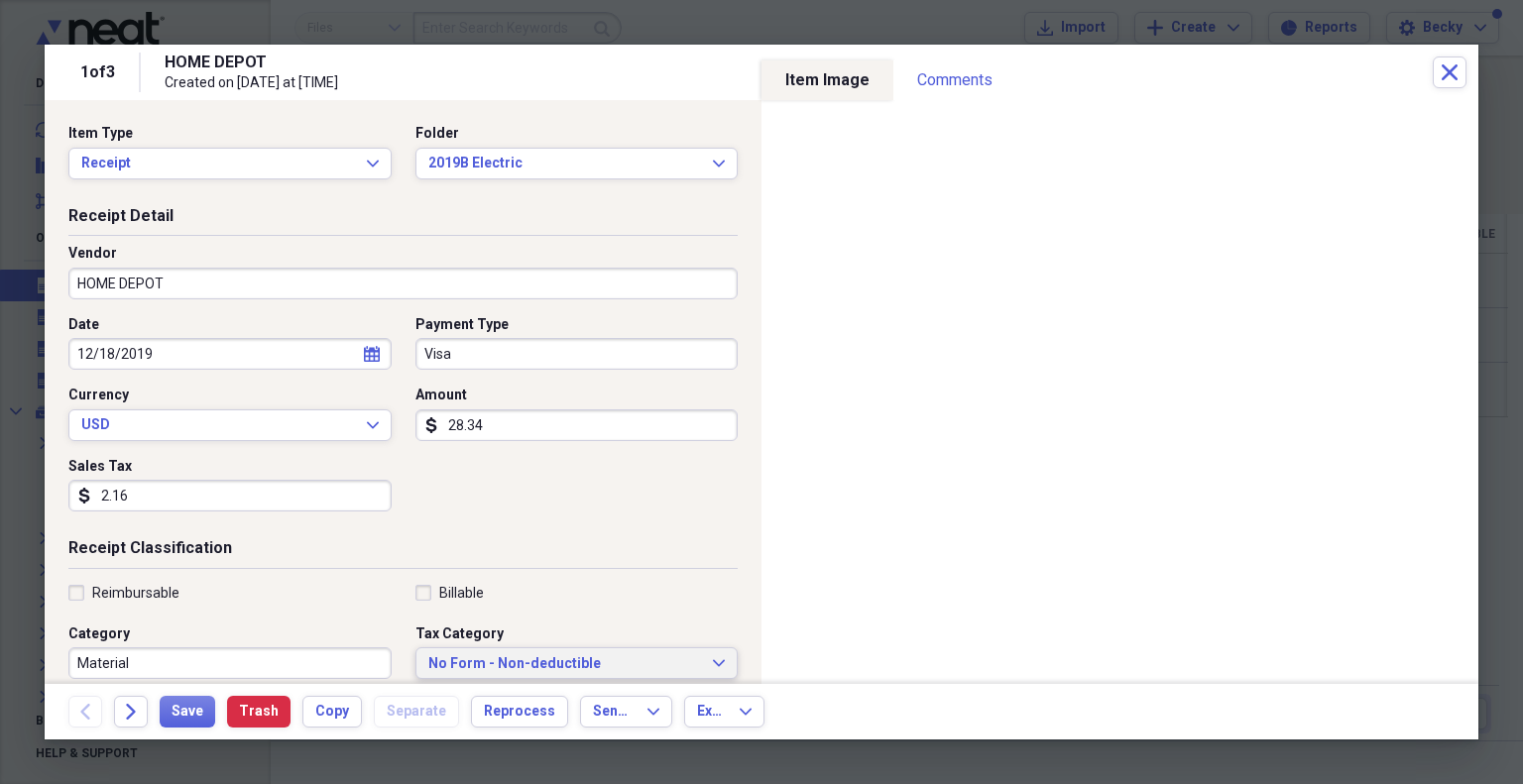 click on "No Form - Non-deductible" at bounding box center [565, 664] 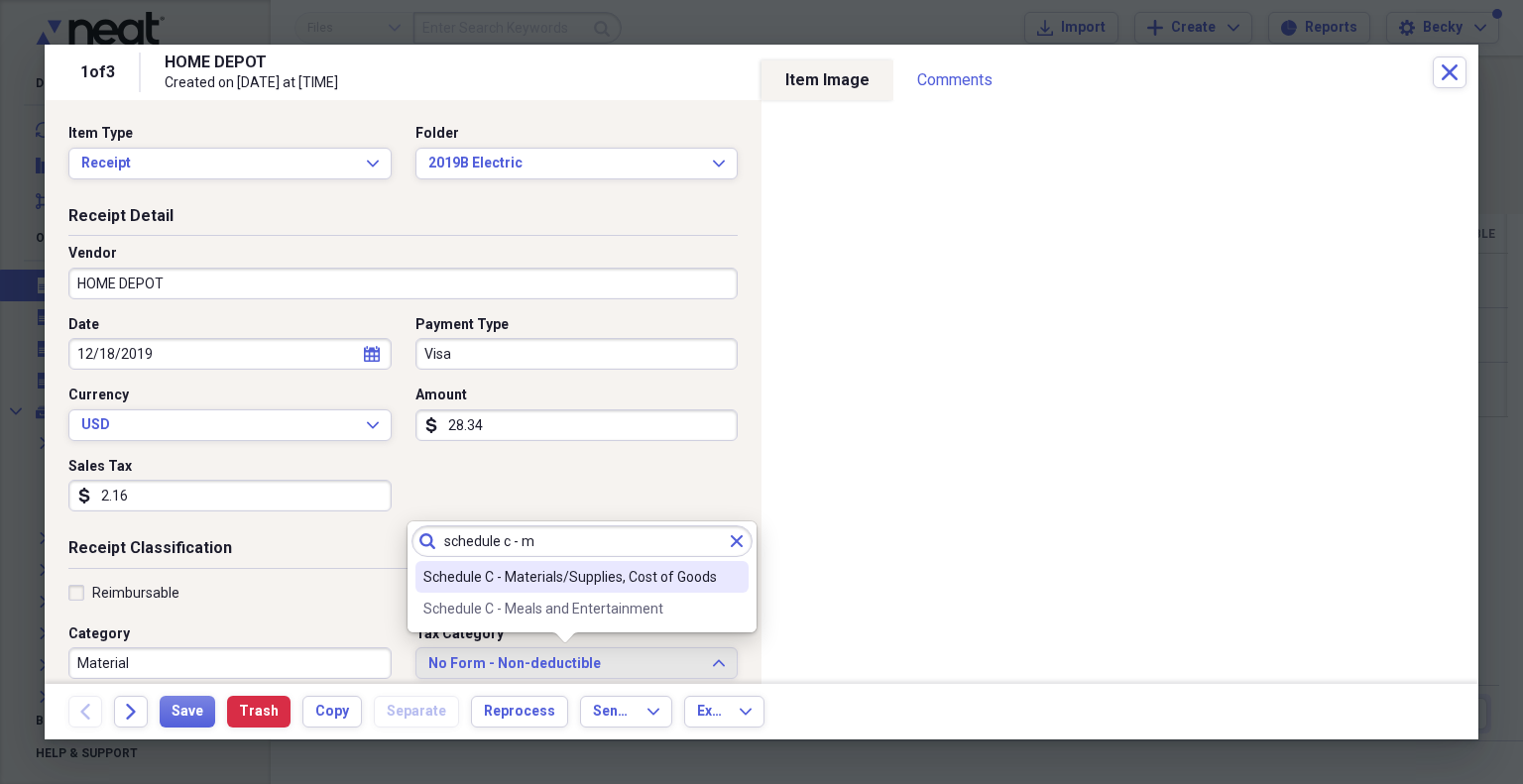 type on "schedule c - m" 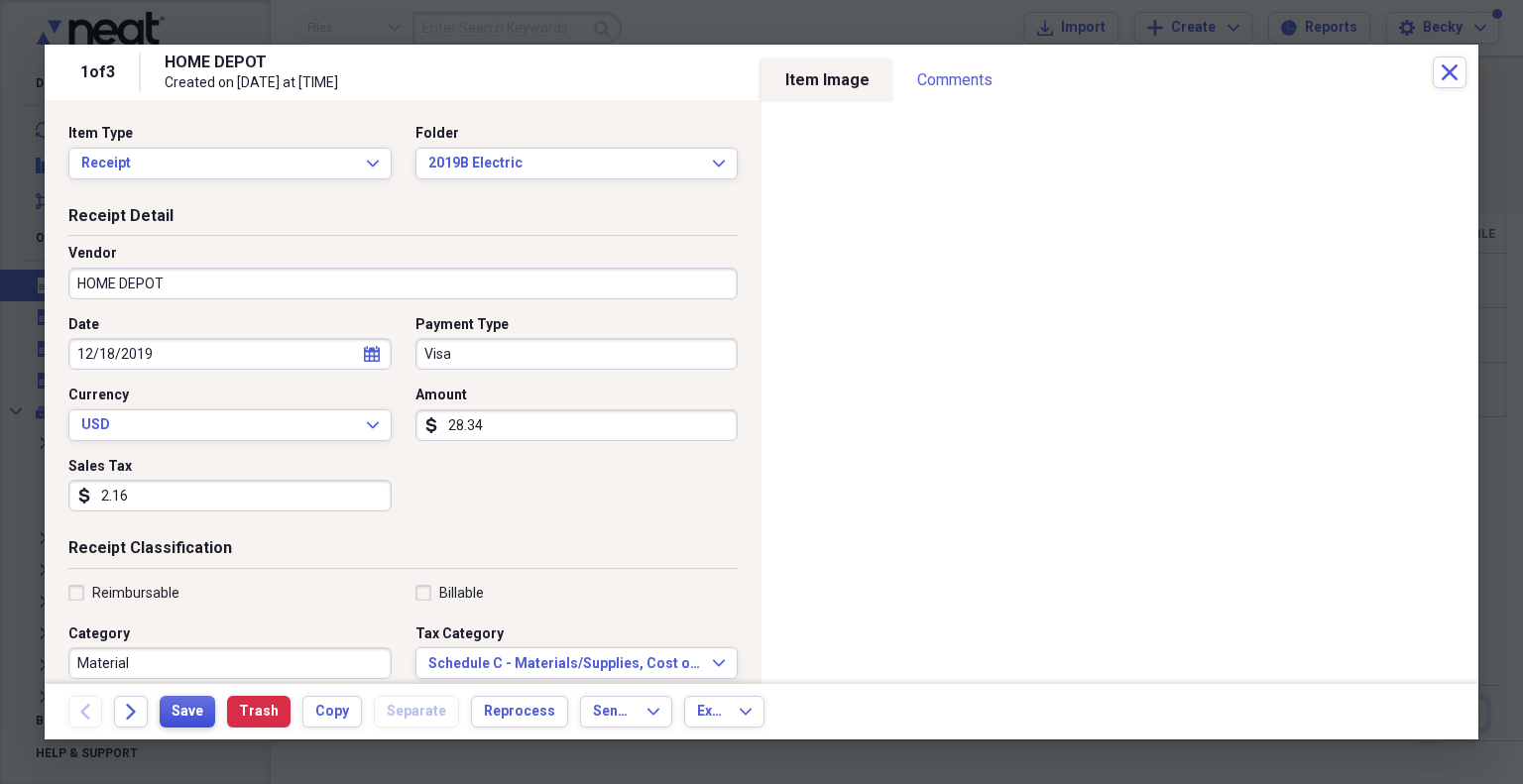 click on "Save" at bounding box center (187, 712) 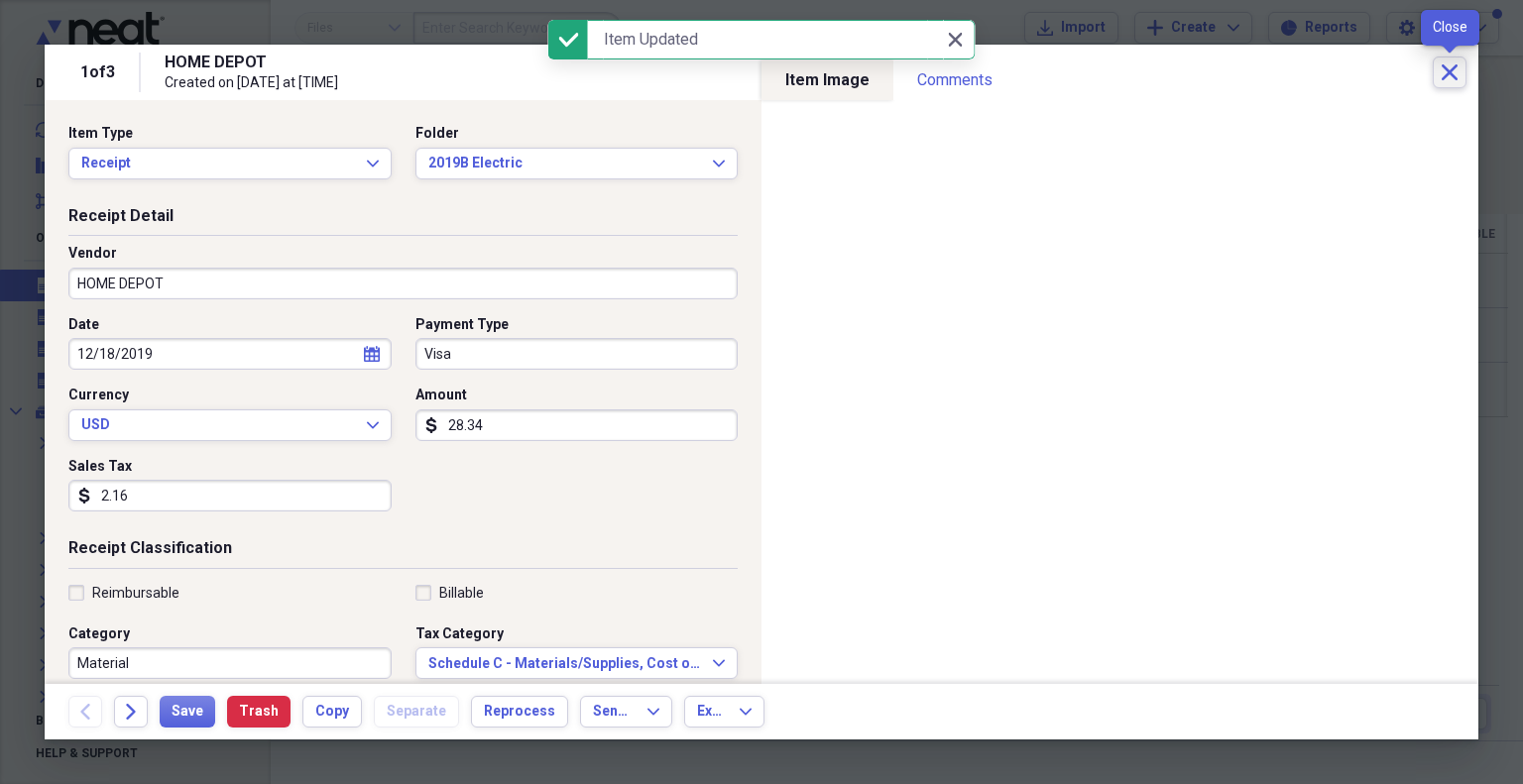 click on "Close" 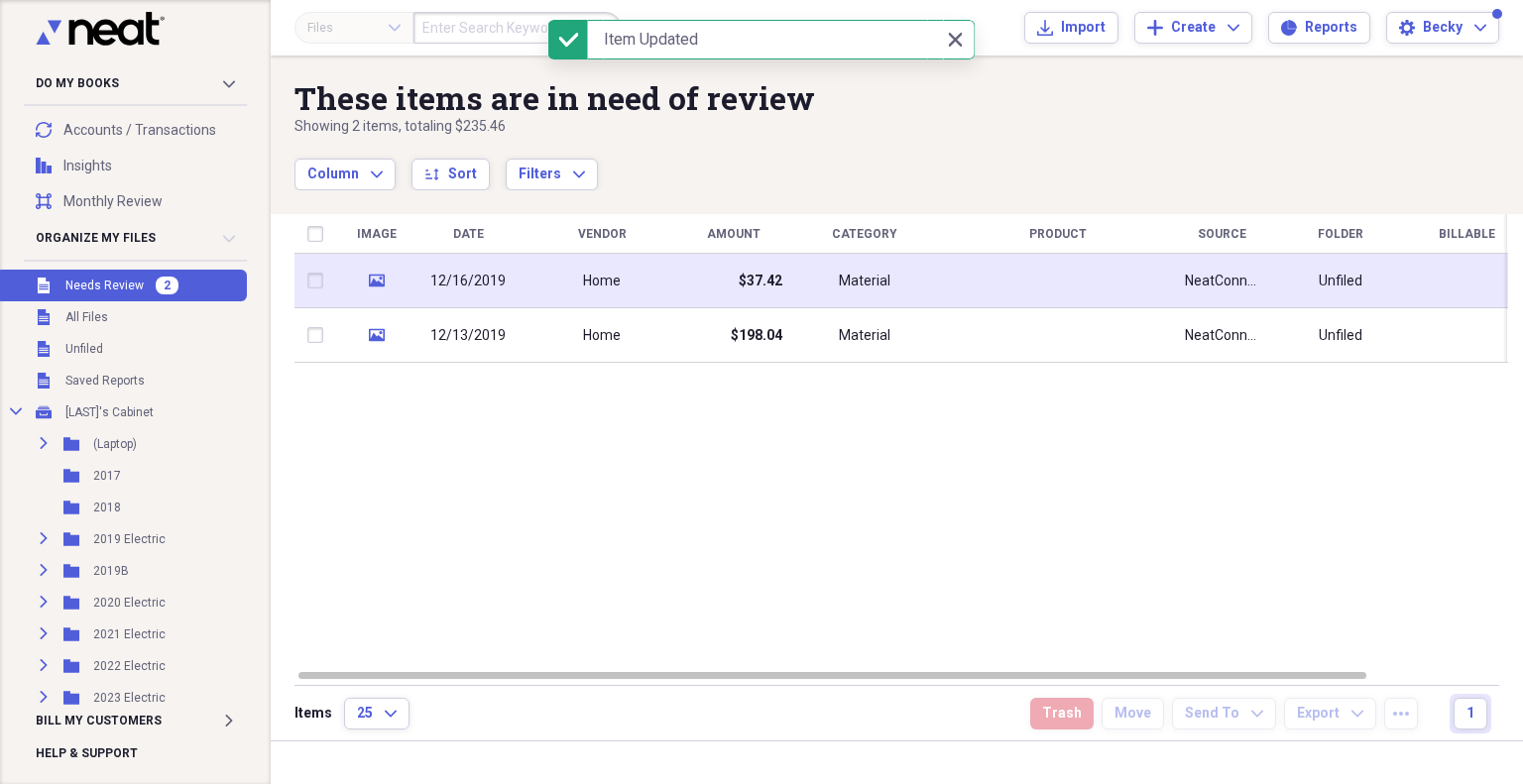 click on "$37.42" at bounding box center (733, 280) 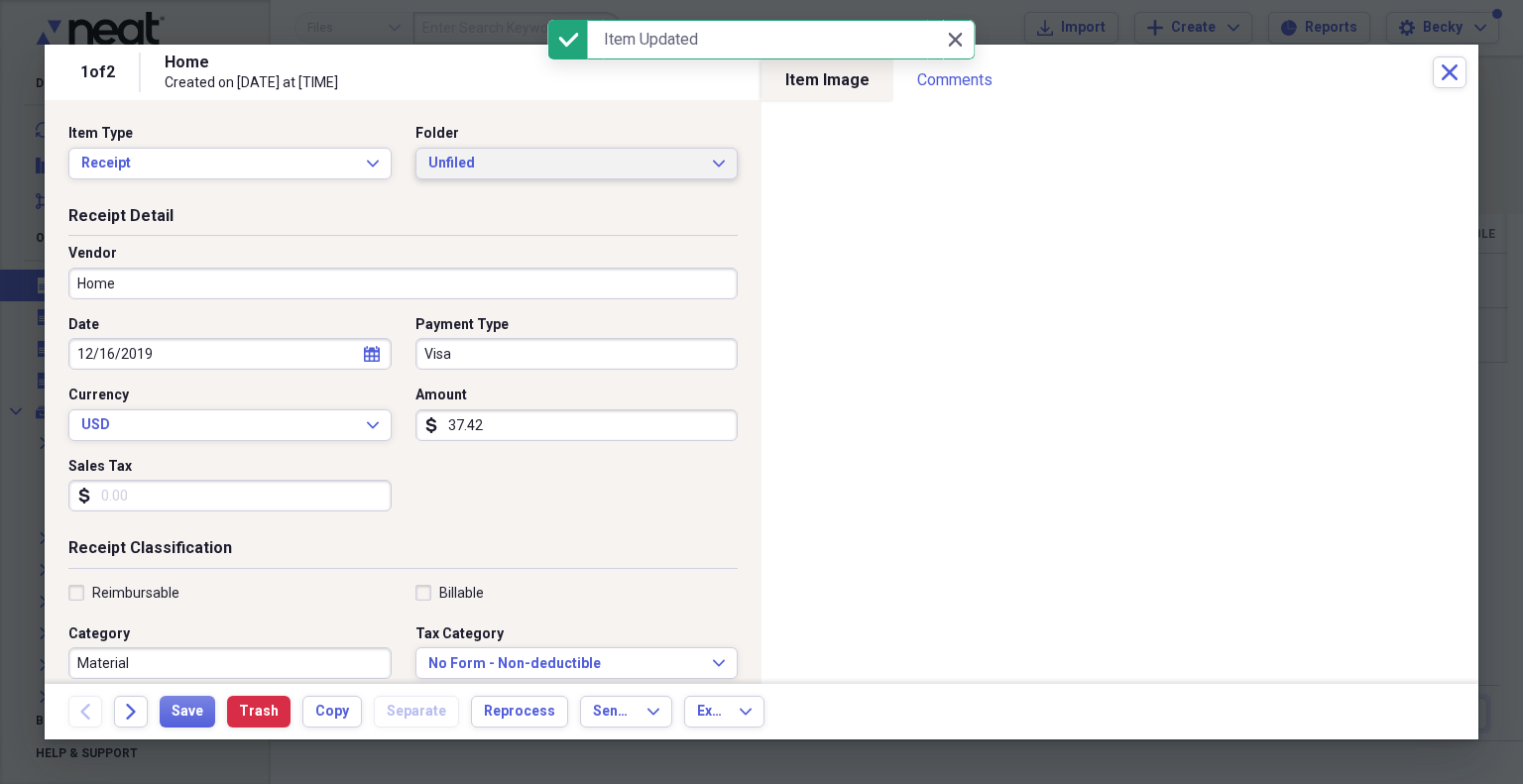 click on "Unfiled Expand" at bounding box center (577, 164) 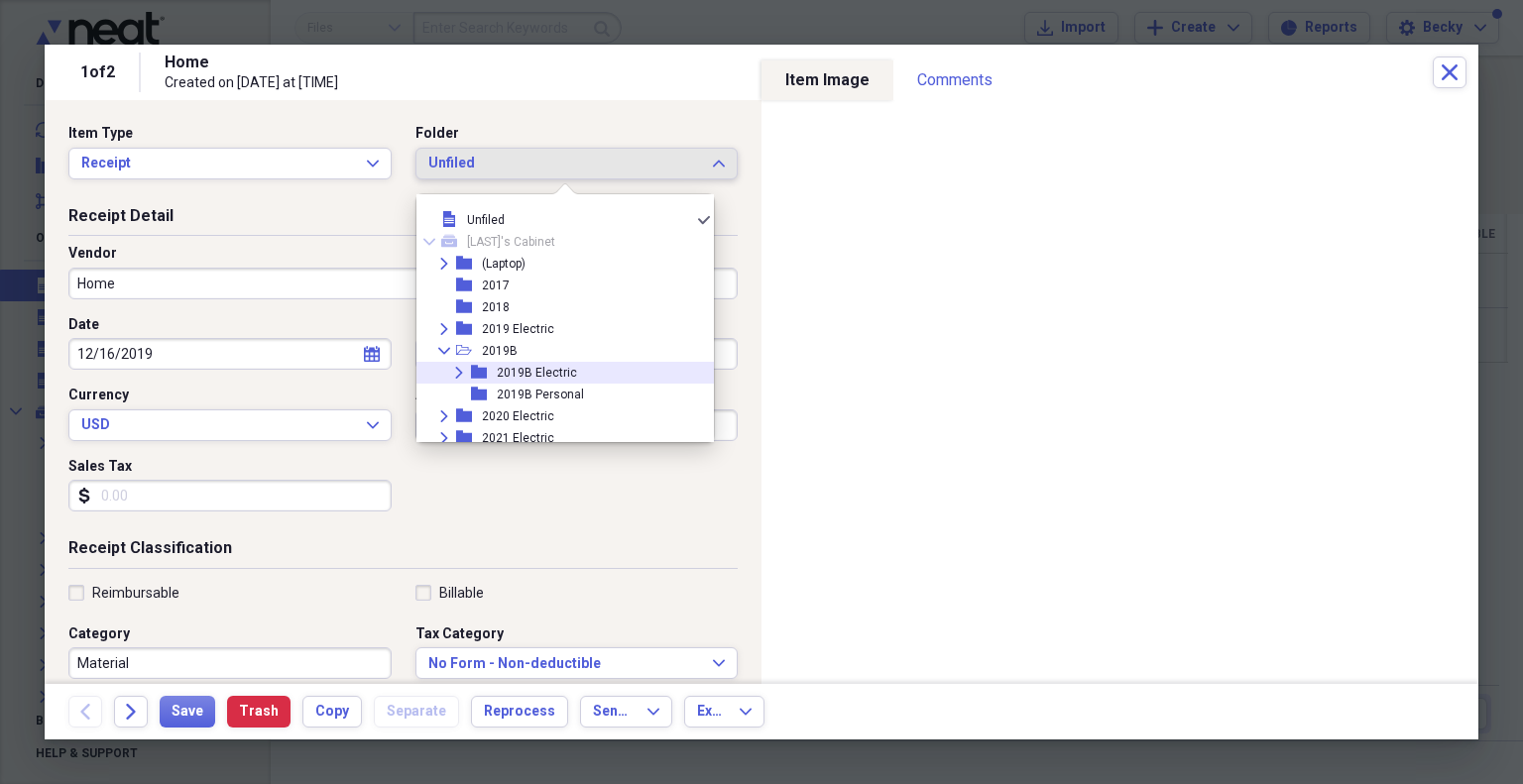 click on "Expand folder 2019B Electric" at bounding box center [557, 373] 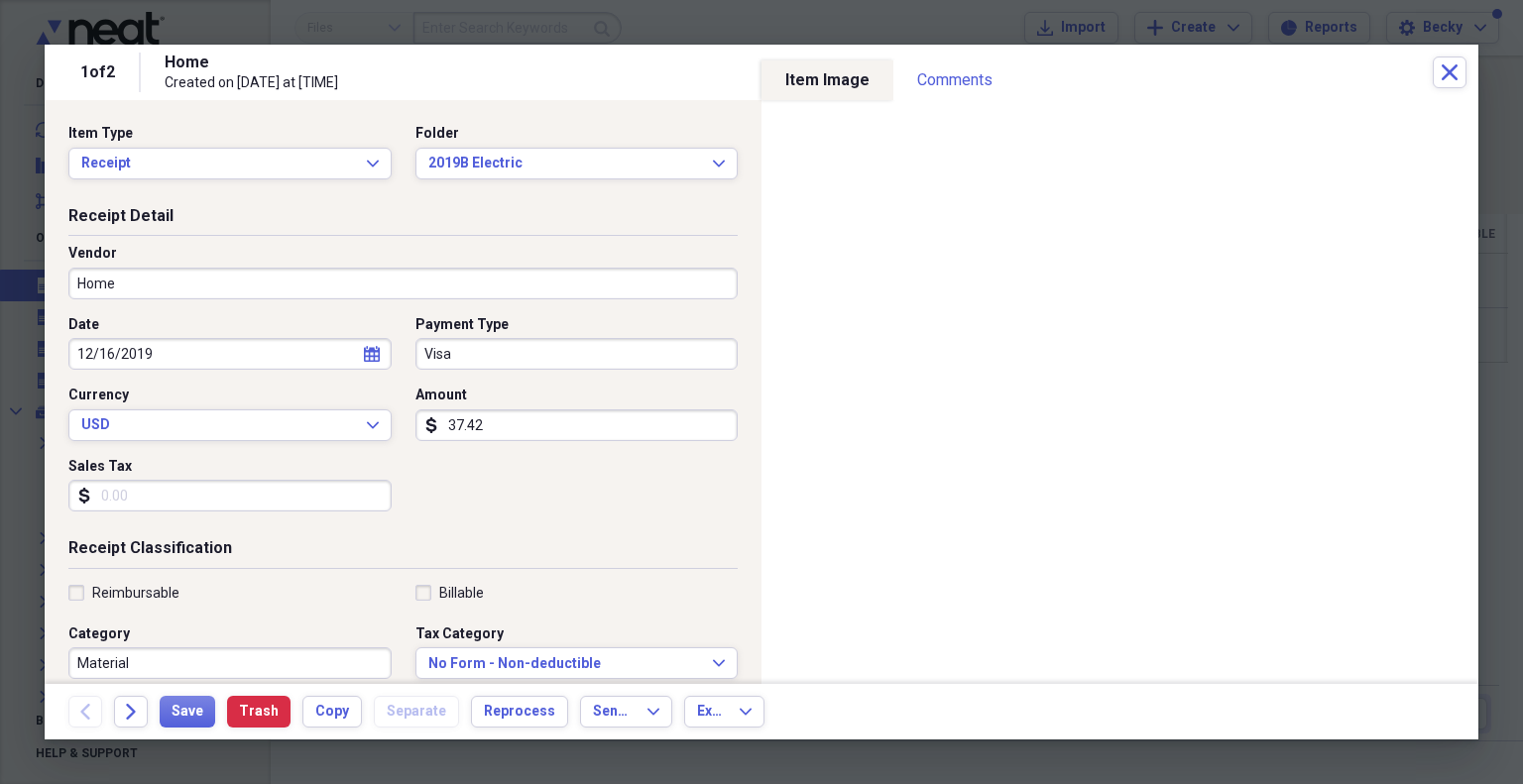click on "Sales Tax" at bounding box center (230, 496) 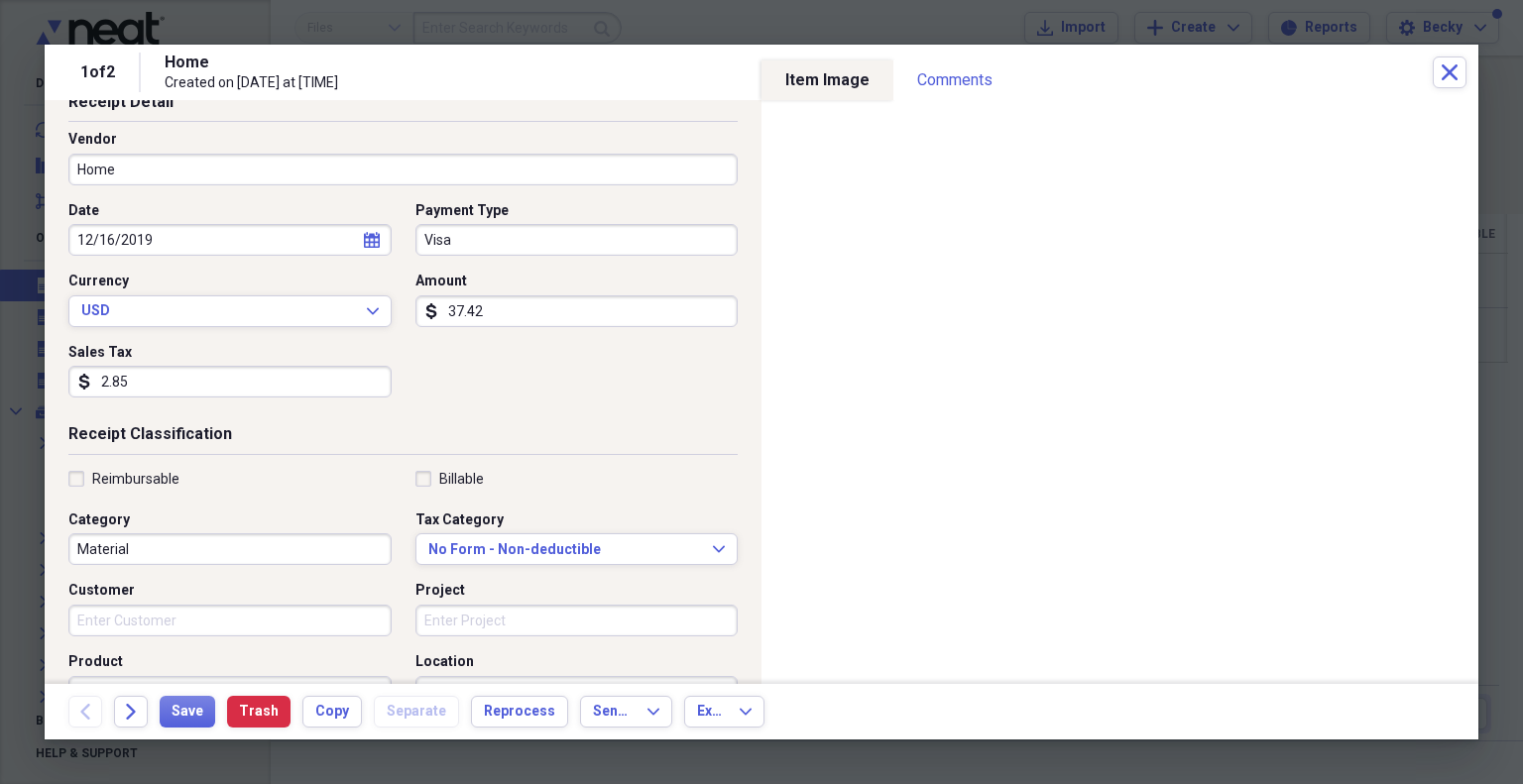 scroll, scrollTop: 117, scrollLeft: 0, axis: vertical 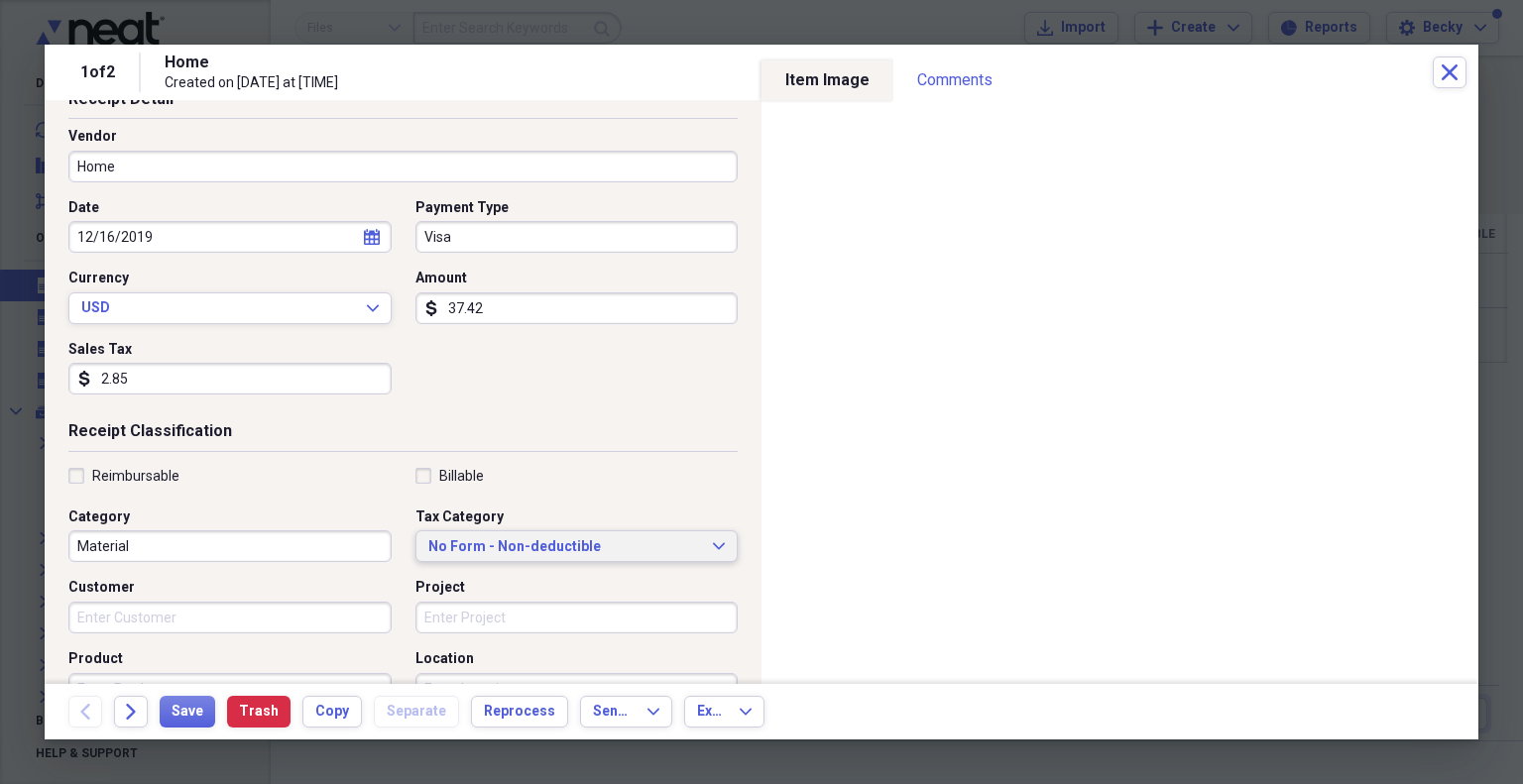 type on "2.85" 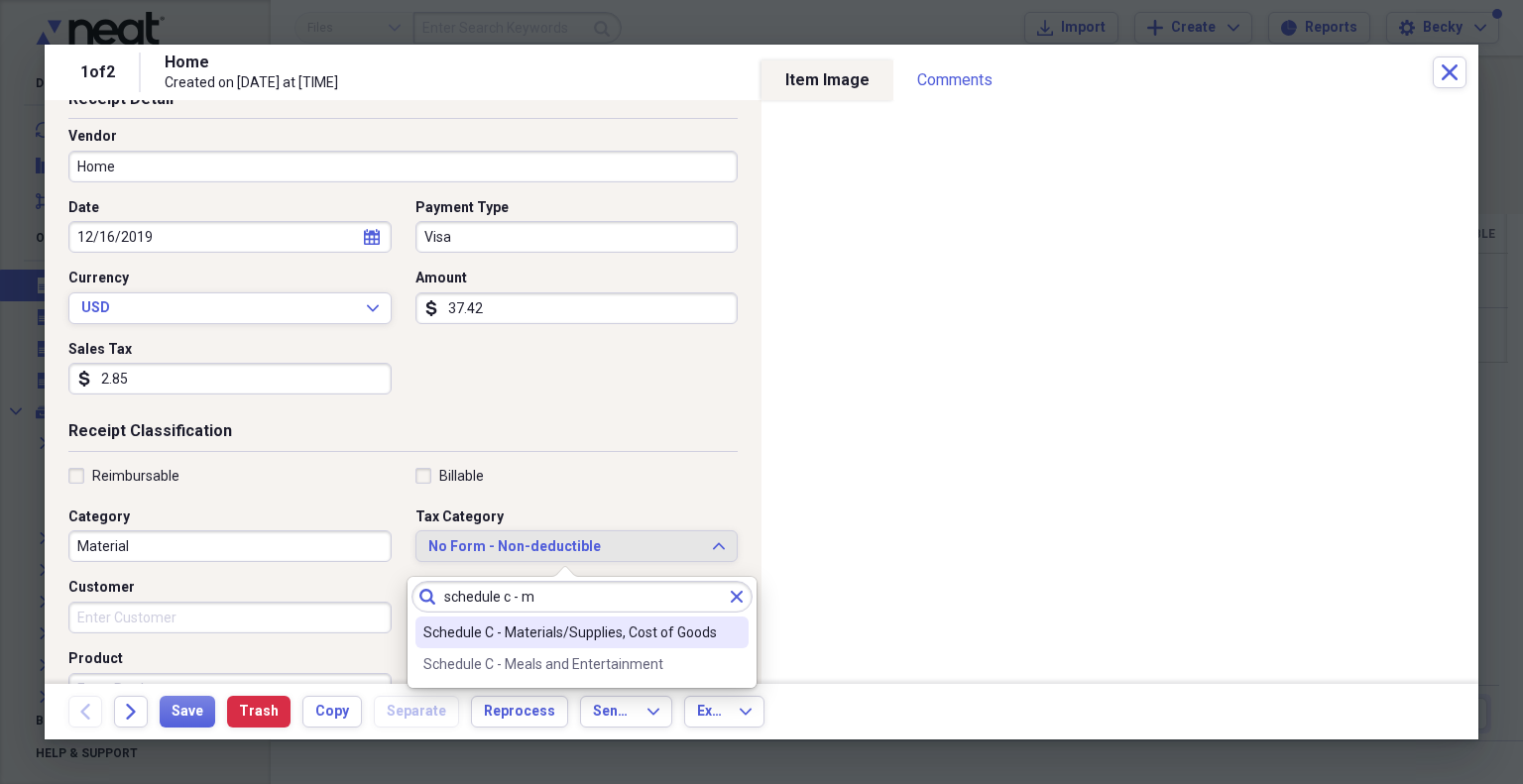 type on "schedule c - m" 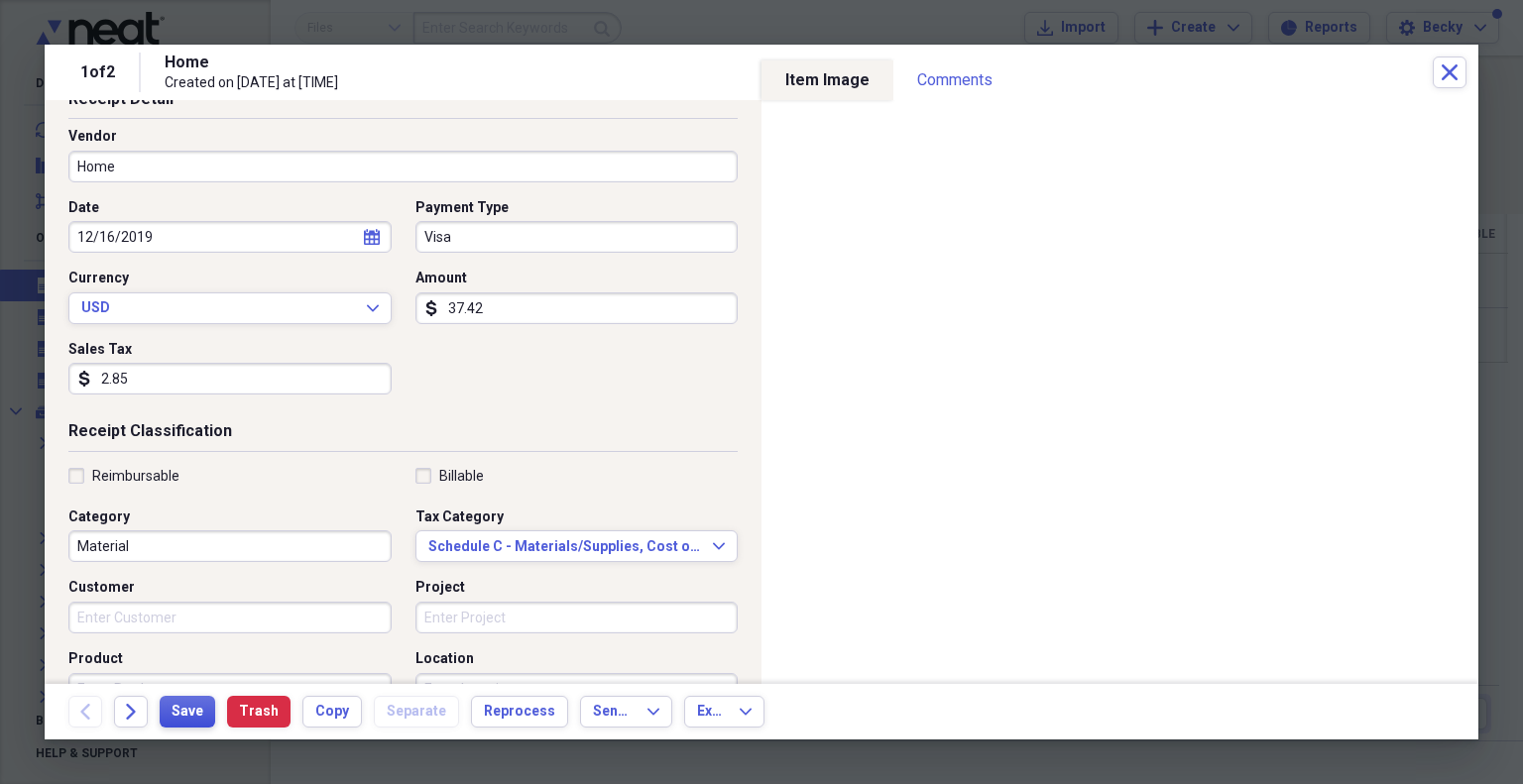click on "Save" at bounding box center (187, 712) 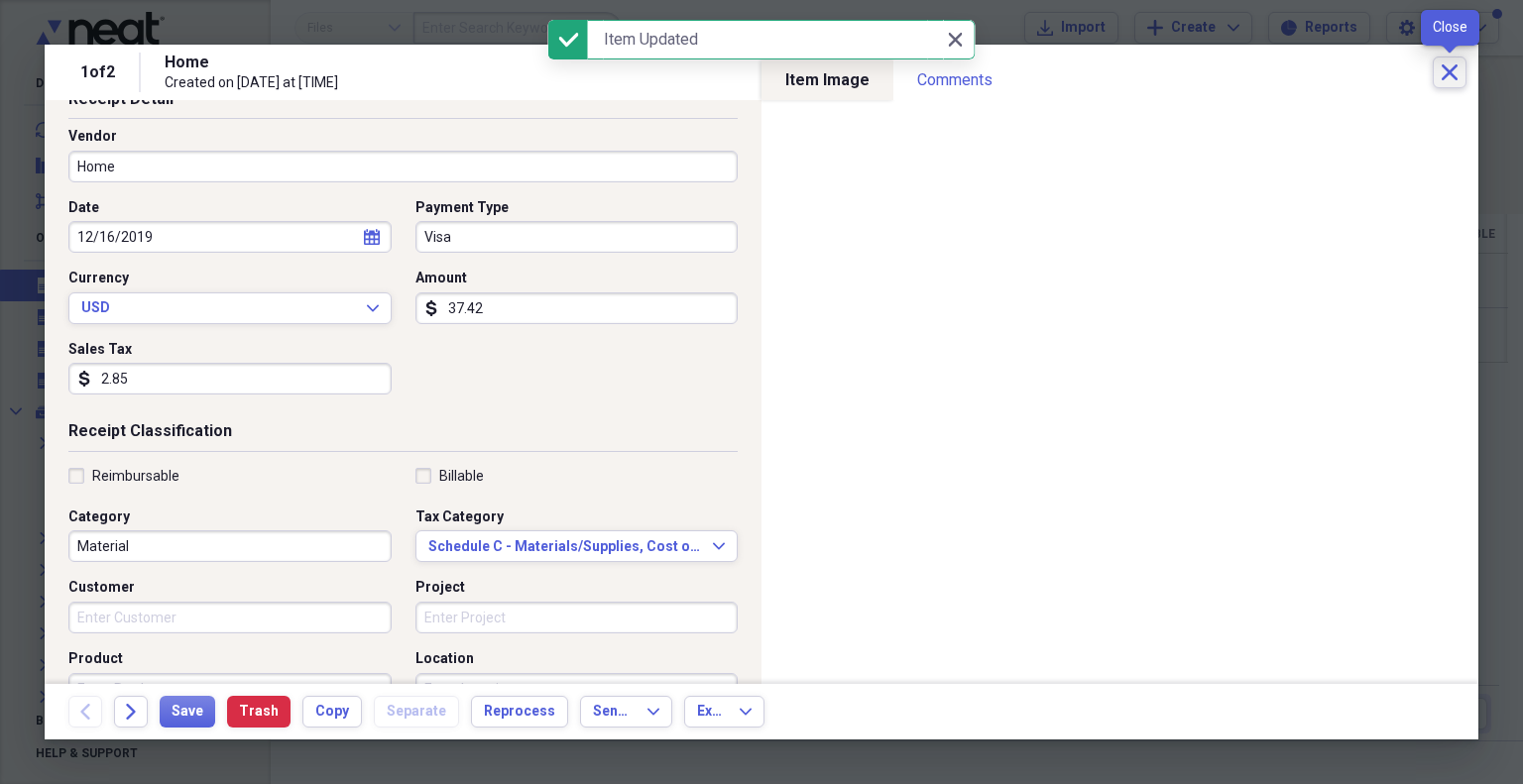 click on "Close" 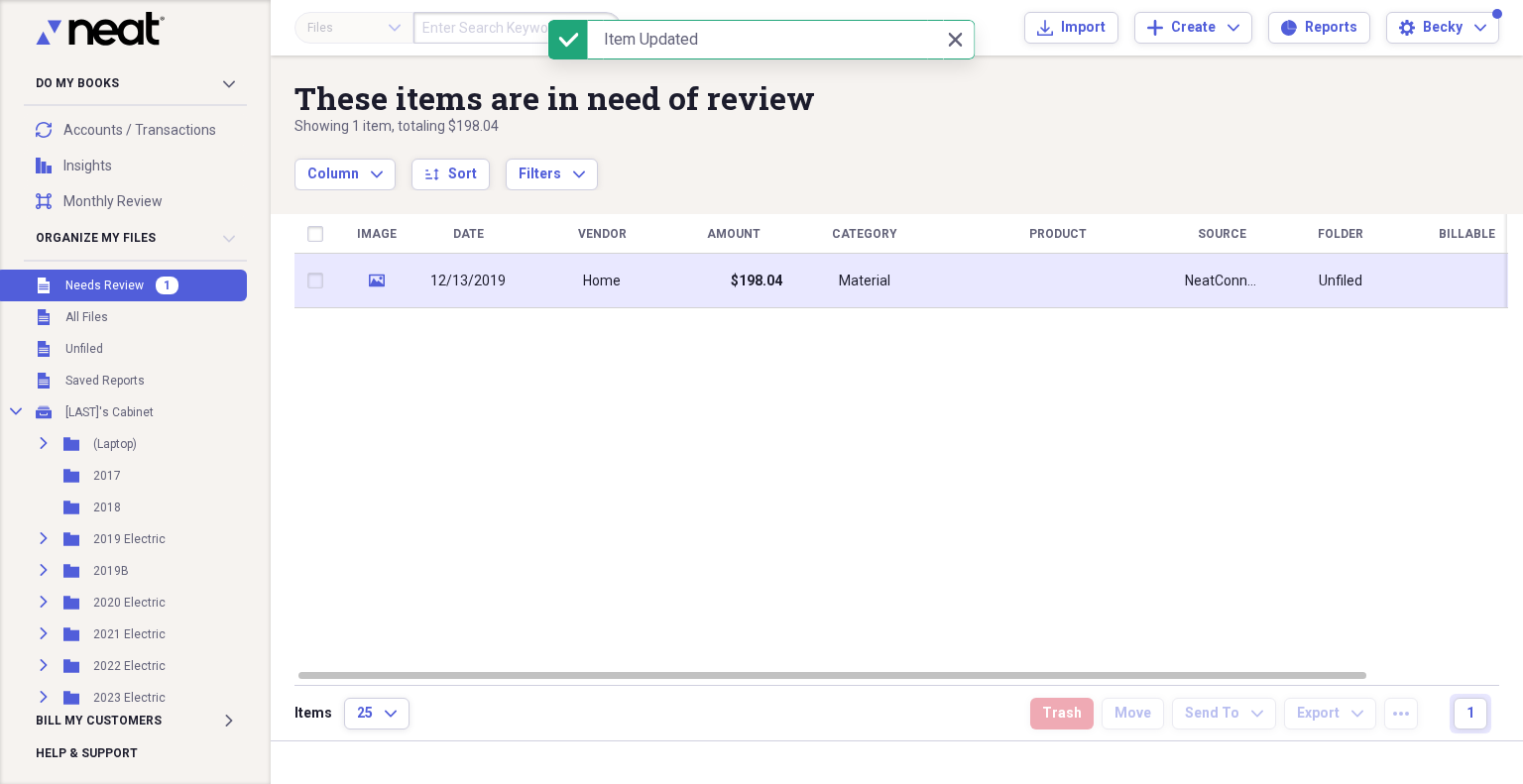 click on "Home" at bounding box center [602, 280] 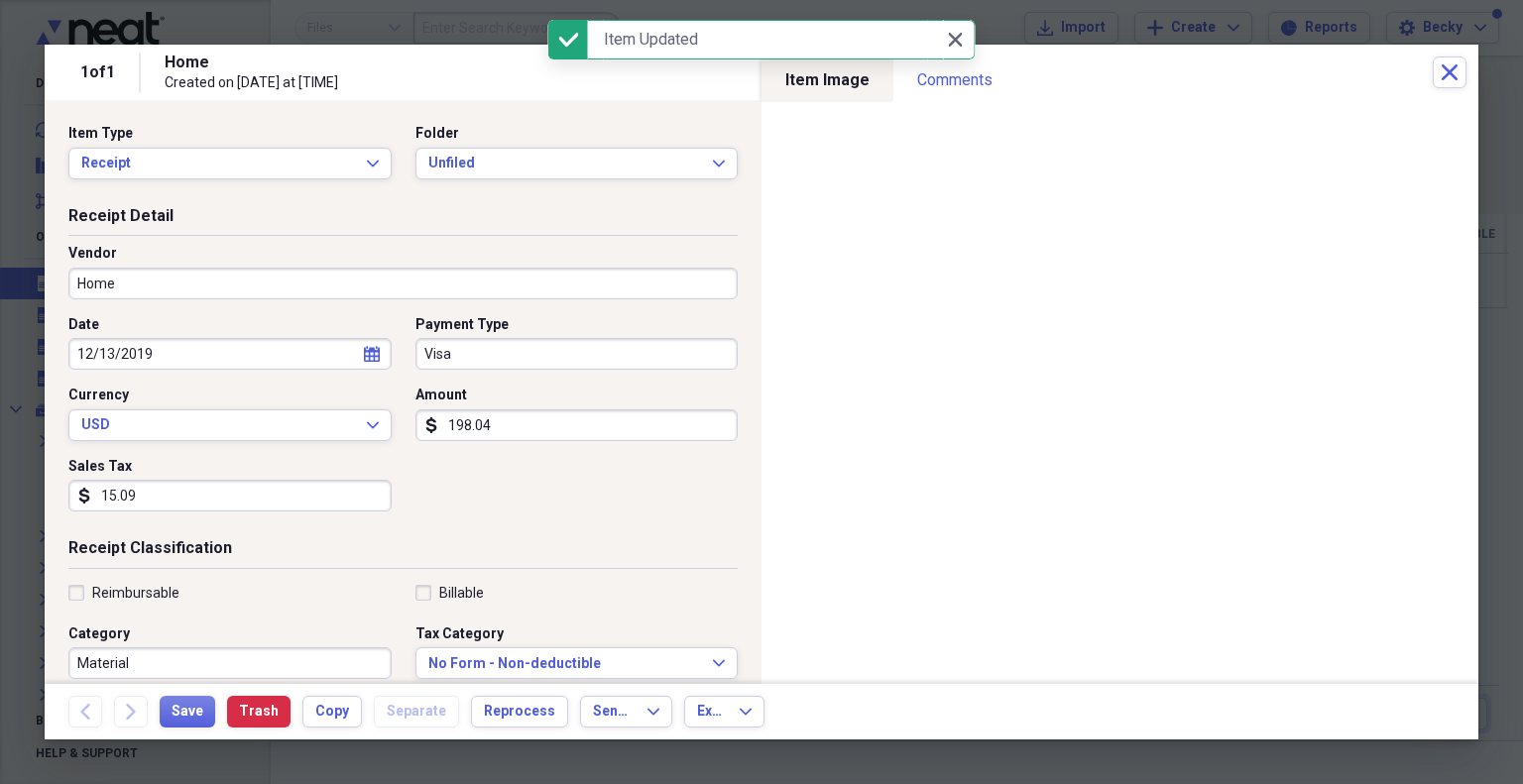 click on "Vendor" at bounding box center (403, 254) 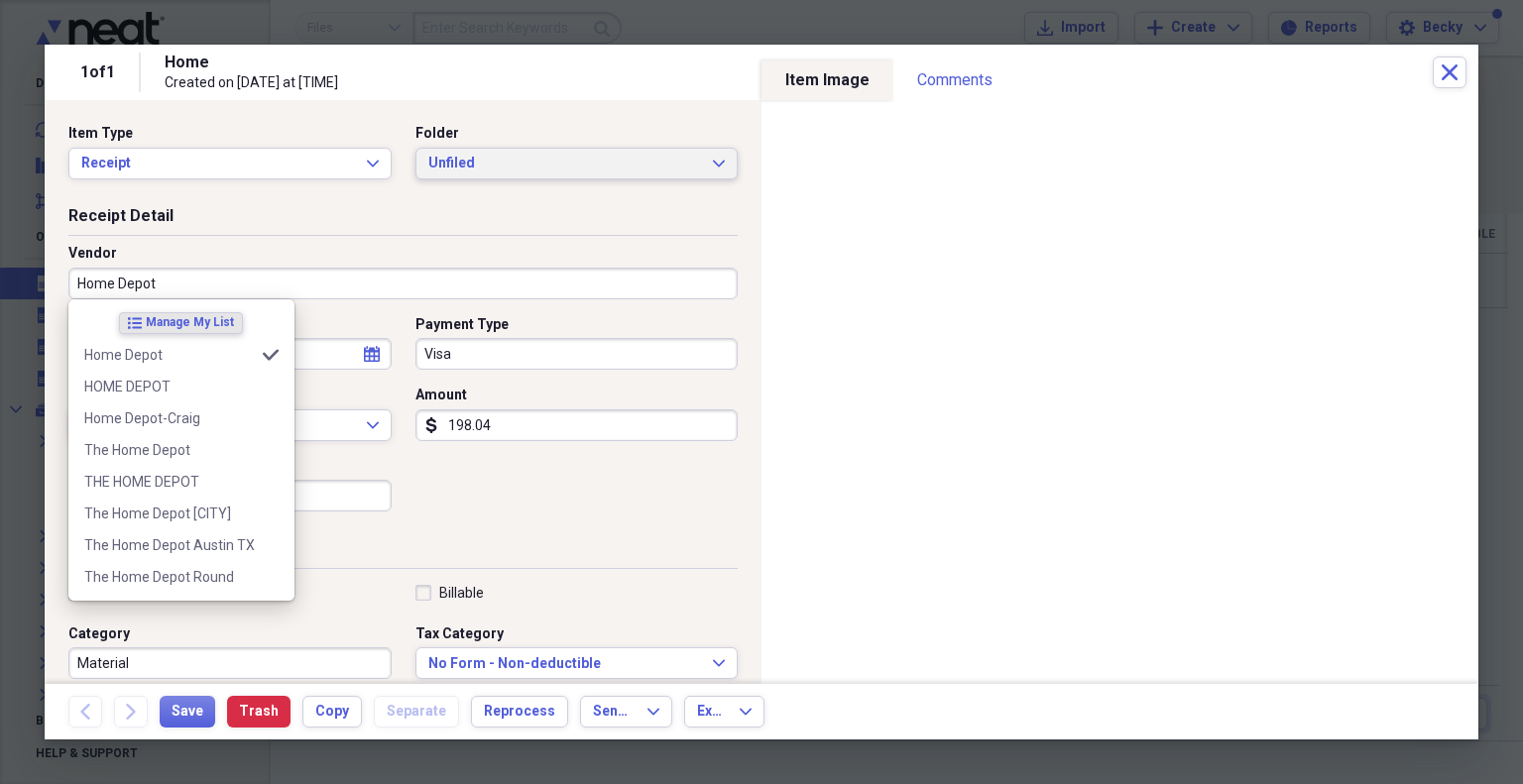 type on "Home Depot" 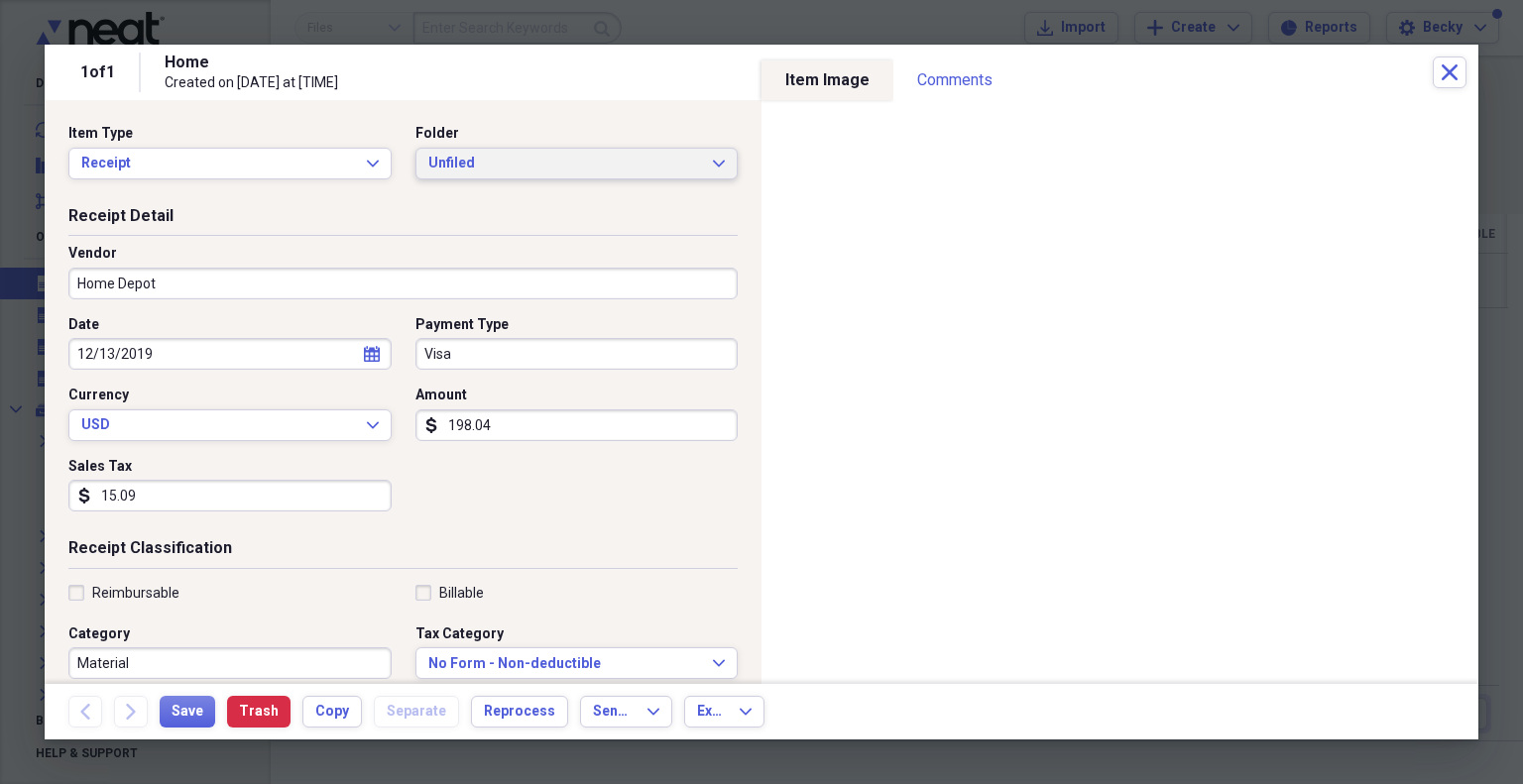 click on "Unfiled" at bounding box center [565, 164] 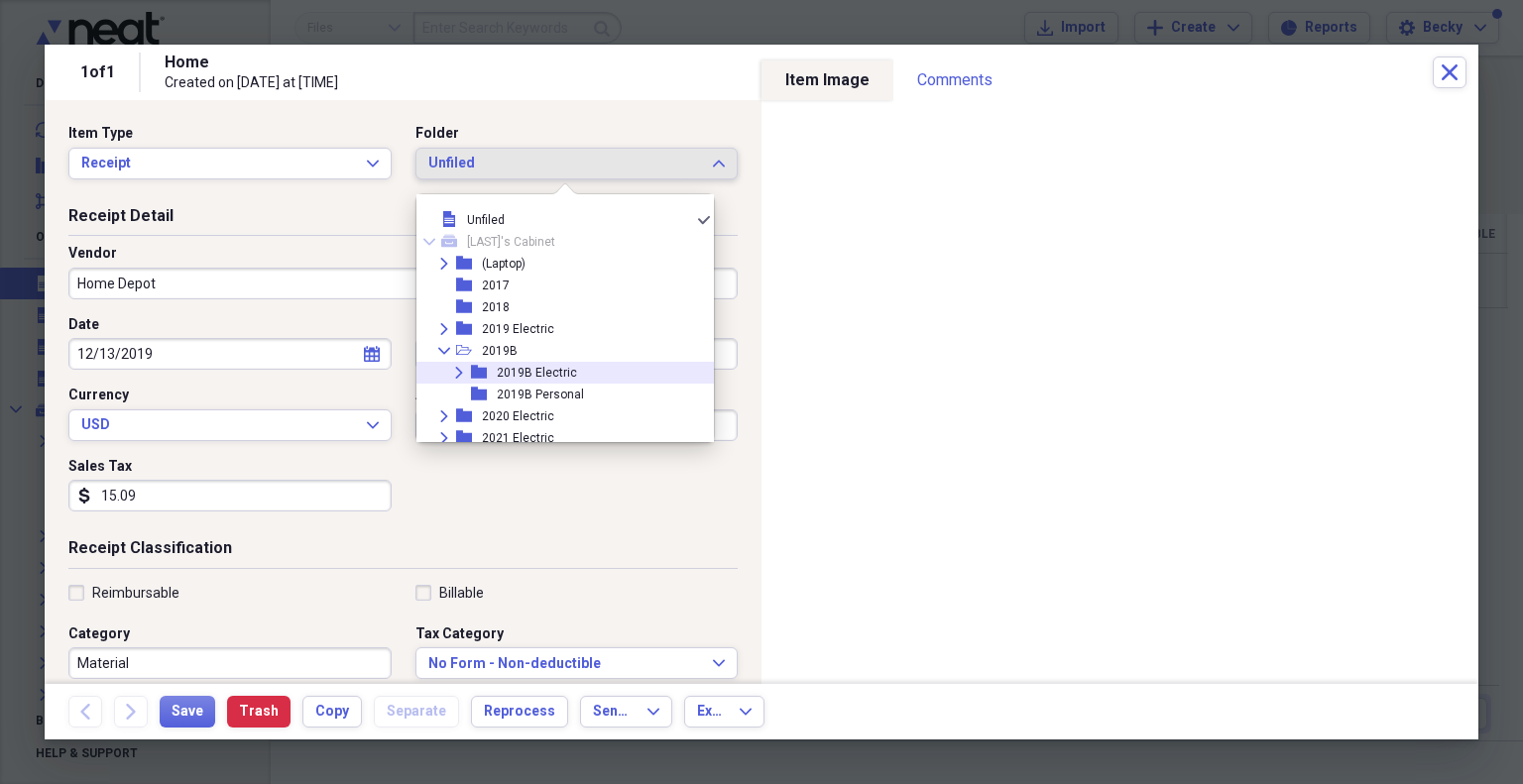drag, startPoint x: 506, startPoint y: 376, endPoint x: 517, endPoint y: 383, distance: 13.038405 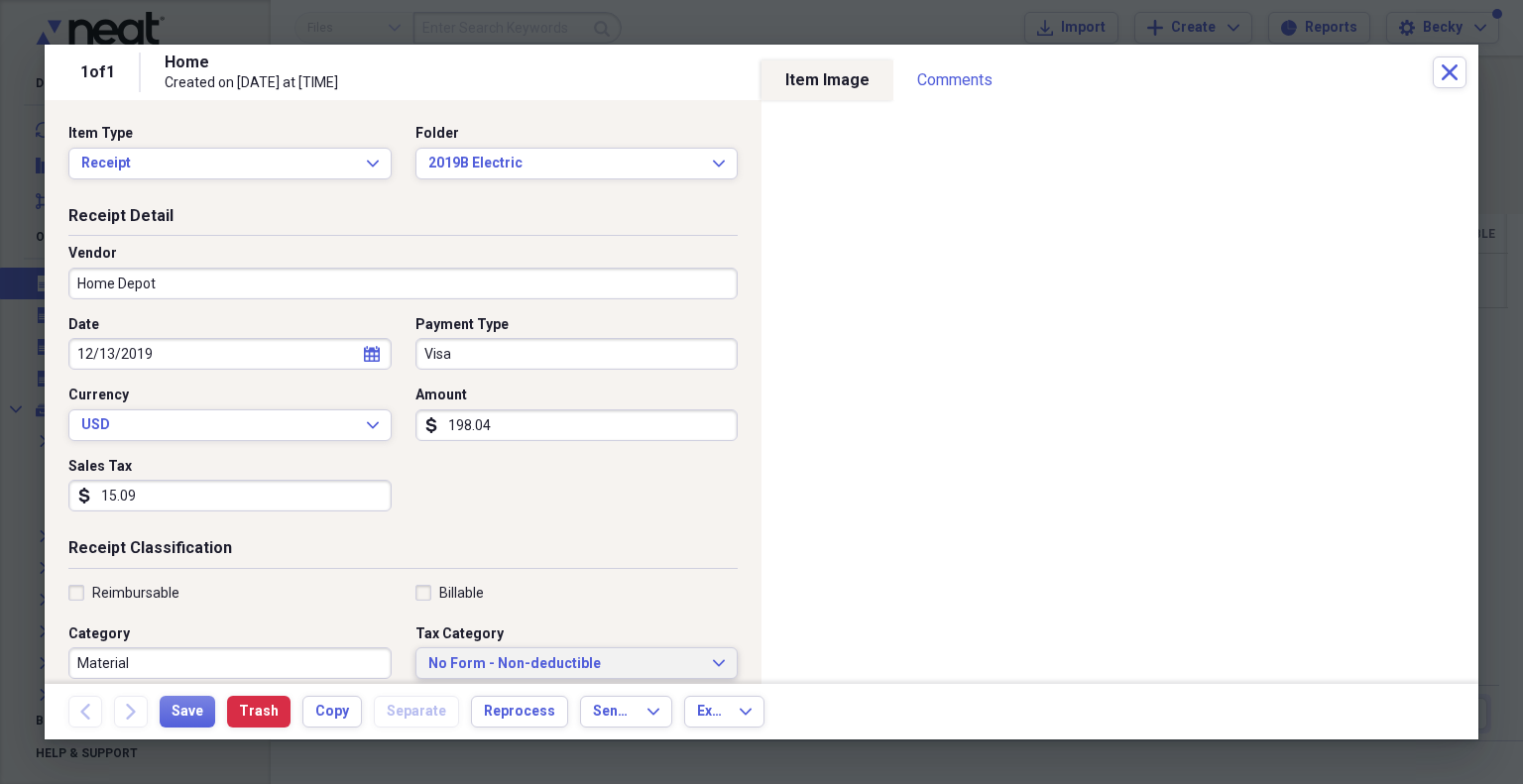 click on "No Form - Non-deductible" at bounding box center [565, 664] 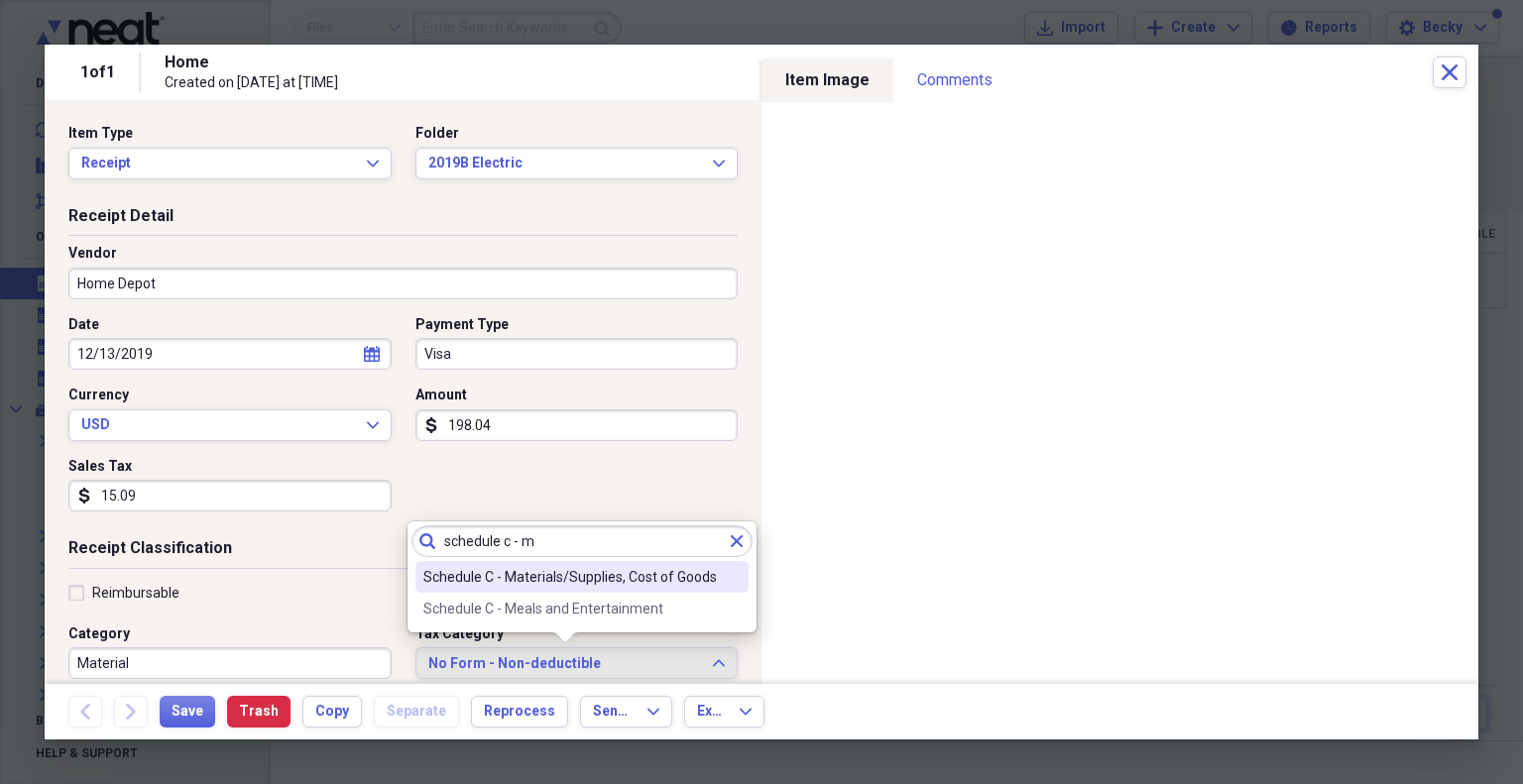 type on "schedule c - m" 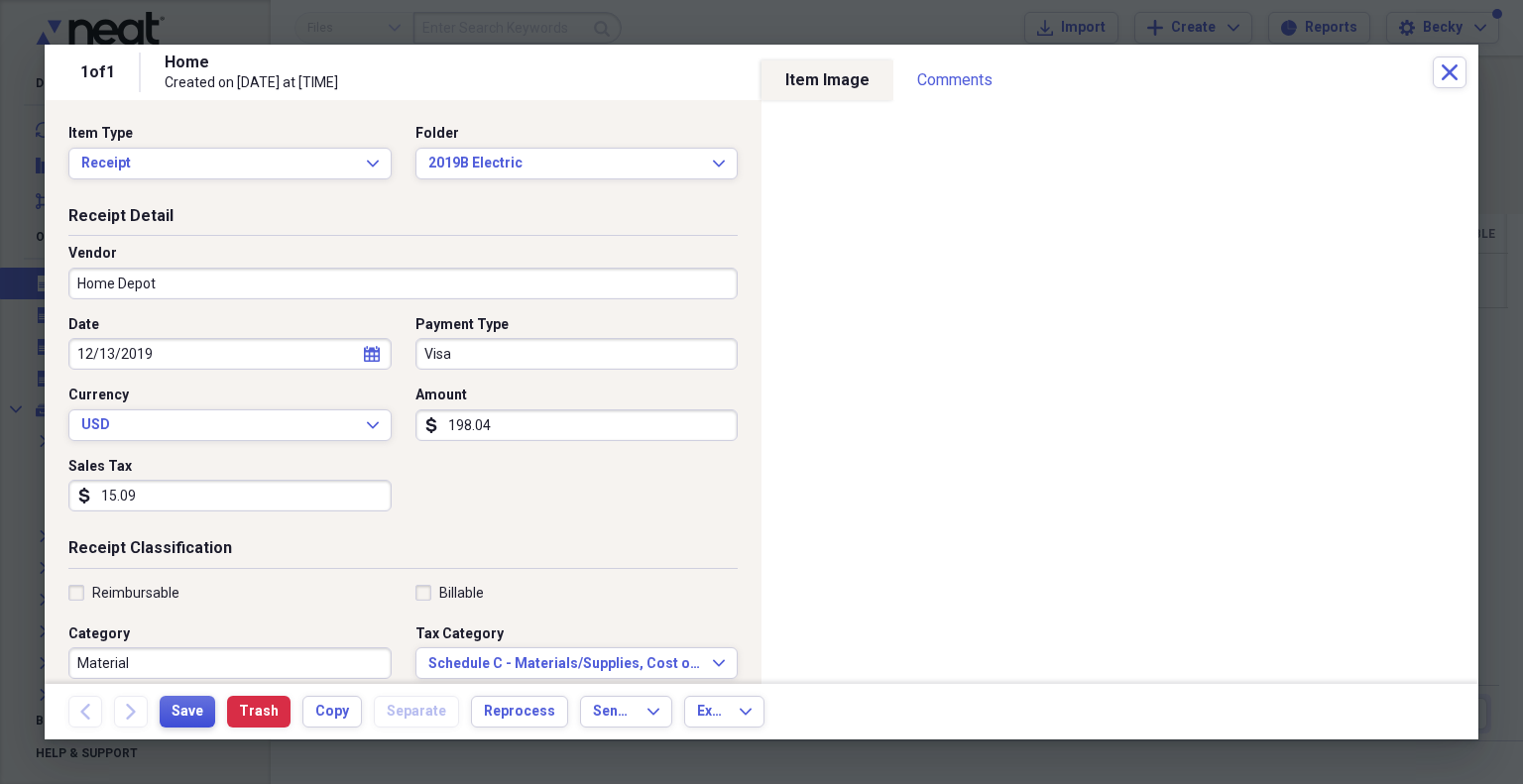 click on "Save" at bounding box center [187, 712] 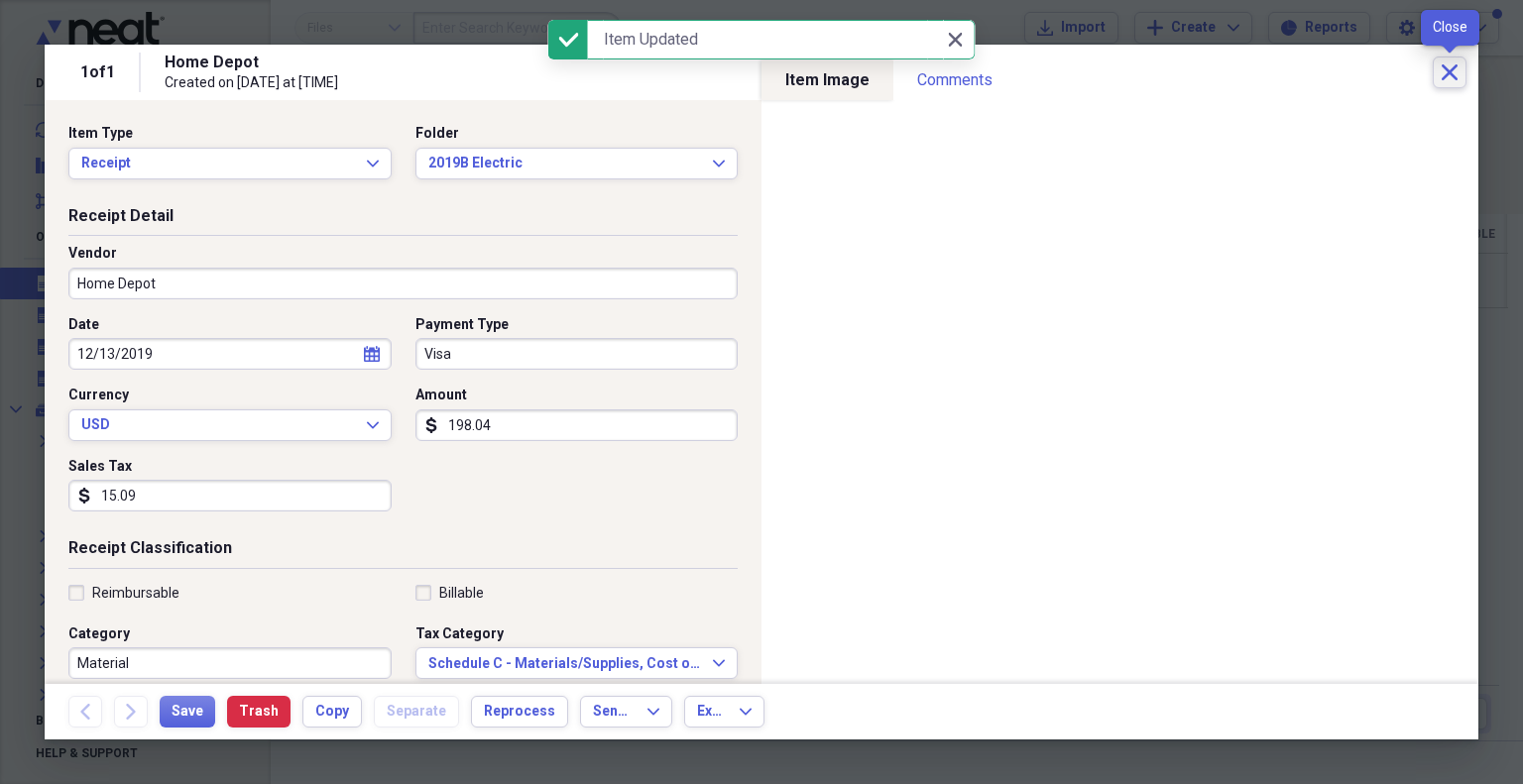 click on "Close" at bounding box center (1450, 72) 